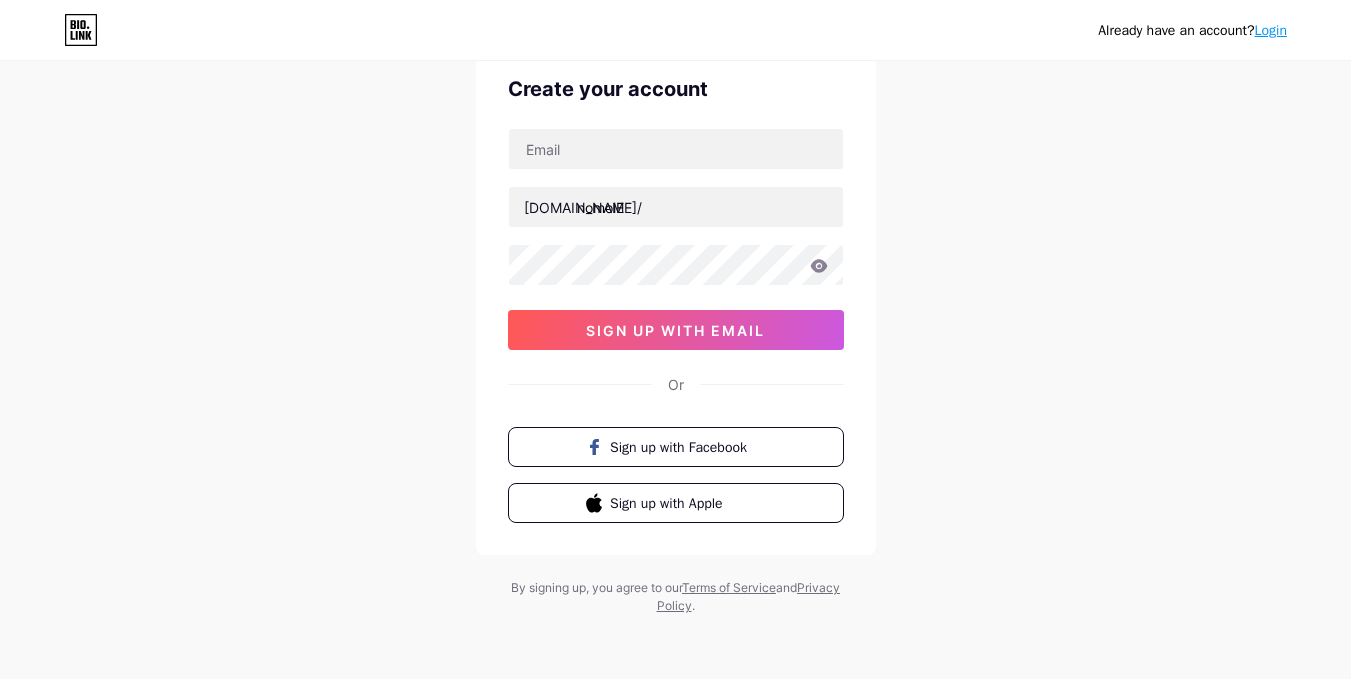 scroll, scrollTop: 0, scrollLeft: 0, axis: both 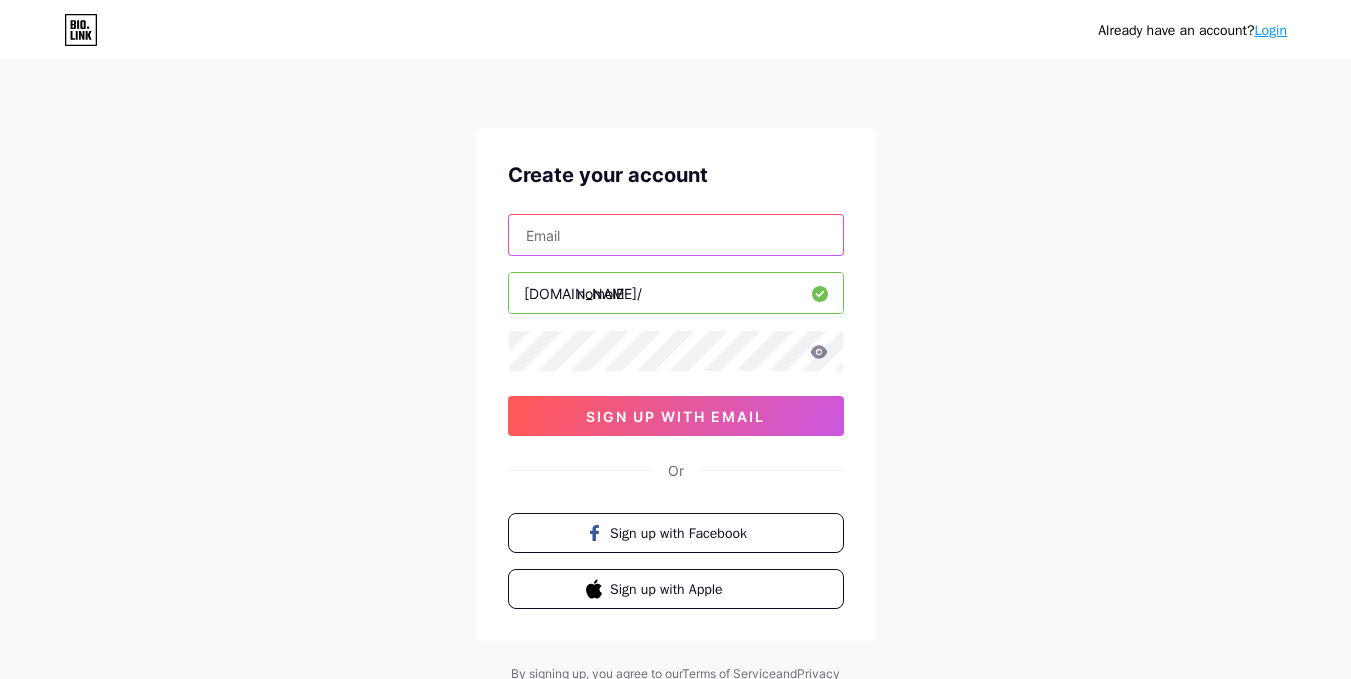 click at bounding box center [676, 235] 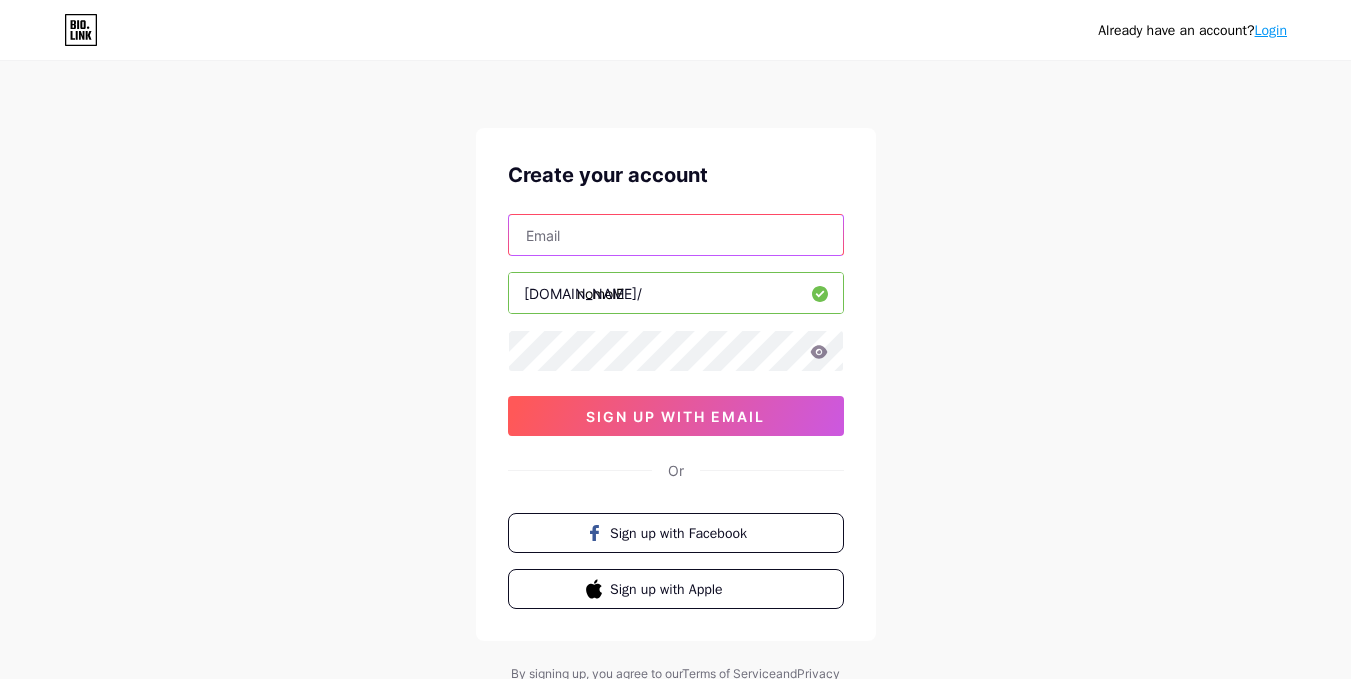 type on "[EMAIL_ADDRESS][DOMAIN_NAME]" 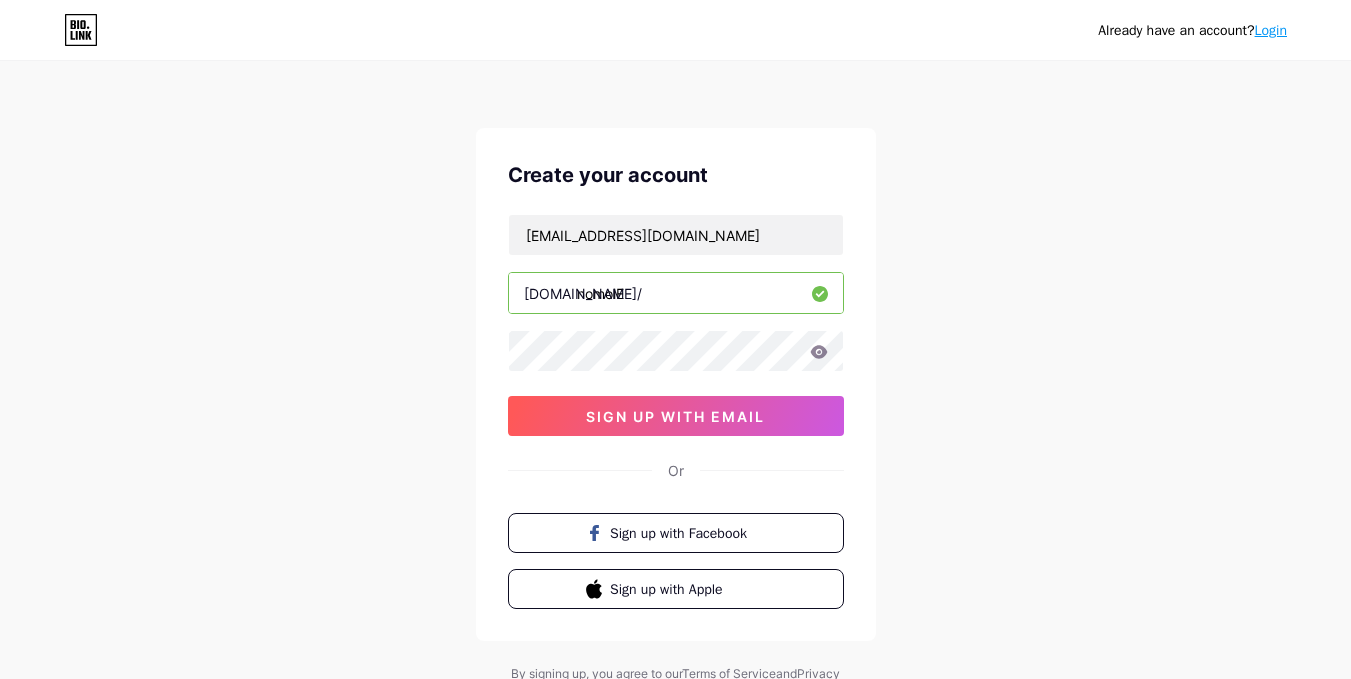 click on "Already have an account?  Login   Create your account     [EMAIL_ADDRESS][DOMAIN_NAME]     [DOMAIN_NAME]/   nomolE                     sign up with email         Or       Sign up with Facebook
Sign up with Apple
By signing up, you agree to our  Terms of Service  and  Privacy Policy ." at bounding box center [675, 382] 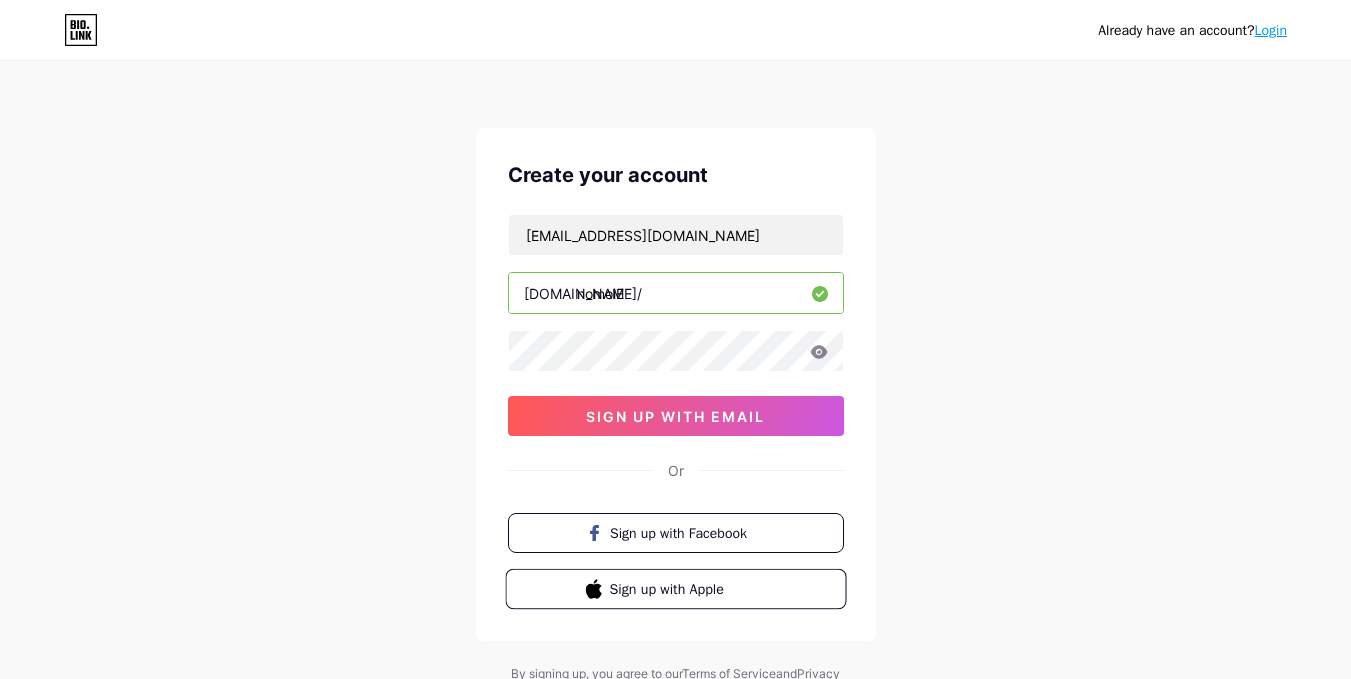 scroll, scrollTop: 86, scrollLeft: 0, axis: vertical 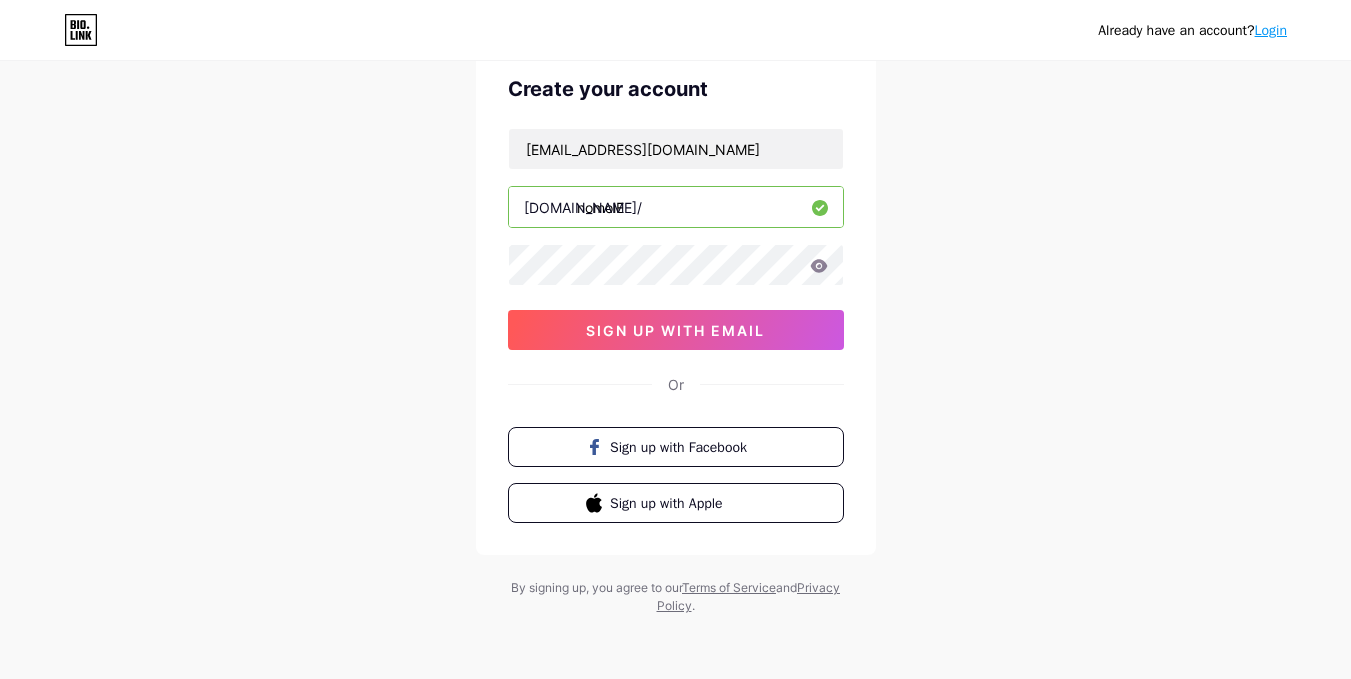click on "Create your account     [EMAIL_ADDRESS][DOMAIN_NAME]     [DOMAIN_NAME]/   nomolE                 03AFcWeA597V3-fs1qWiZJadXEMlroU8ZJV7cfrz8K8g-r9nFgexkTNVriciKfh5K19d2SFk6PAKrm1h48Bh_duYyN5-yYcsZFLlAMvFkxfWnC6dEZnFVlXIg0BwJ91TptcDRISYESFVBZpBdMONKpthFCUKXOT-I_36MUpmE3hh4ENxUs14ljbDC-6KKRtFveDTLw6mwpvofhwqfN14t7KZpsHc1KE8XLYU4LurumJVQ_3VQ7P8YdwSi6Uzj929Mb0NY-djeqsvR8Vc8M6pDBl2jNkKvPPg40VL5V33SQG9C-MekLl_JnCj8qpRgfGuvd-kwon5orD13WNr_xiVT1C7CMjrtp02_7xYnxRZ46b-sPV-z3Ul-vQAApfEVyg3atO4aGzl2iParY9LFse-4zb9rln1lYKtPQnShXVv9z2i-oophzPy1zmkJcmJ23HQwoFLqToMgJjjLmpfrjiwjRmyk0Rm0do6zpndZDIzBzbfVsRYaYFwN9ztTMN9bmJek0uqdKbHt_NdOsrzvok5nI6gvPWdFpG1KwAW7ZmipXggvhTqlsVLOn514E_z0_U8KdeMlkeQ6jhWv9ay2pY6NkfpPd5_ee2wRdym9MoicQWdYgcWlF0BewaVQXm-8cRugabKlXyiVkAOGkNFb9c0pPRjuK7gpZXnKcqvUT-2SVOU1dPoo_5jCsitiFHKmE0xSmFVOeZt50JMeTYE40oAeM3NZkerj9Zs9dBkzTYXKA8hpp8UnO_aRWWDDkYT3d8KojqVioSUvu6TfaI2DKQD0MeuyRsWR1RA1h9_tSVc4lBzoDawHLgfutATZvfzd3bEX7yEr2d66e306HL56MwT3RFZ5tXv5Gp54nNI3eXFtC4VVQfQnmO49SBMRq2VyxlbWGPgMjK0ecEvC9fk66NYYzTrt7NfrExN-AdQ" at bounding box center [676, 298] 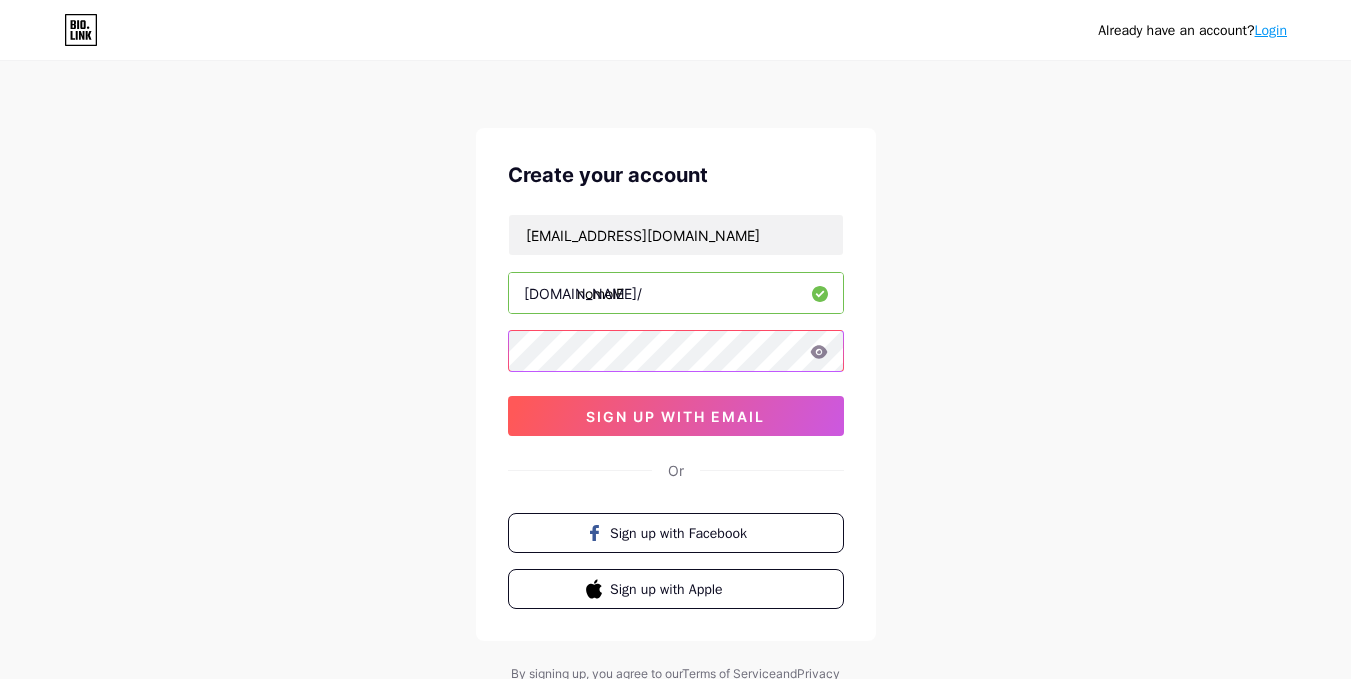 click on "Create your account     [EMAIL_ADDRESS][DOMAIN_NAME]     [DOMAIN_NAME]/   nomolE                 03AFcWeA597V3-fs1qWiZJadXEMlroU8ZJV7cfrz8K8g-r9nFgexkTNVriciKfh5K19d2SFk6PAKrm1h48Bh_duYyN5-yYcsZFLlAMvFkxfWnC6dEZnFVlXIg0BwJ91TptcDRISYESFVBZpBdMONKpthFCUKXOT-I_36MUpmE3hh4ENxUs14ljbDC-6KKRtFveDTLw6mwpvofhwqfN14t7KZpsHc1KE8XLYU4LurumJVQ_3VQ7P8YdwSi6Uzj929Mb0NY-djeqsvR8Vc8M6pDBl2jNkKvPPg40VL5V33SQG9C-MekLl_JnCj8qpRgfGuvd-kwon5orD13WNr_xiVT1C7CMjrtp02_7xYnxRZ46b-sPV-z3Ul-vQAApfEVyg3atO4aGzl2iParY9LFse-4zb9rln1lYKtPQnShXVv9z2i-oophzPy1zmkJcmJ23HQwoFLqToMgJjjLmpfrjiwjRmyk0Rm0do6zpndZDIzBzbfVsRYaYFwN9ztTMN9bmJek0uqdKbHt_NdOsrzvok5nI6gvPWdFpG1KwAW7ZmipXggvhTqlsVLOn514E_z0_U8KdeMlkeQ6jhWv9ay2pY6NkfpPd5_ee2wRdym9MoicQWdYgcWlF0BewaVQXm-8cRugabKlXyiVkAOGkNFb9c0pPRjuK7gpZXnKcqvUT-2SVOU1dPoo_5jCsitiFHKmE0xSmFVOeZt50JMeTYE40oAeM3NZkerj9Zs9dBkzTYXKA8hpp8UnO_aRWWDDkYT3d8KojqVioSUvu6TfaI2DKQD0MeuyRsWR1RA1h9_tSVc4lBzoDawHLgfutATZvfzd3bEX7yEr2d66e306HL56MwT3RFZ5tXv5Gp54nNI3eXFtC4VVQfQnmO49SBMRq2VyxlbWGPgMjK0ecEvC9fk66NYYzTrt7NfrExN-AdQ" at bounding box center [676, 384] 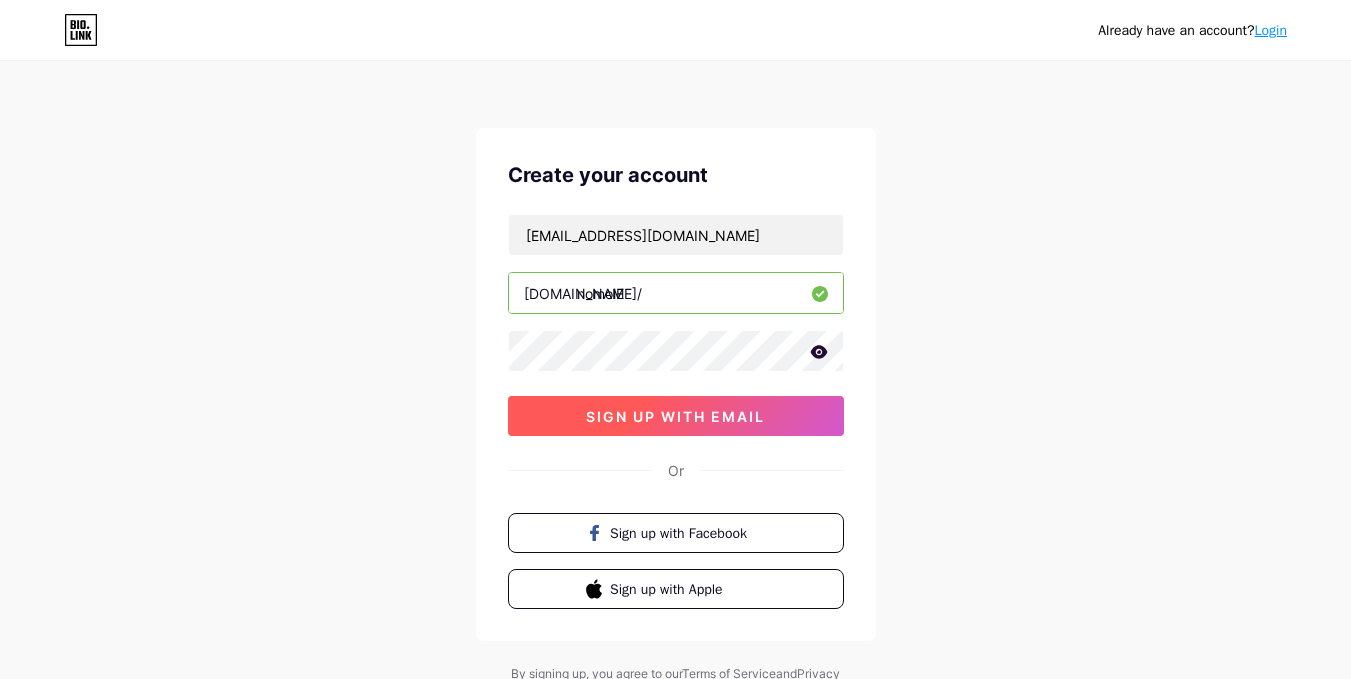 click on "sign up with email" at bounding box center [676, 416] 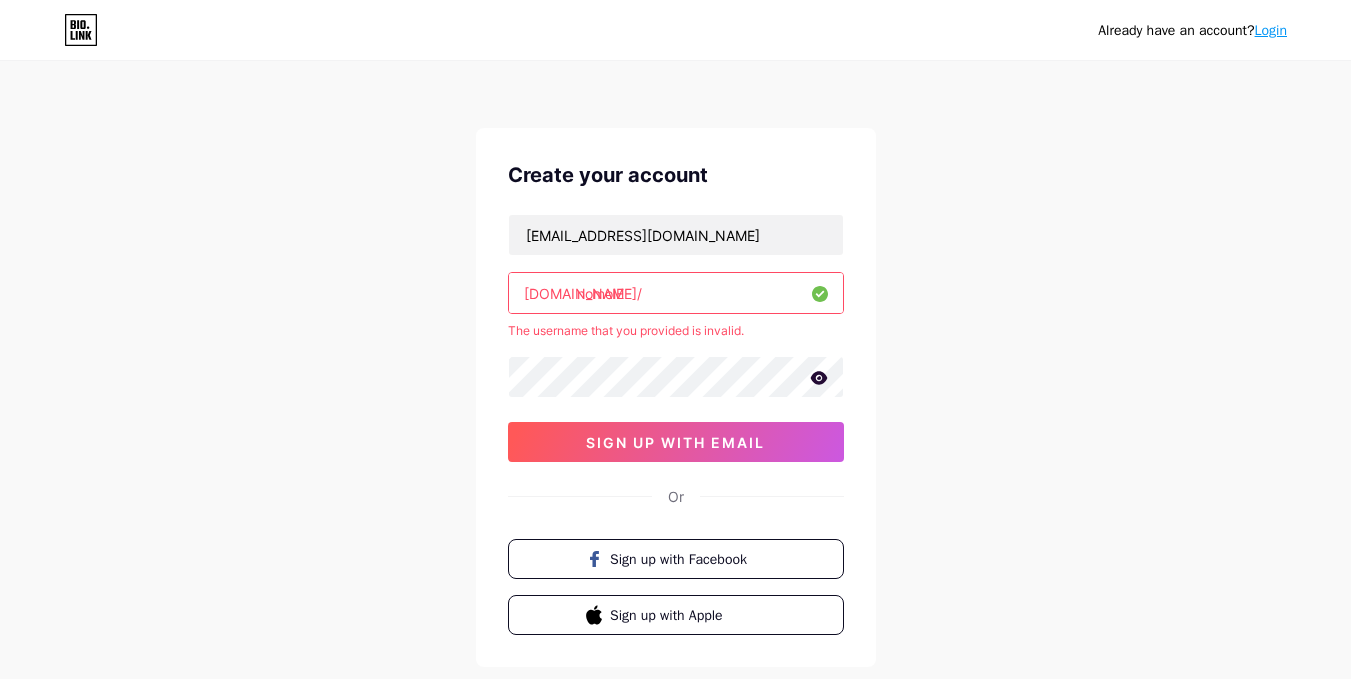 click on "nomolE" at bounding box center [676, 293] 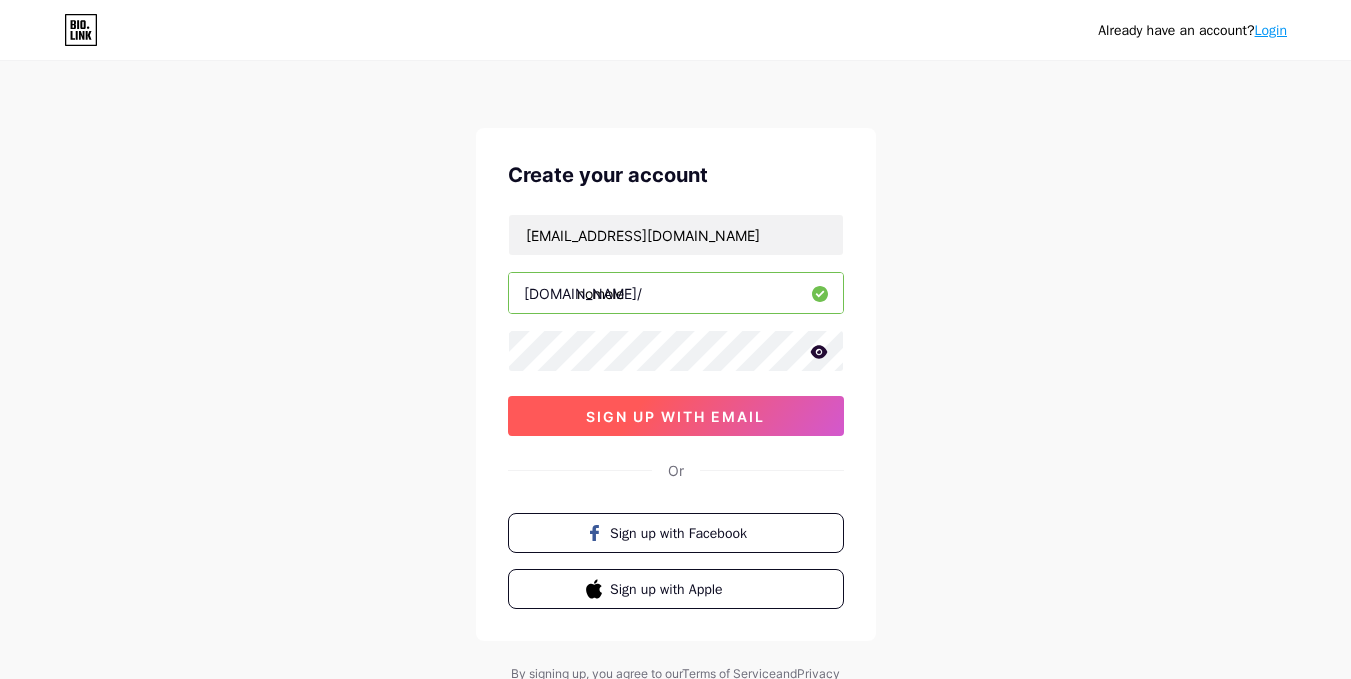 type on "nomole" 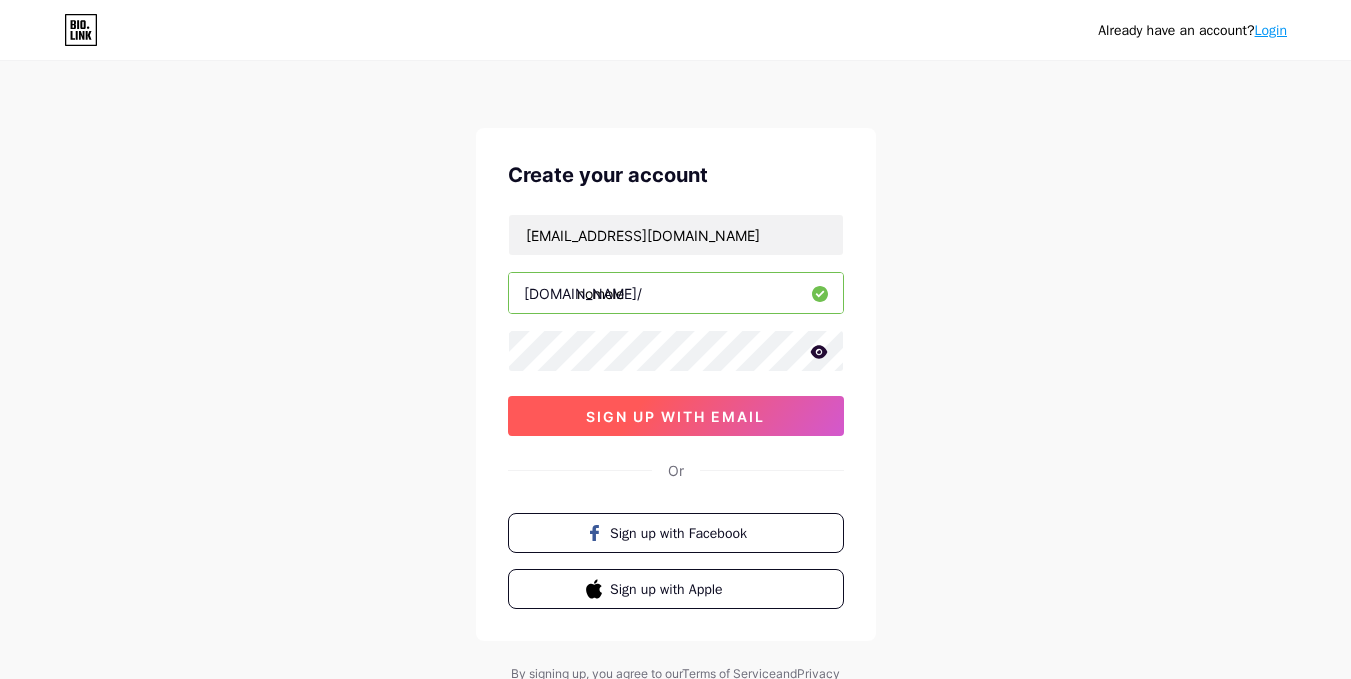 click on "sign up with email" at bounding box center (675, 416) 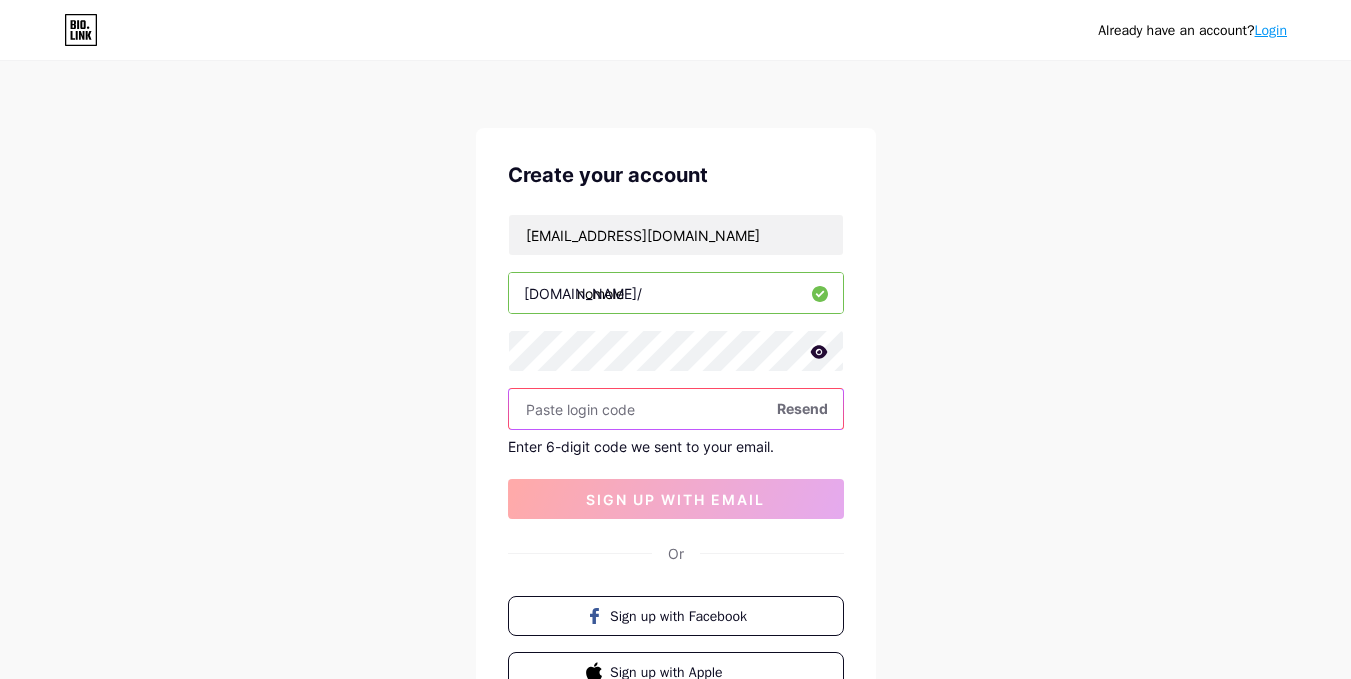 click at bounding box center (676, 409) 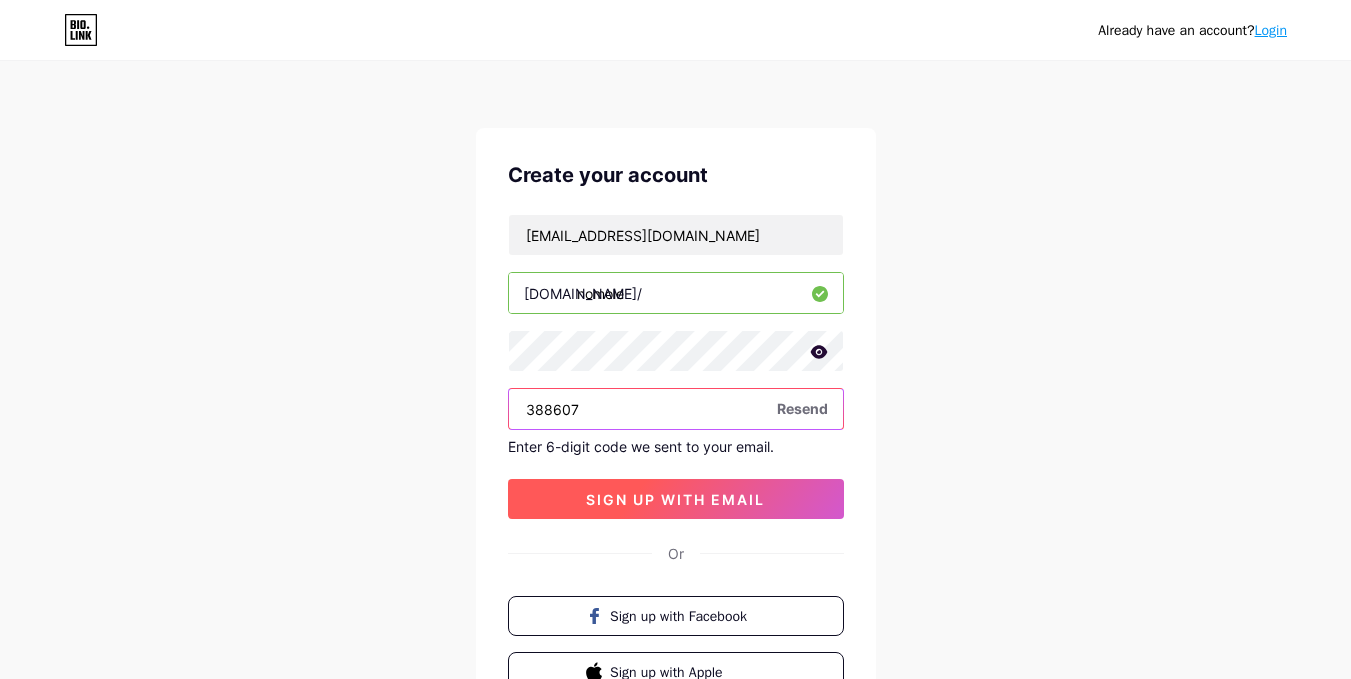 type on "388607" 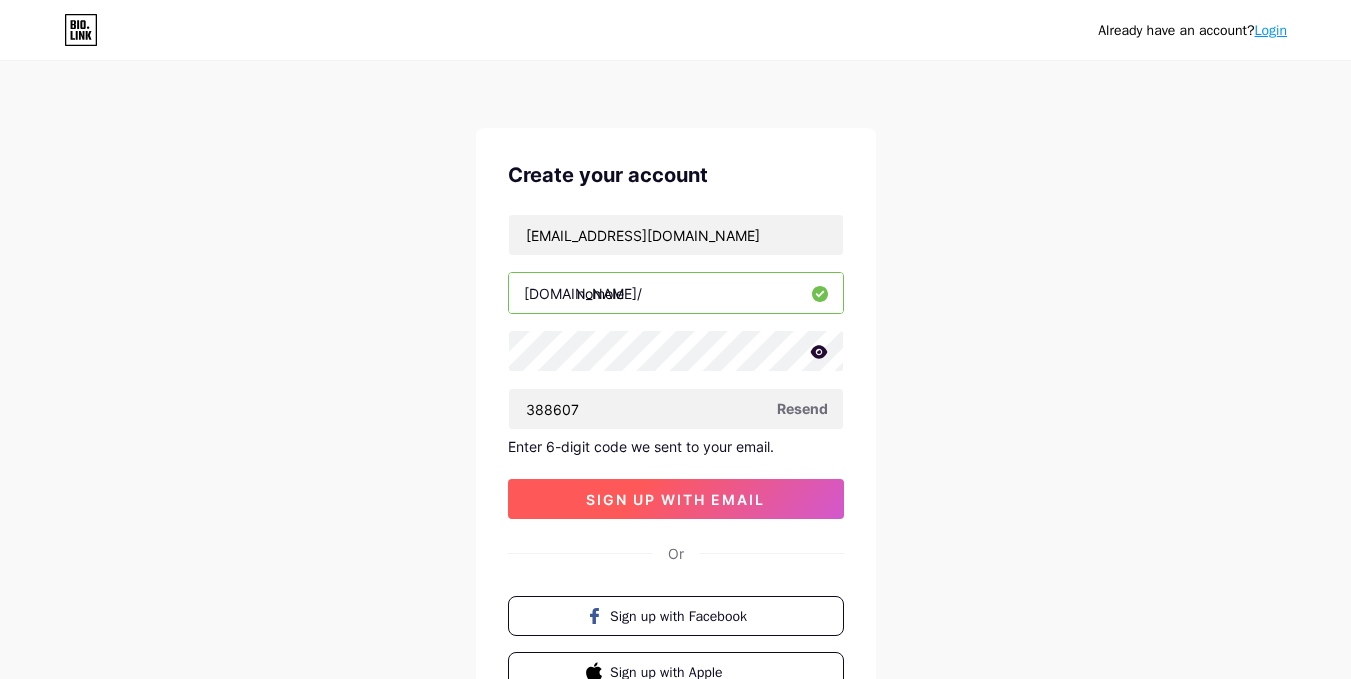 click on "sign up with email" at bounding box center (676, 499) 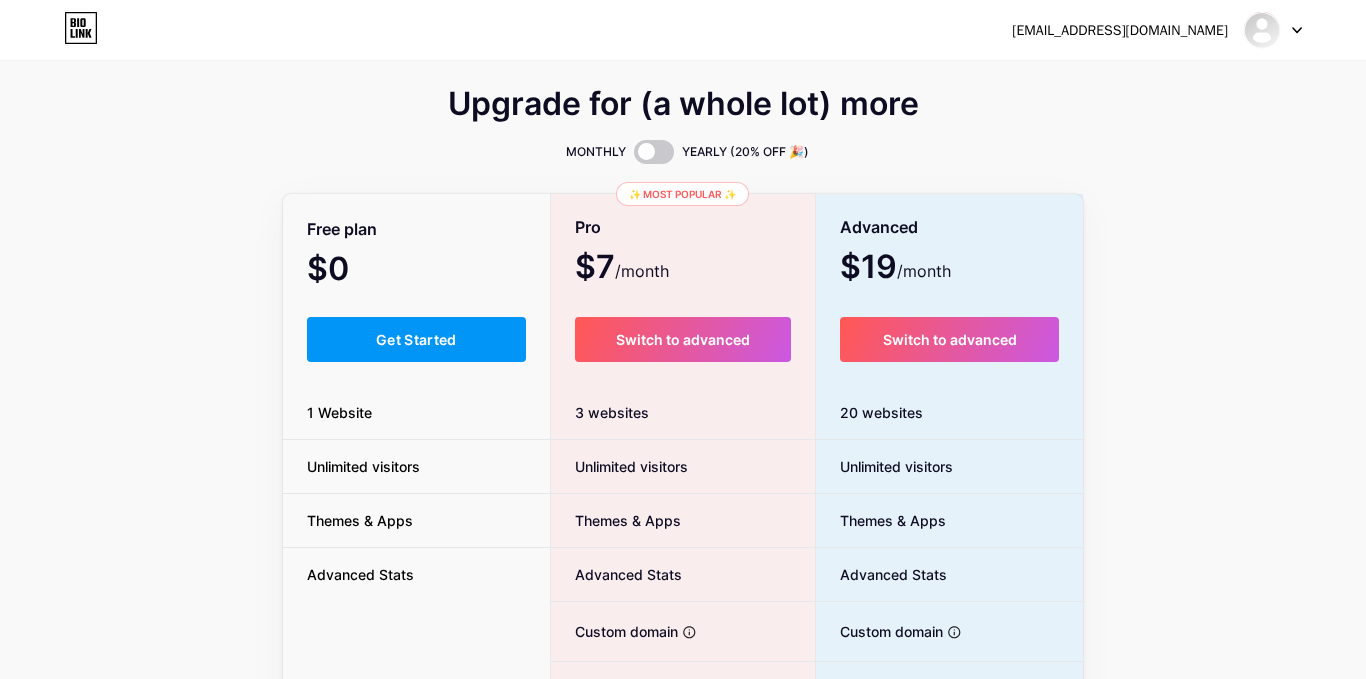 drag, startPoint x: 646, startPoint y: 290, endPoint x: 803, endPoint y: 293, distance: 157.02866 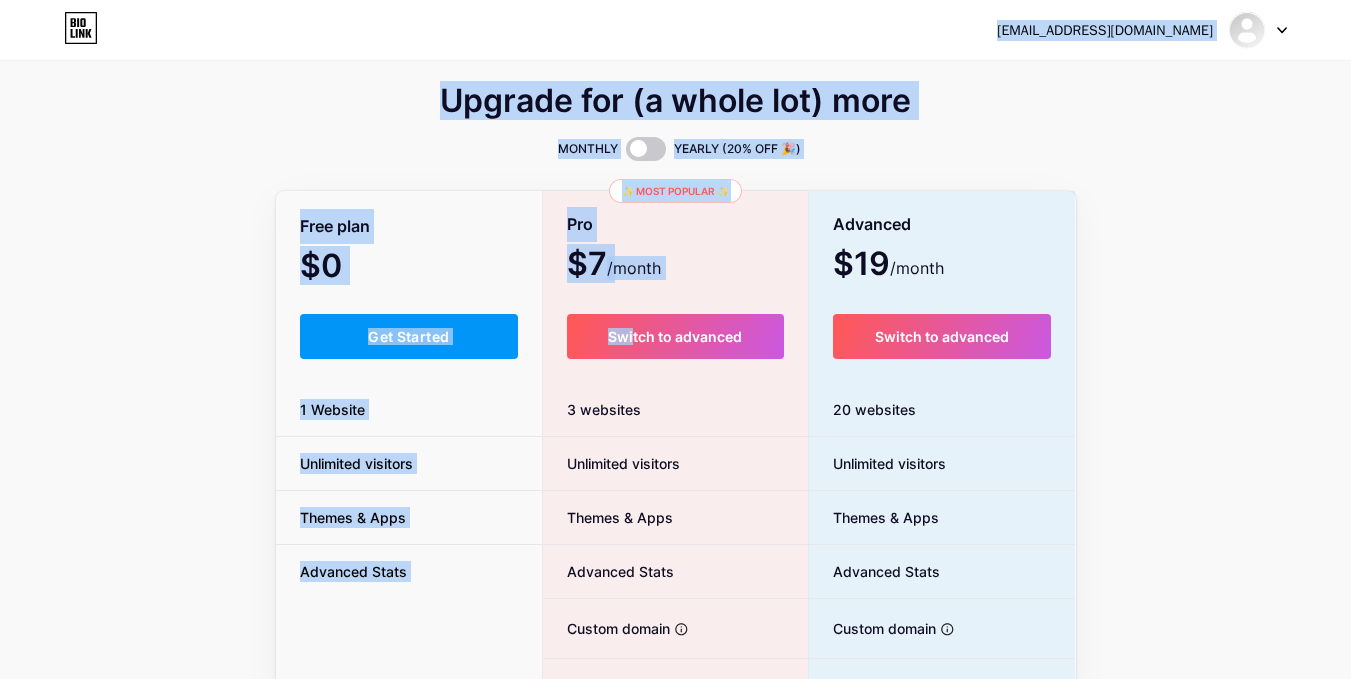 scroll, scrollTop: 0, scrollLeft: 0, axis: both 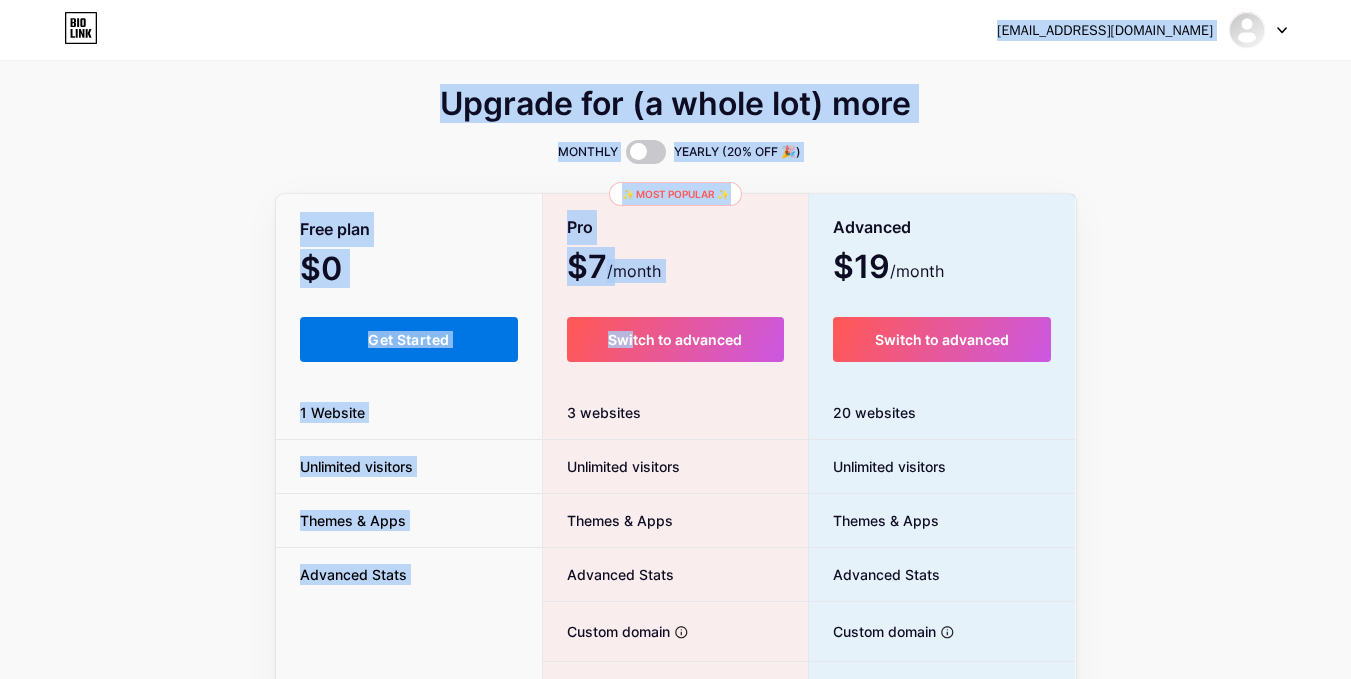 click on "Get Started" at bounding box center (409, 339) 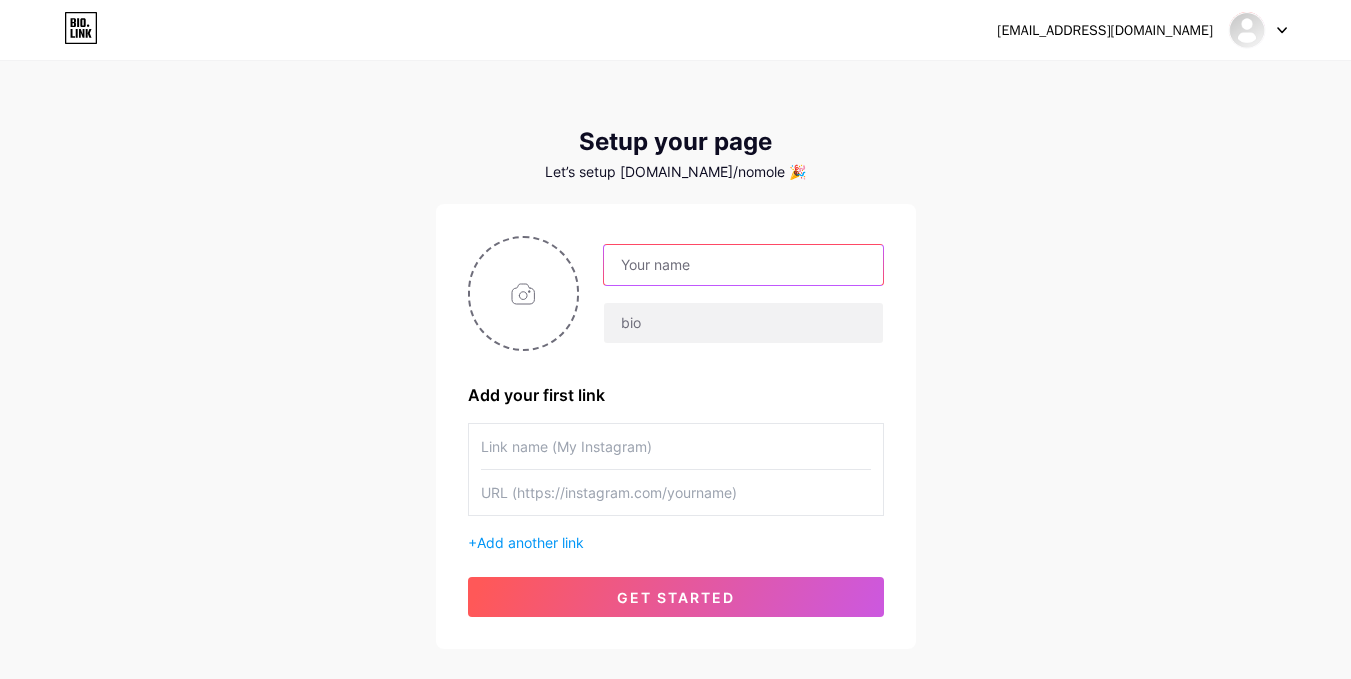 click at bounding box center [743, 265] 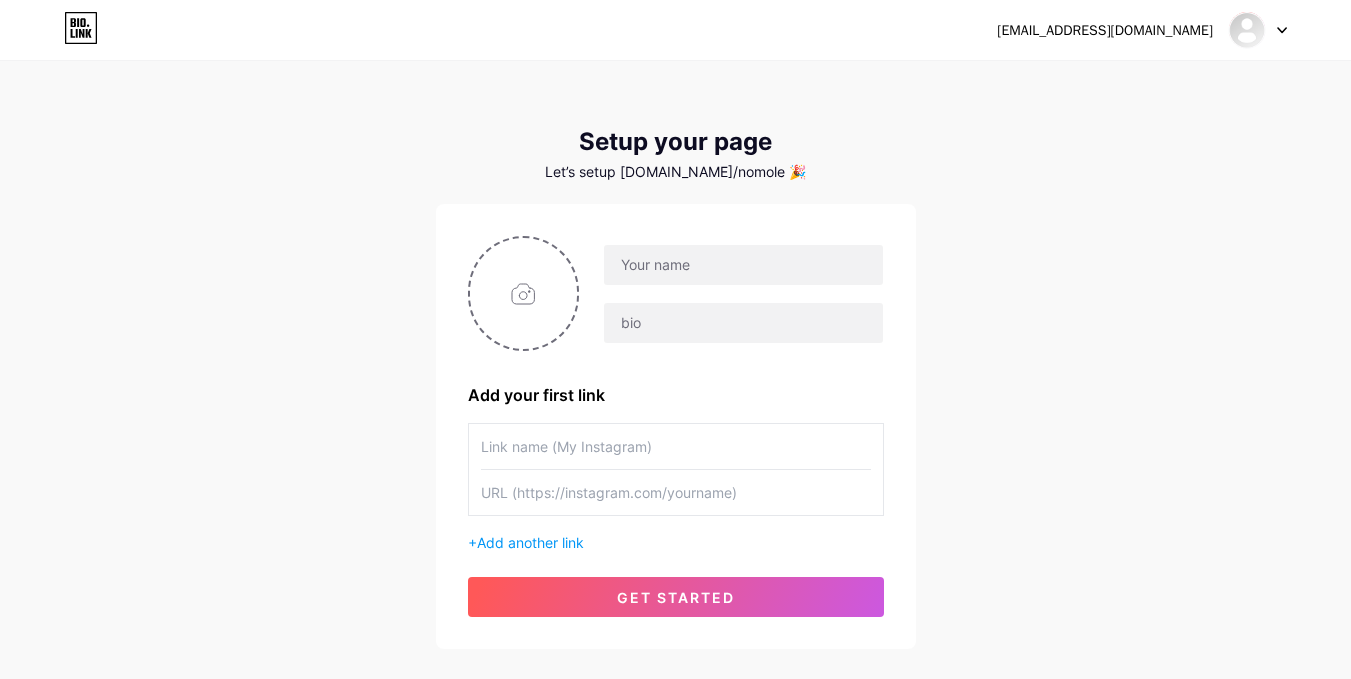 drag, startPoint x: 600, startPoint y: 202, endPoint x: 609, endPoint y: 217, distance: 17.492855 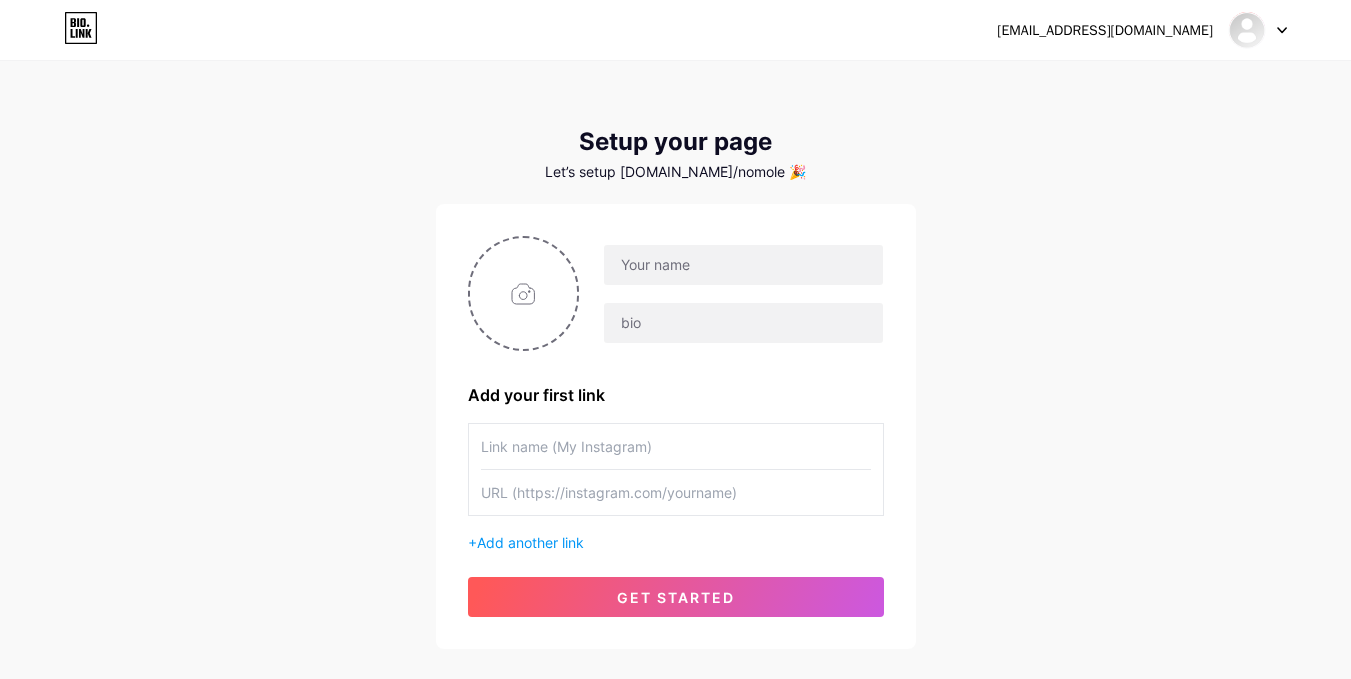 click on "Setup your page   Let’s setup [DOMAIN_NAME]/nomole 🎉                       Add your first link
+  Add another link     get started" at bounding box center (676, 388) 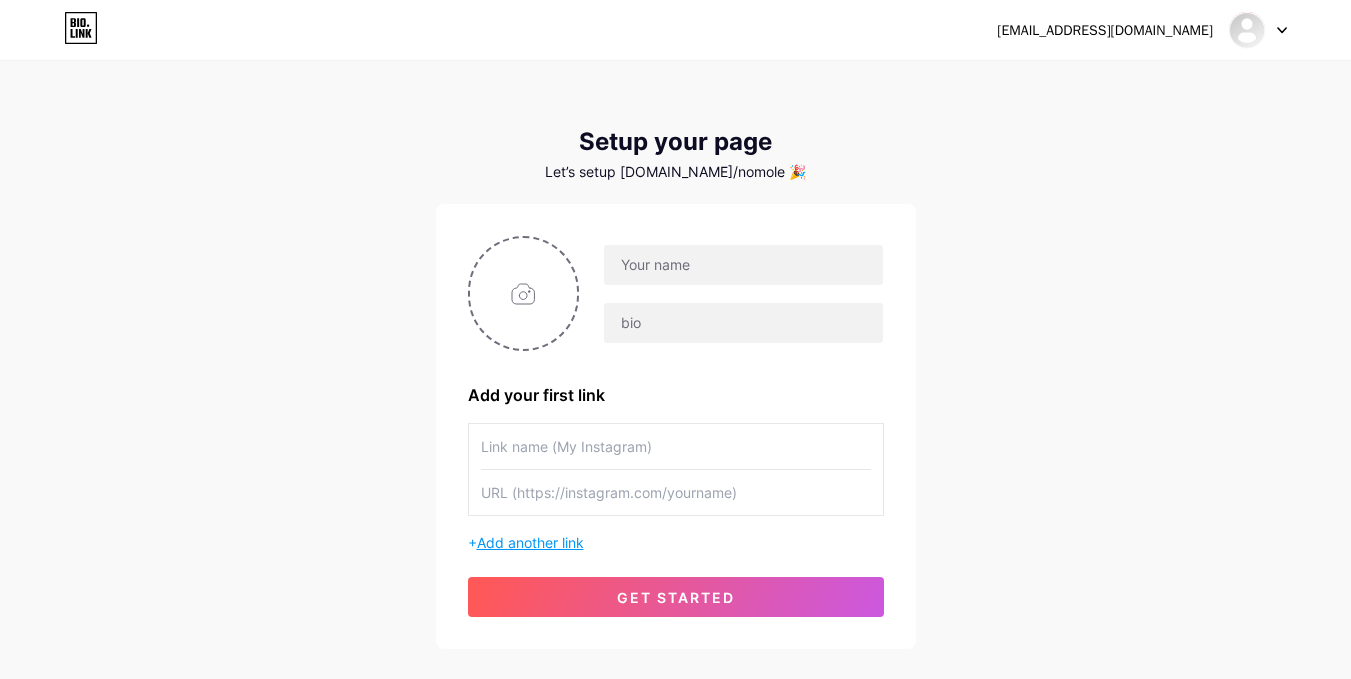 click on "Add another link" at bounding box center (530, 542) 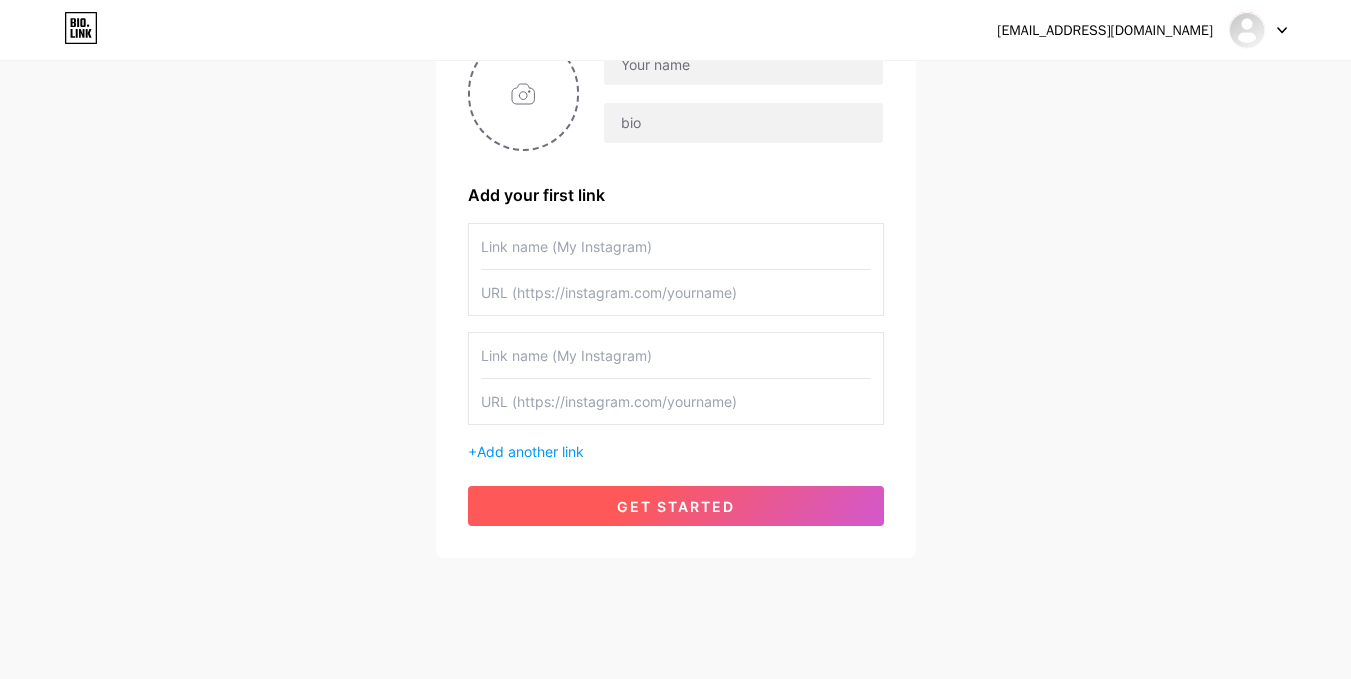 scroll, scrollTop: 223, scrollLeft: 0, axis: vertical 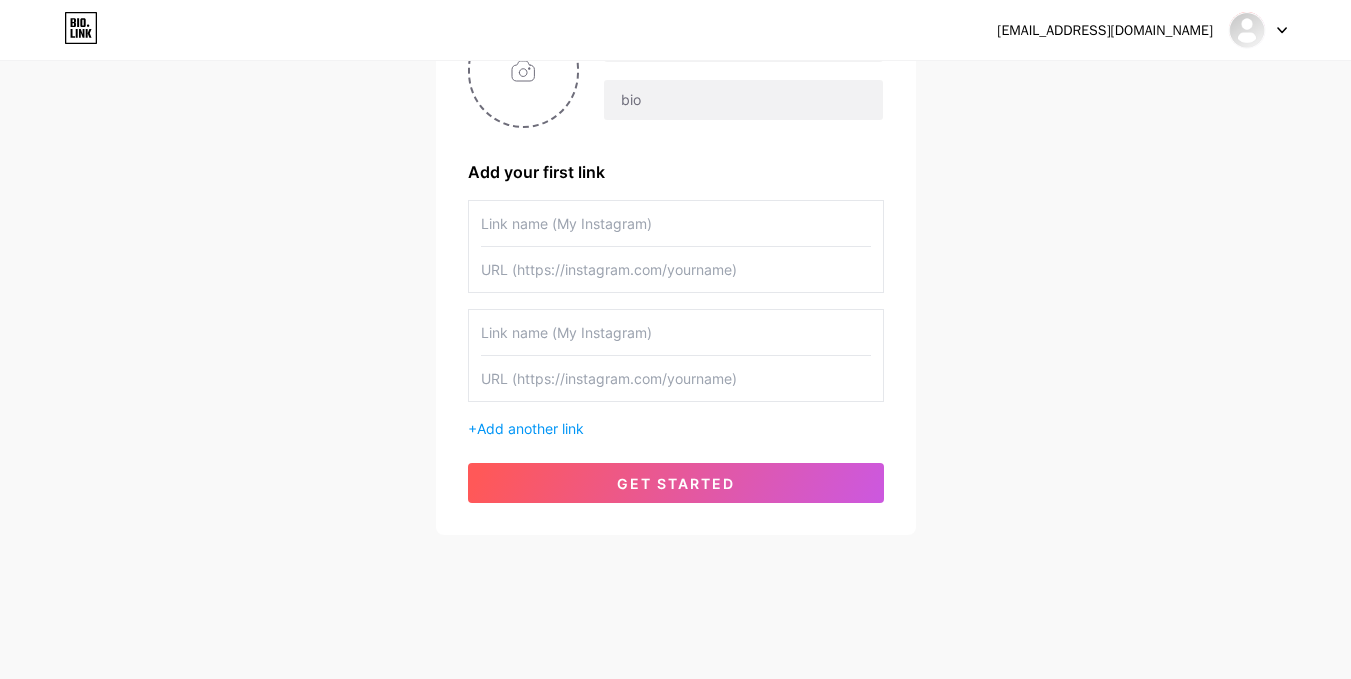 click at bounding box center [676, 332] 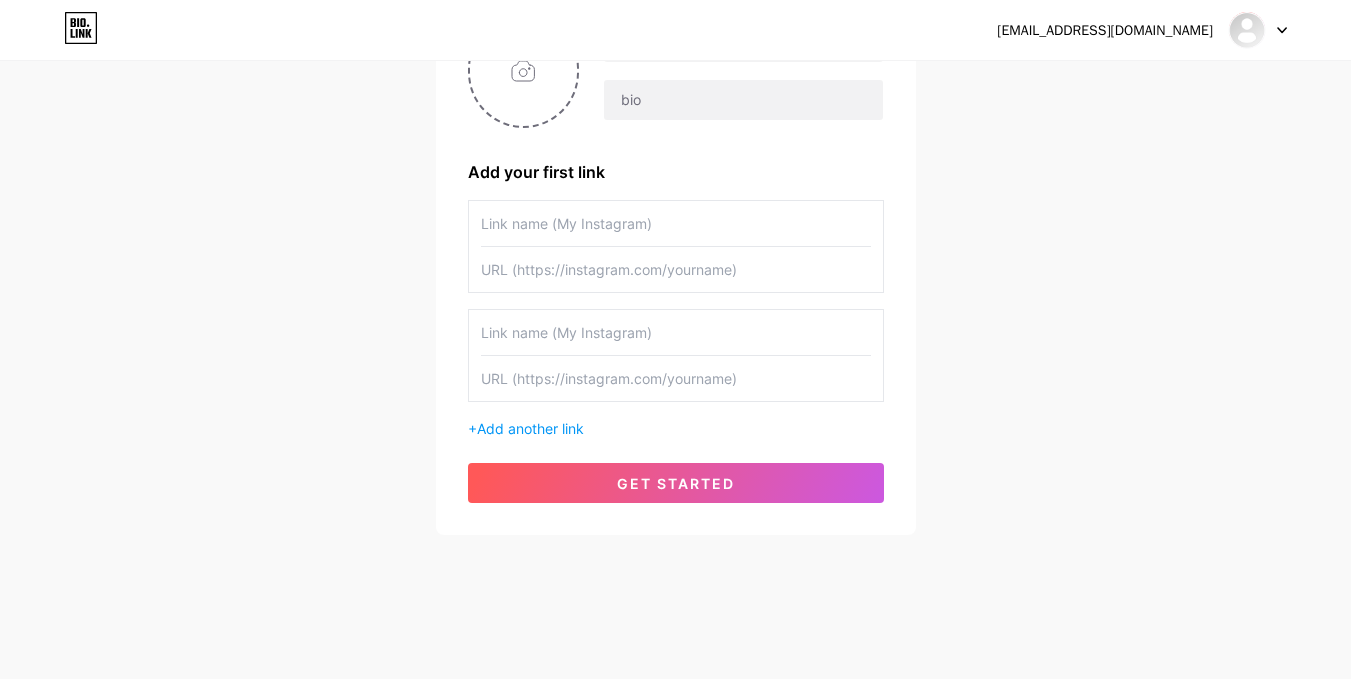 scroll, scrollTop: 23, scrollLeft: 0, axis: vertical 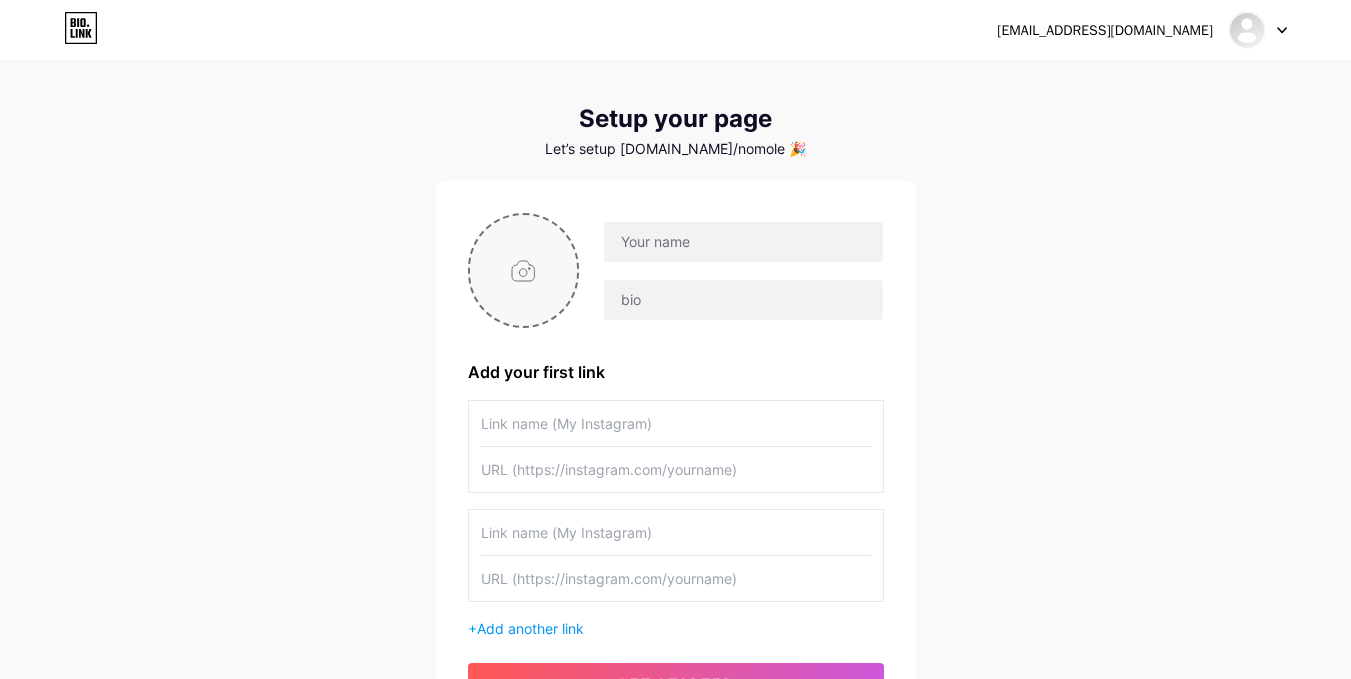 click at bounding box center [524, 270] 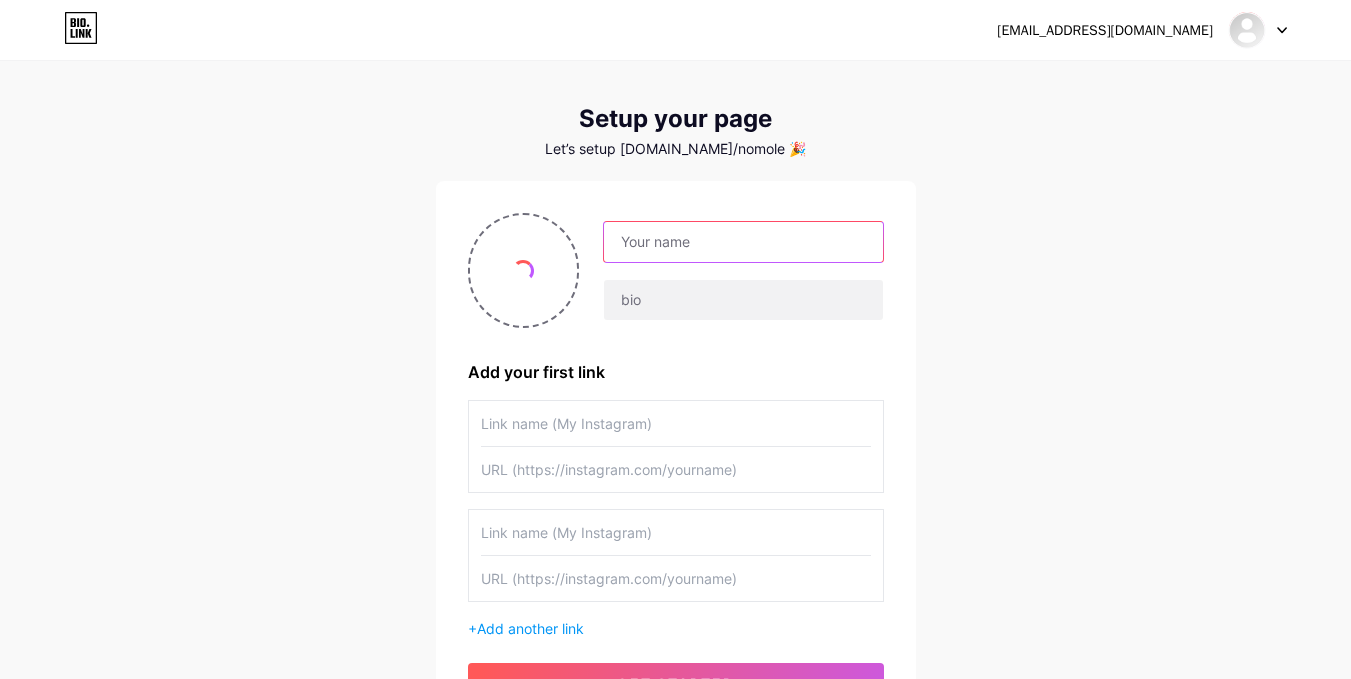 click at bounding box center (743, 242) 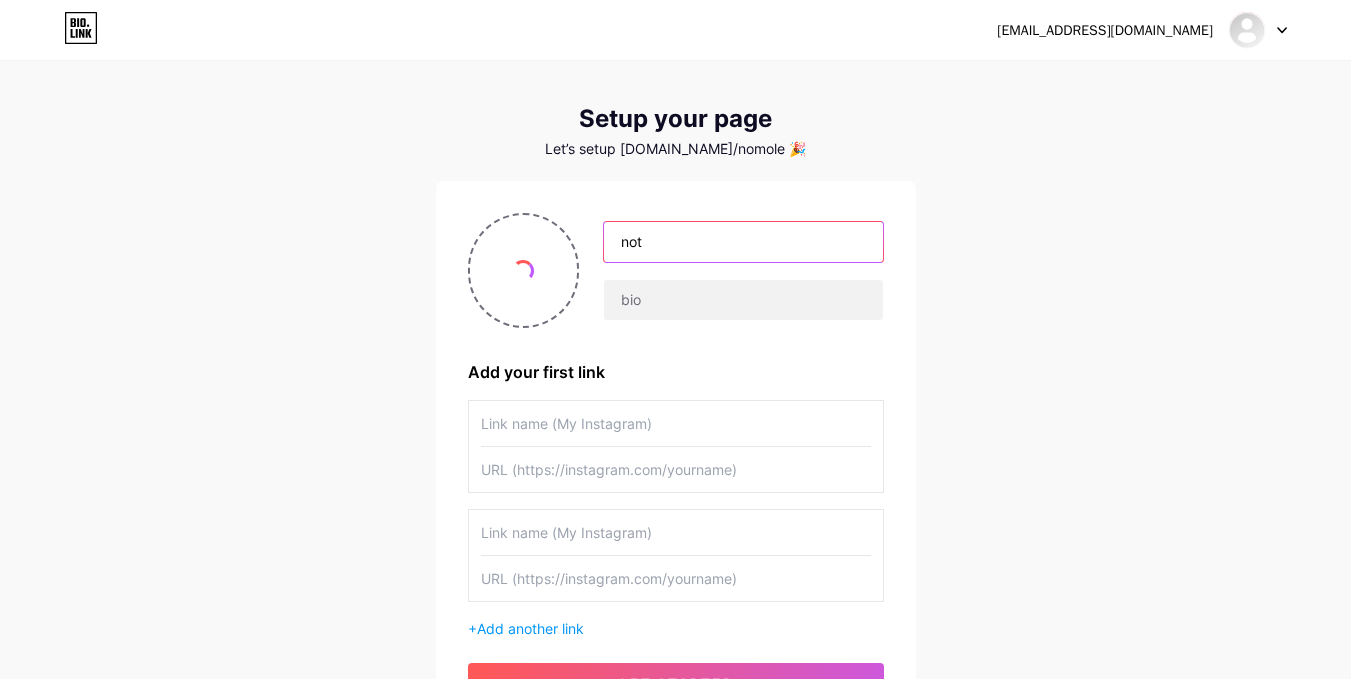 type on "not" 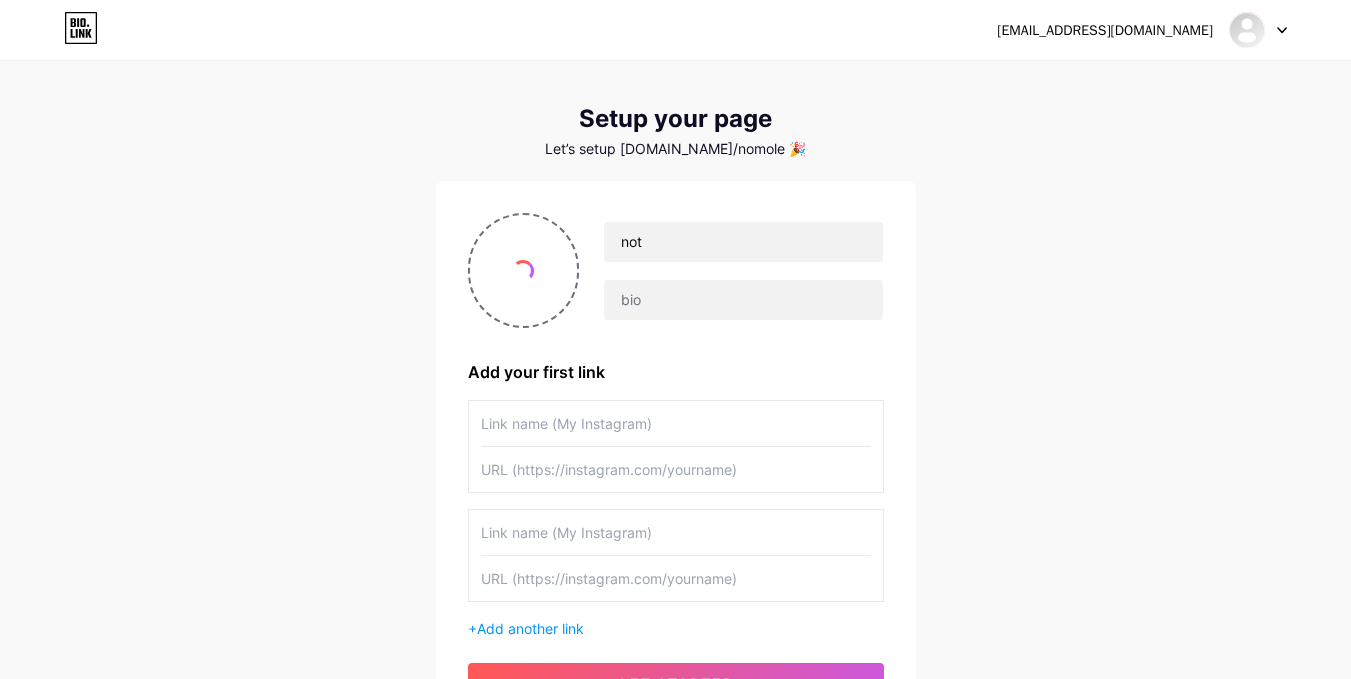 click on "not" at bounding box center [676, 270] 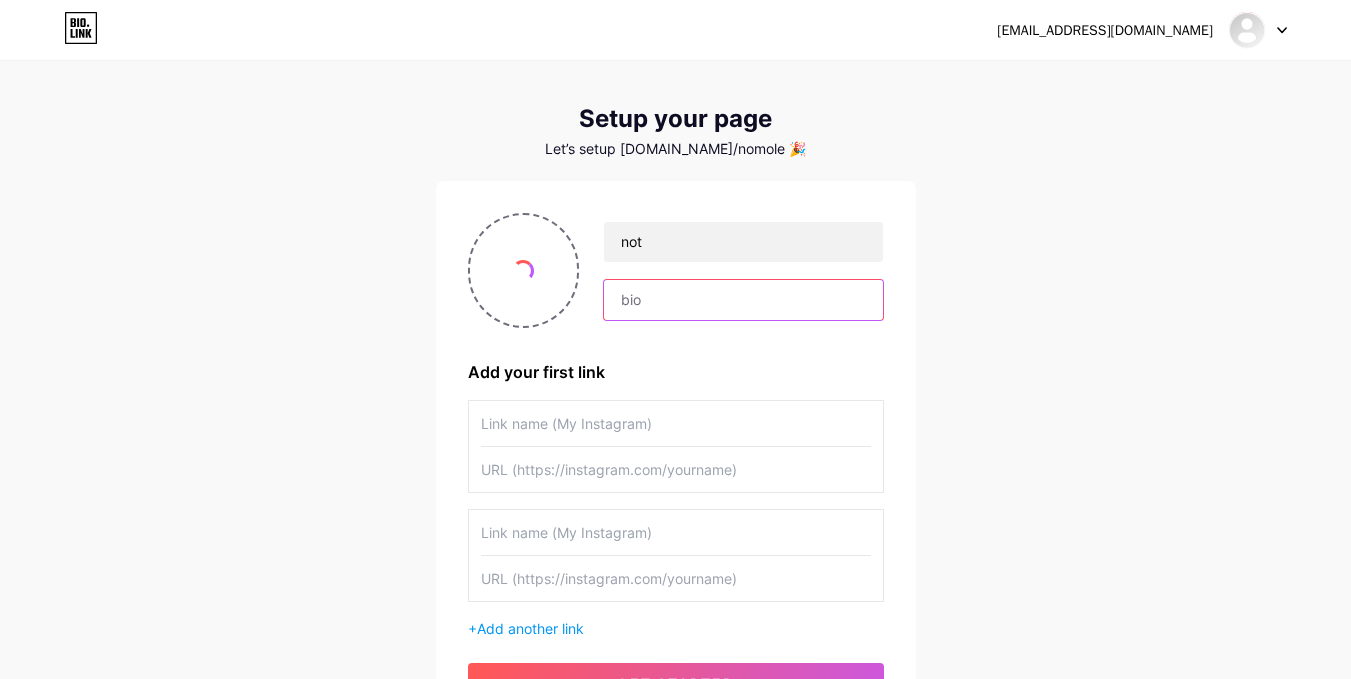 click at bounding box center (743, 300) 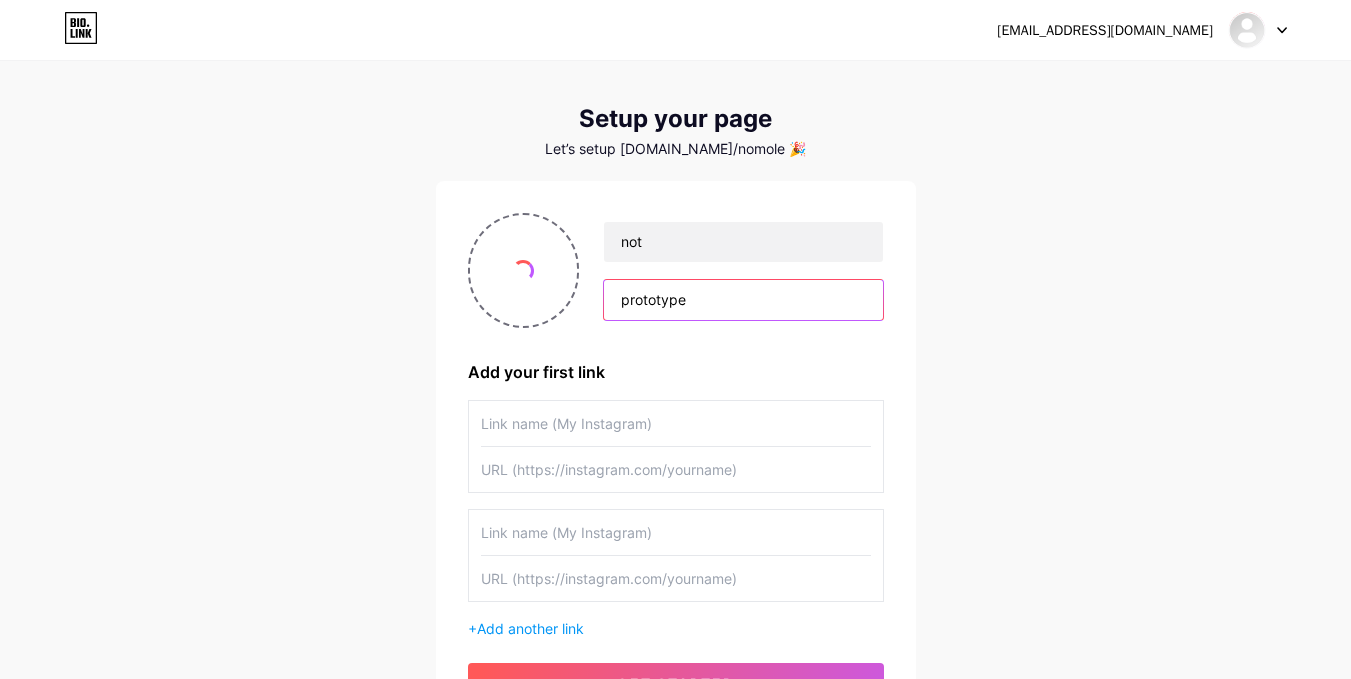 type on "prototype" 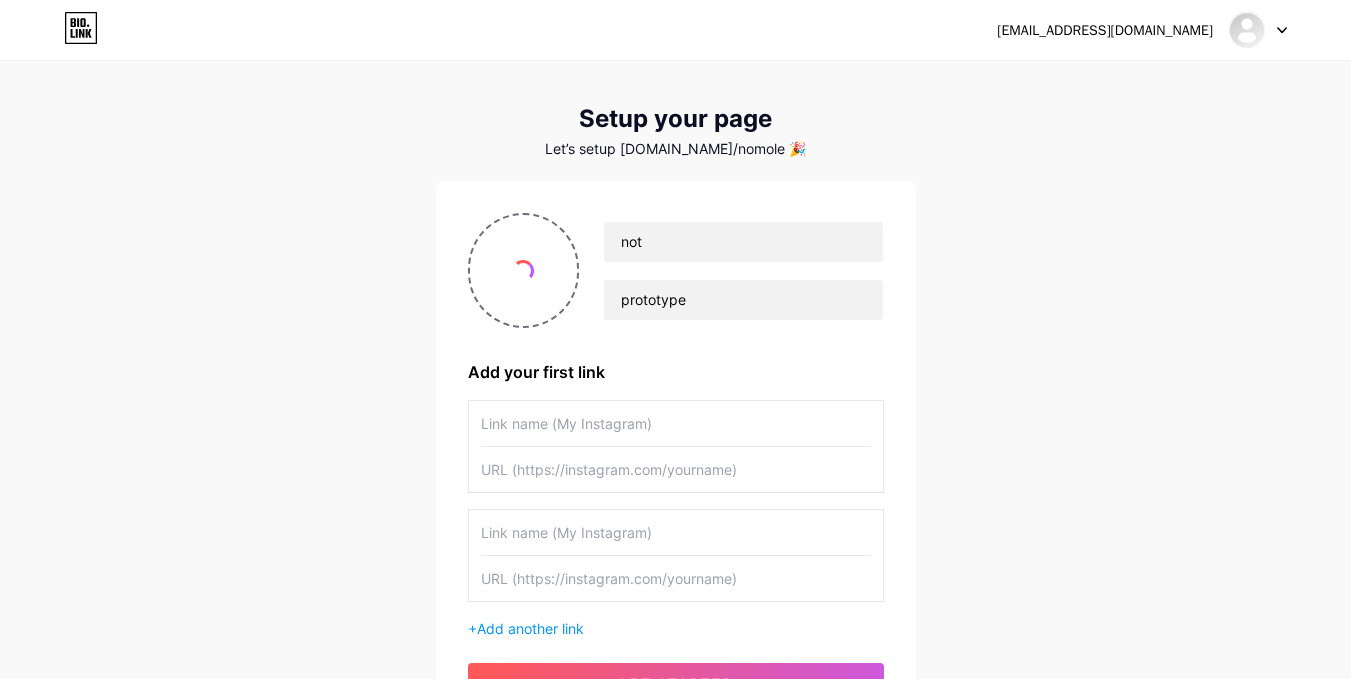 click at bounding box center (676, 423) 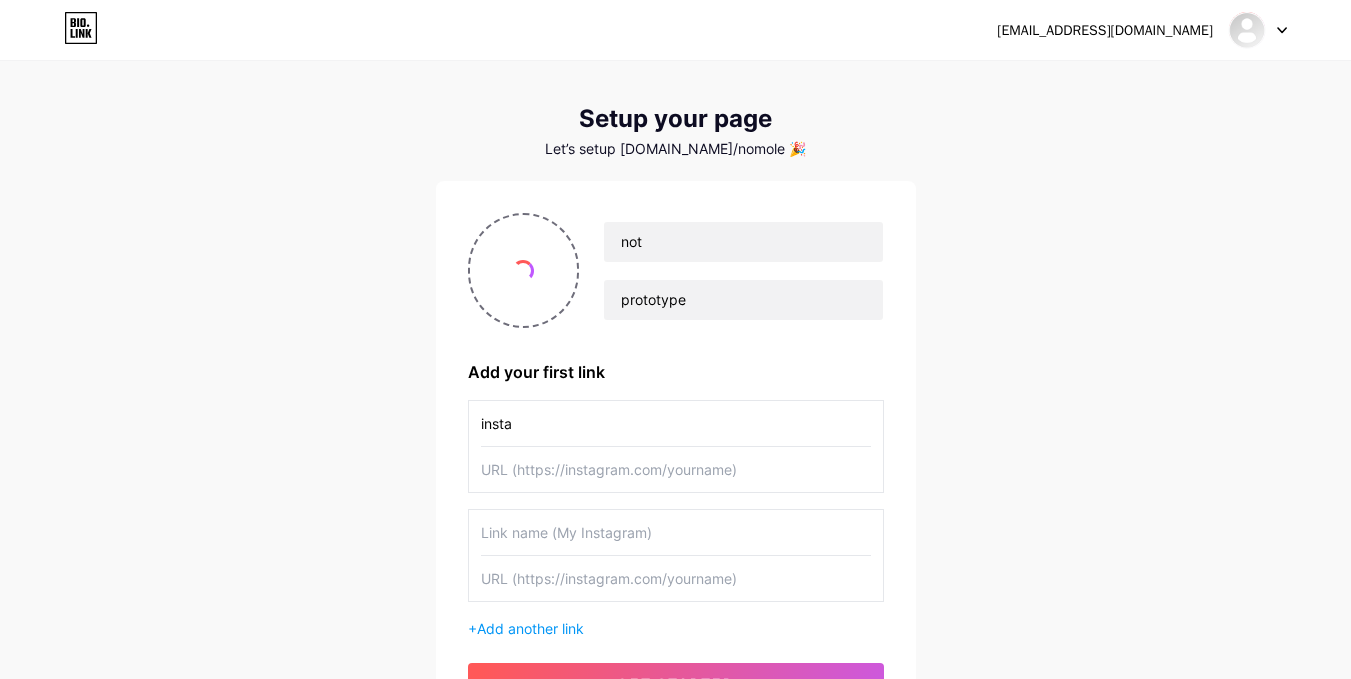 type on "insta" 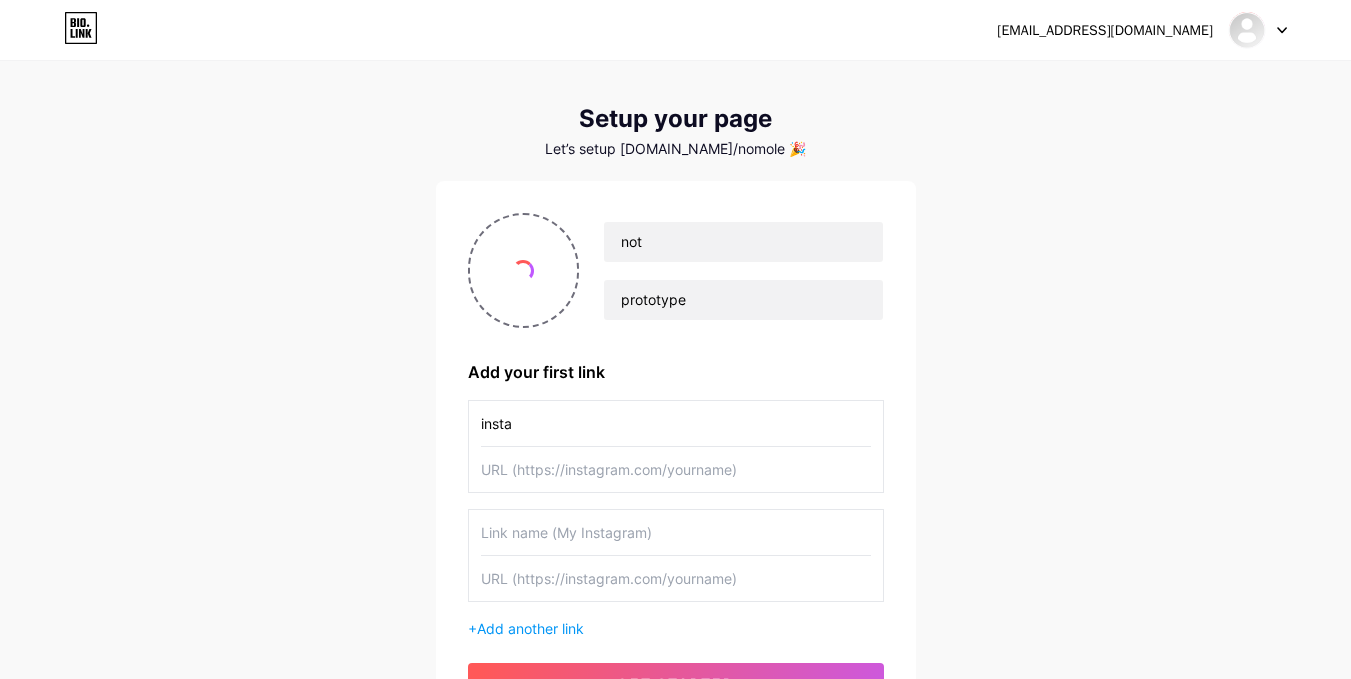 scroll, scrollTop: 223, scrollLeft: 0, axis: vertical 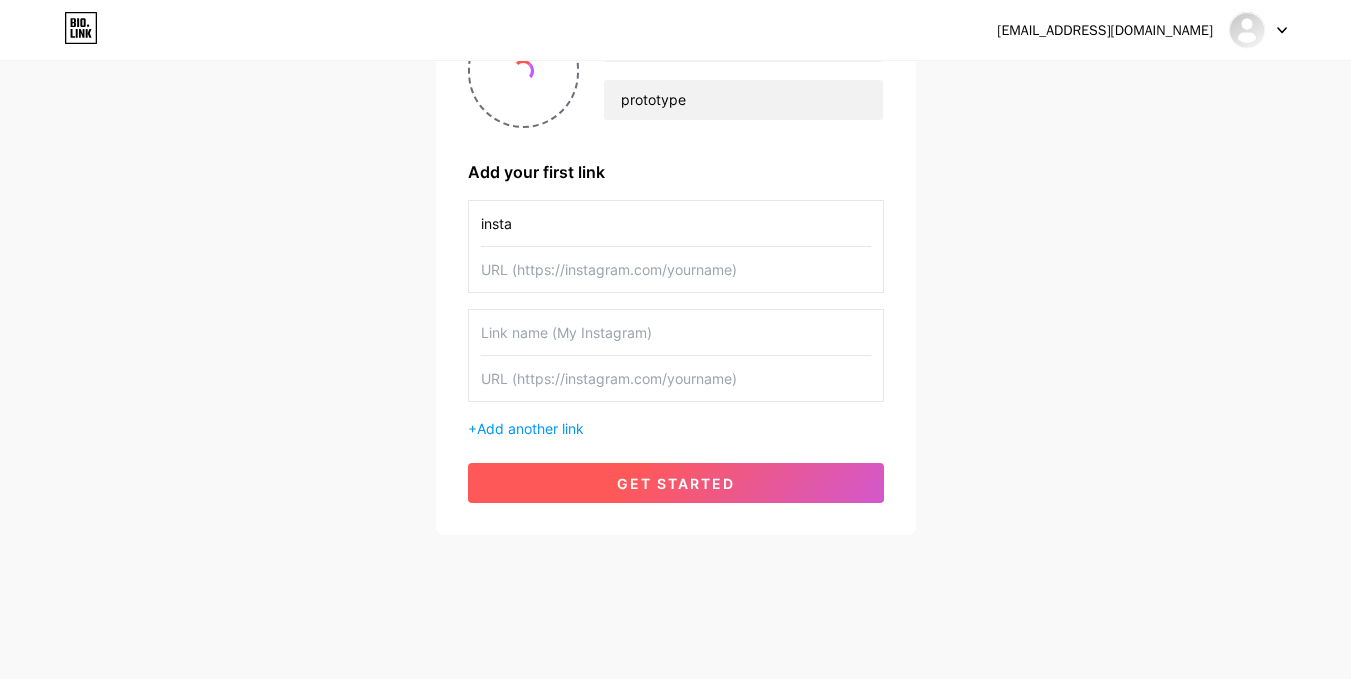click on "get started" at bounding box center [676, 483] 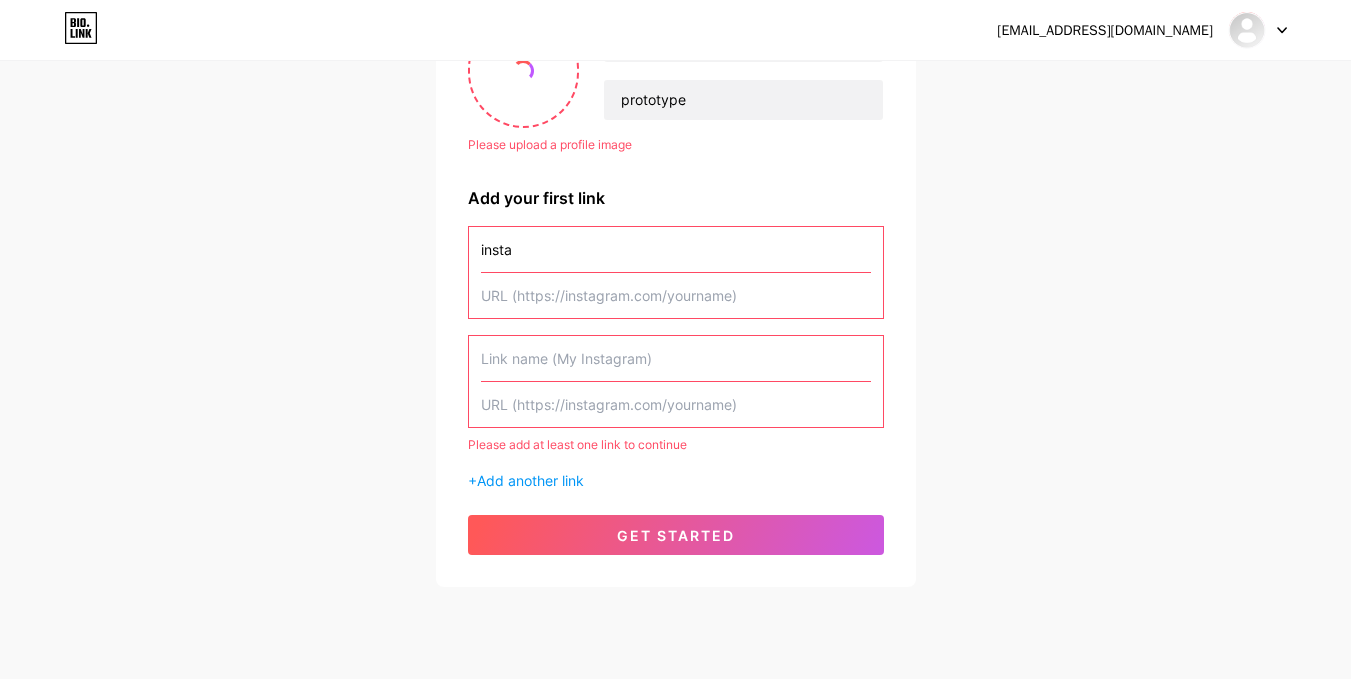 scroll, scrollTop: 23, scrollLeft: 0, axis: vertical 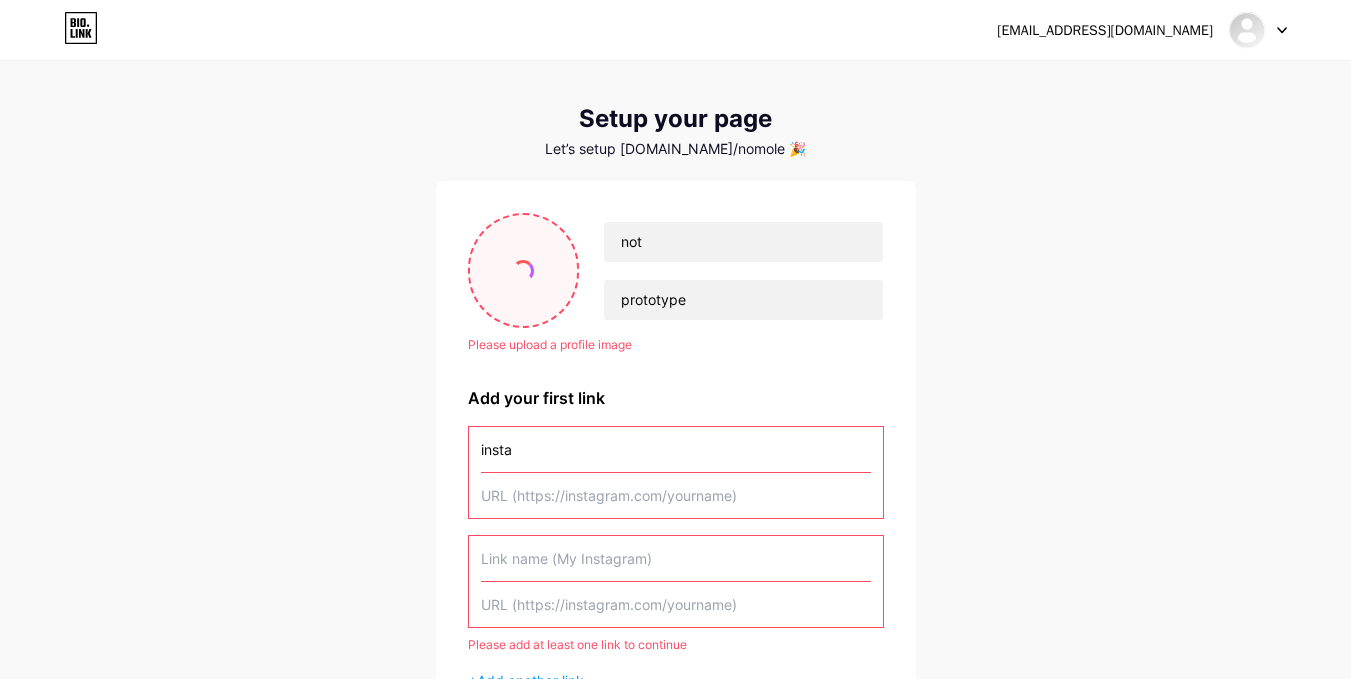 click at bounding box center [524, 270] 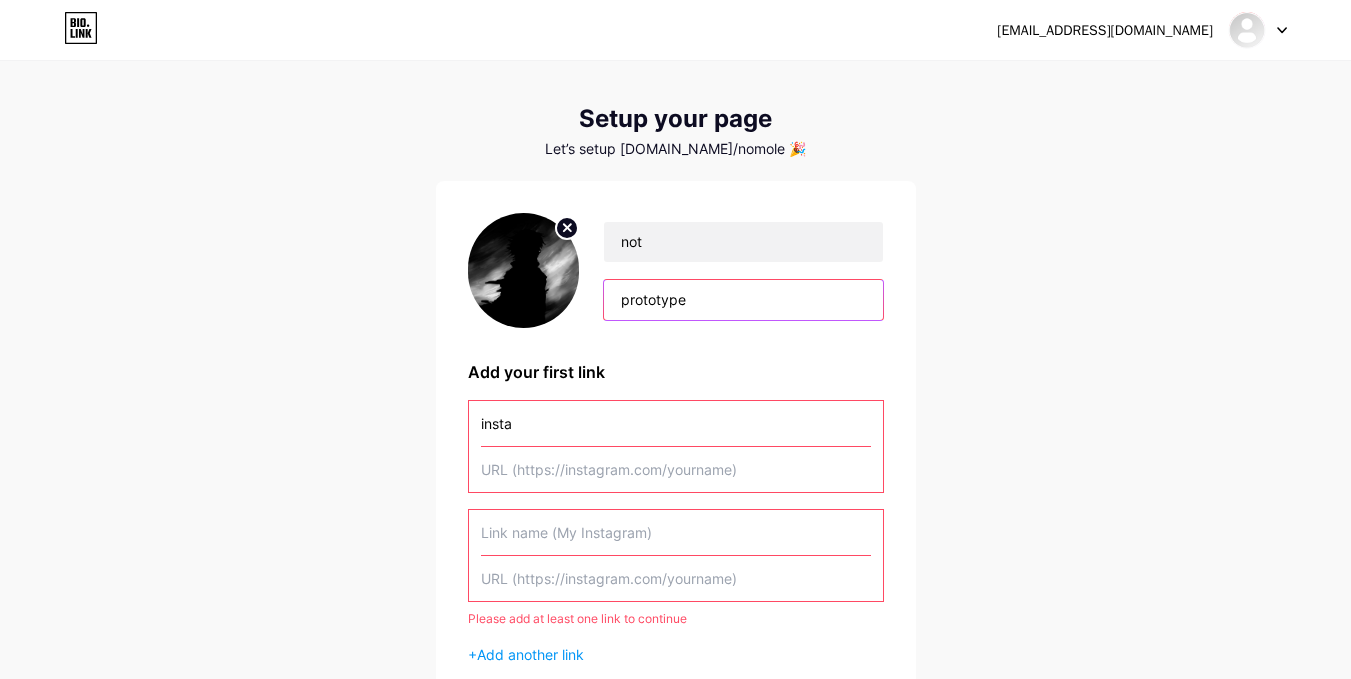 drag, startPoint x: 623, startPoint y: 289, endPoint x: 605, endPoint y: 288, distance: 18.027756 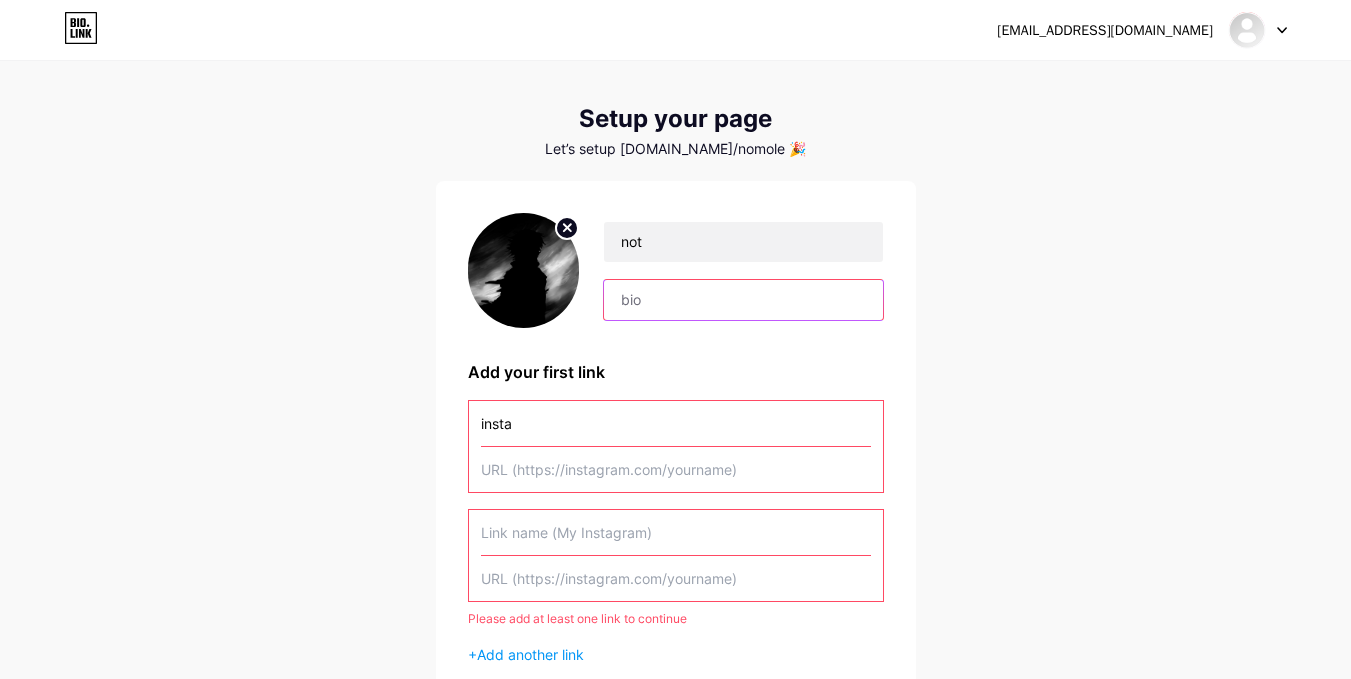 type 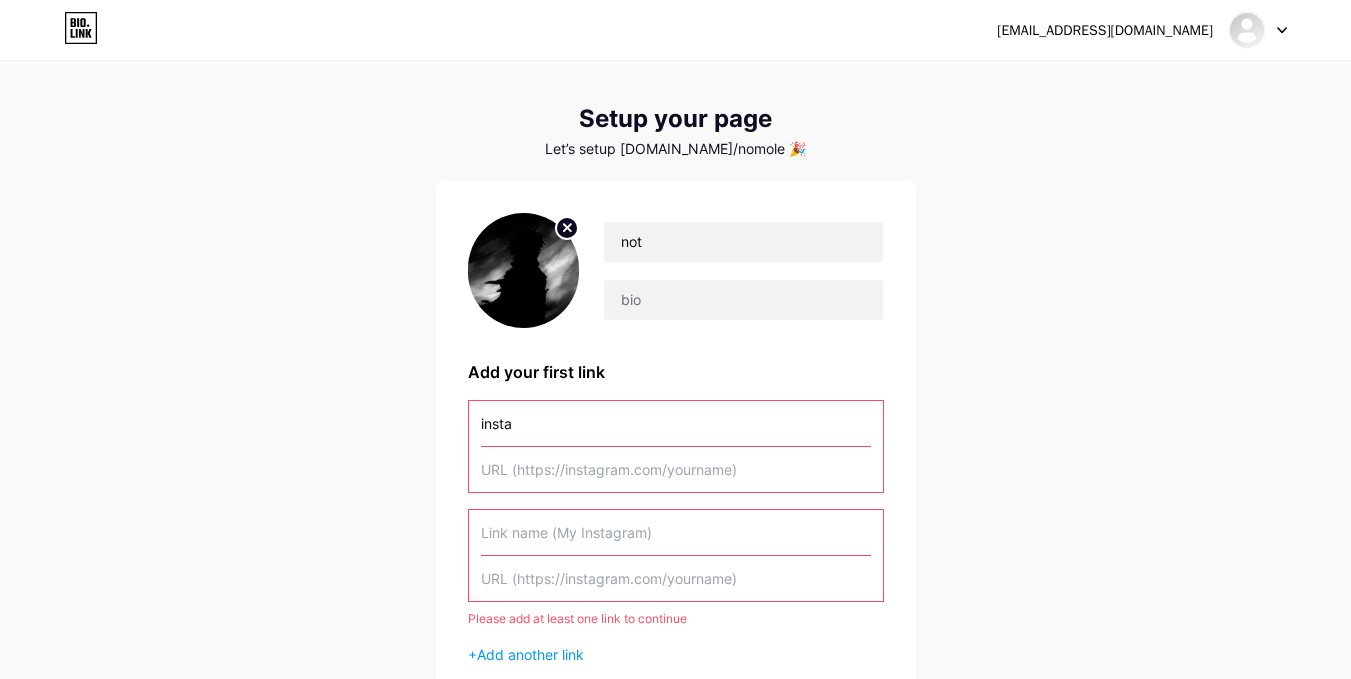 click at bounding box center (676, 469) 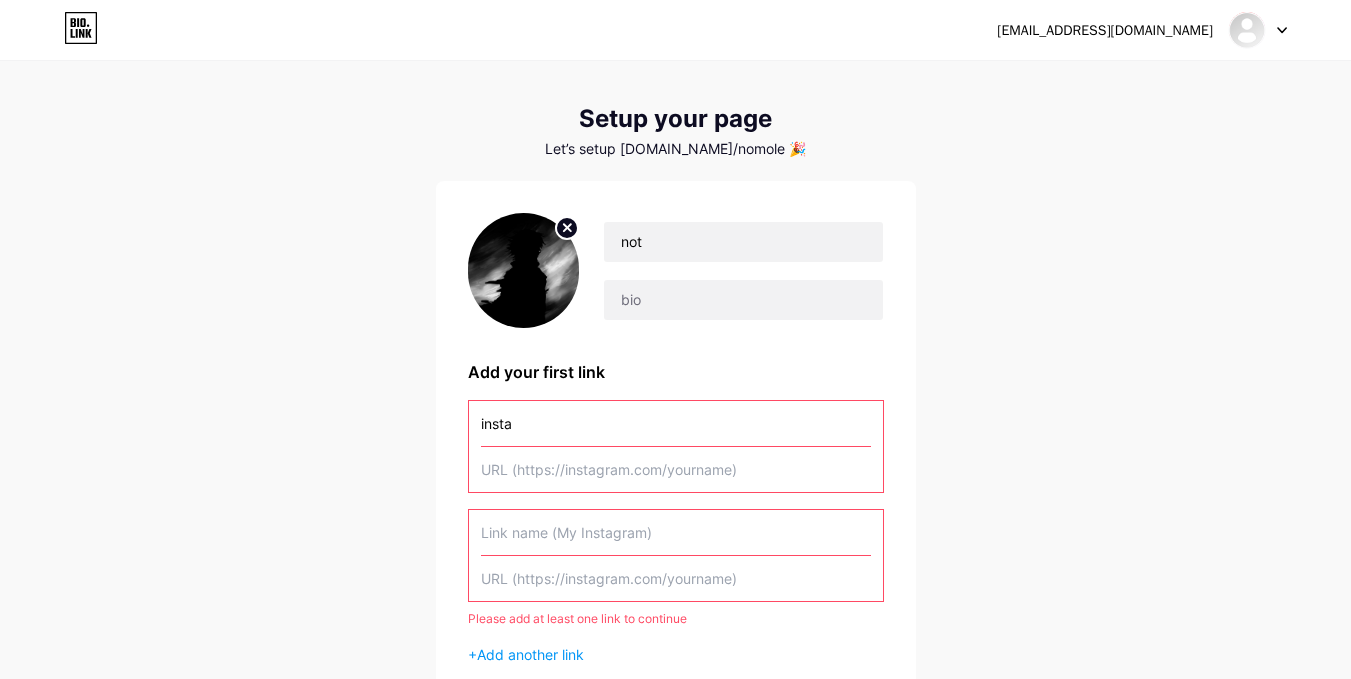 click at bounding box center [676, 469] 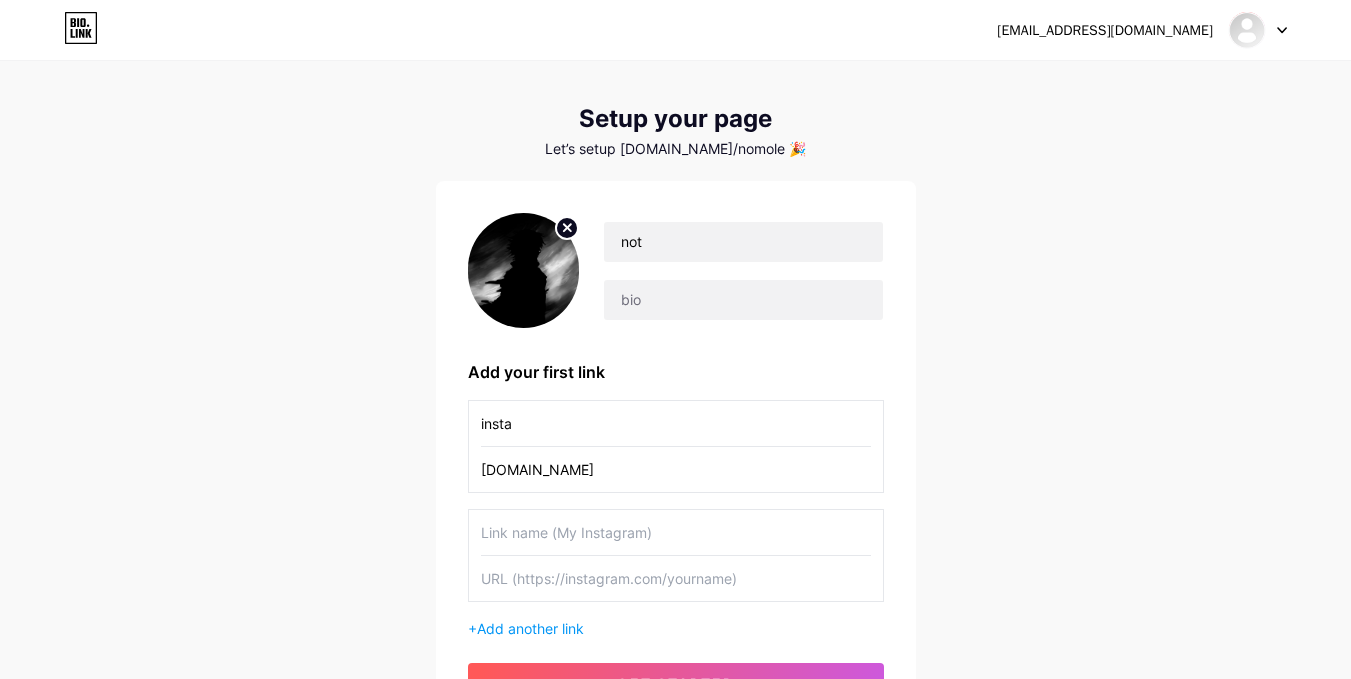 type on "[DOMAIN_NAME]" 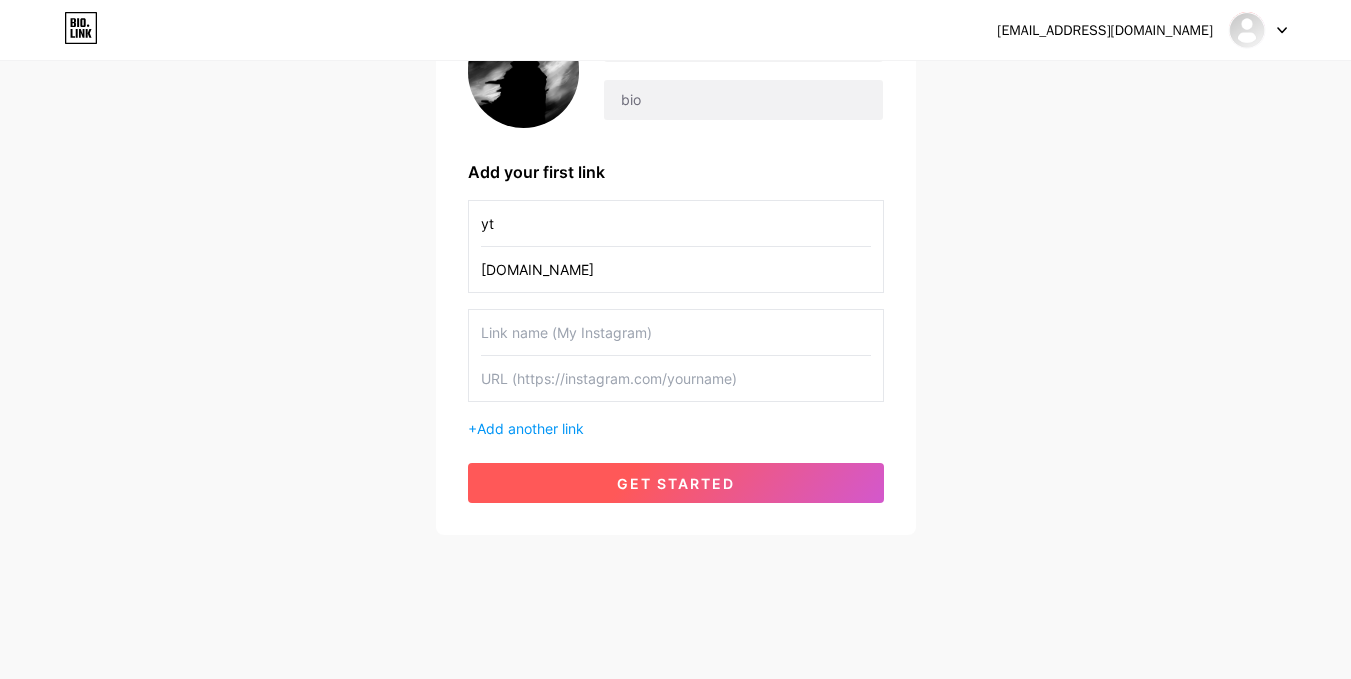 type on "yt" 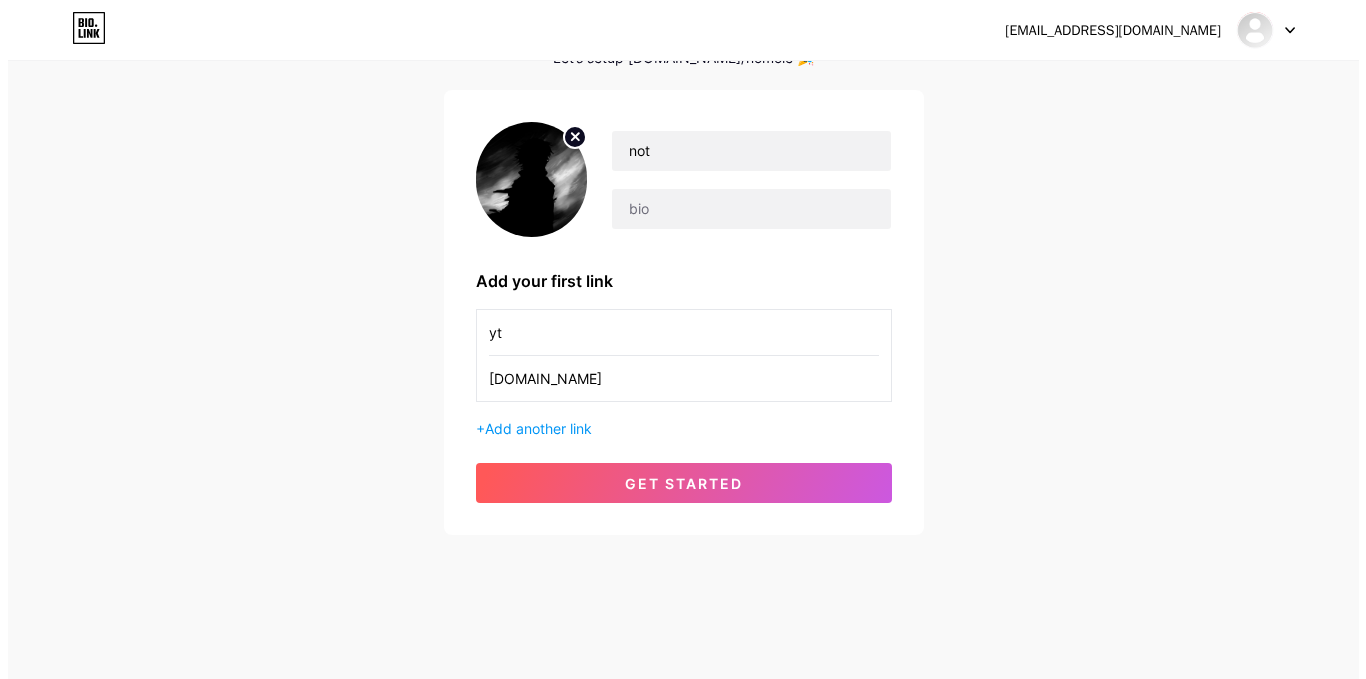 scroll, scrollTop: 0, scrollLeft: 0, axis: both 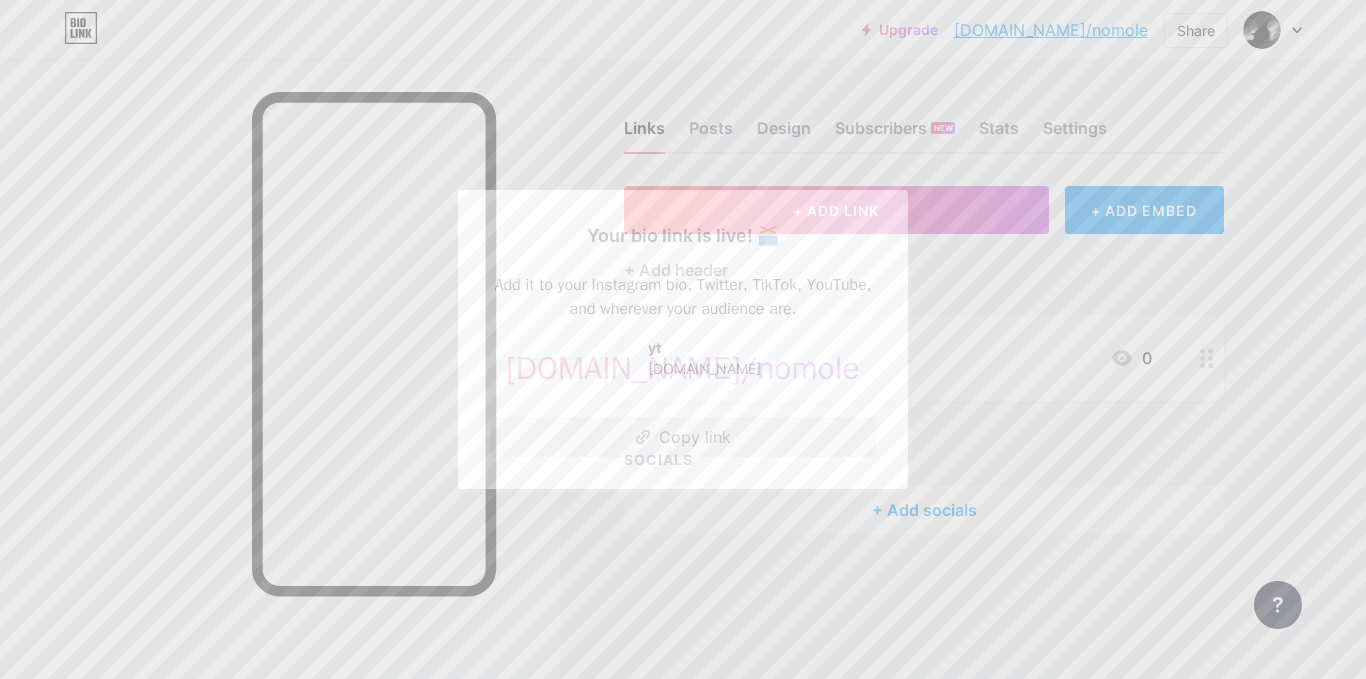click on "Copy link" at bounding box center (683, 437) 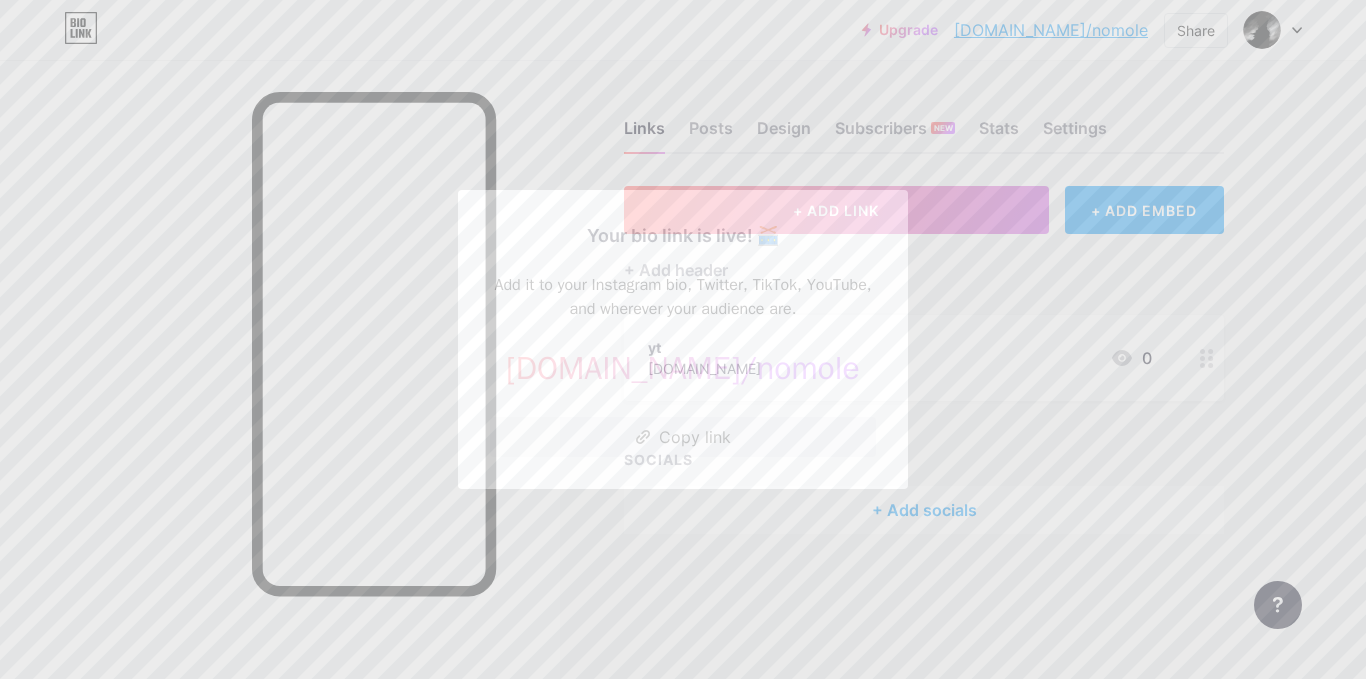 click at bounding box center [683, 339] 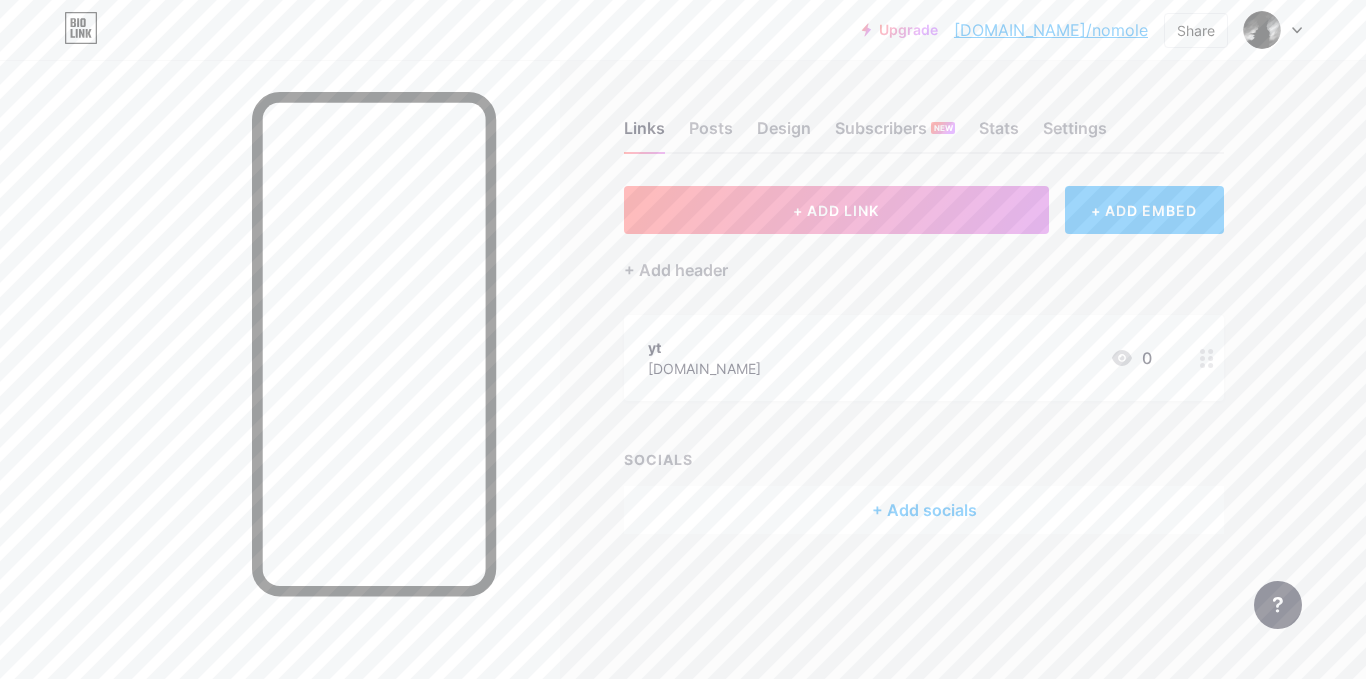 click on "+ ADD EMBED" at bounding box center (1144, 210) 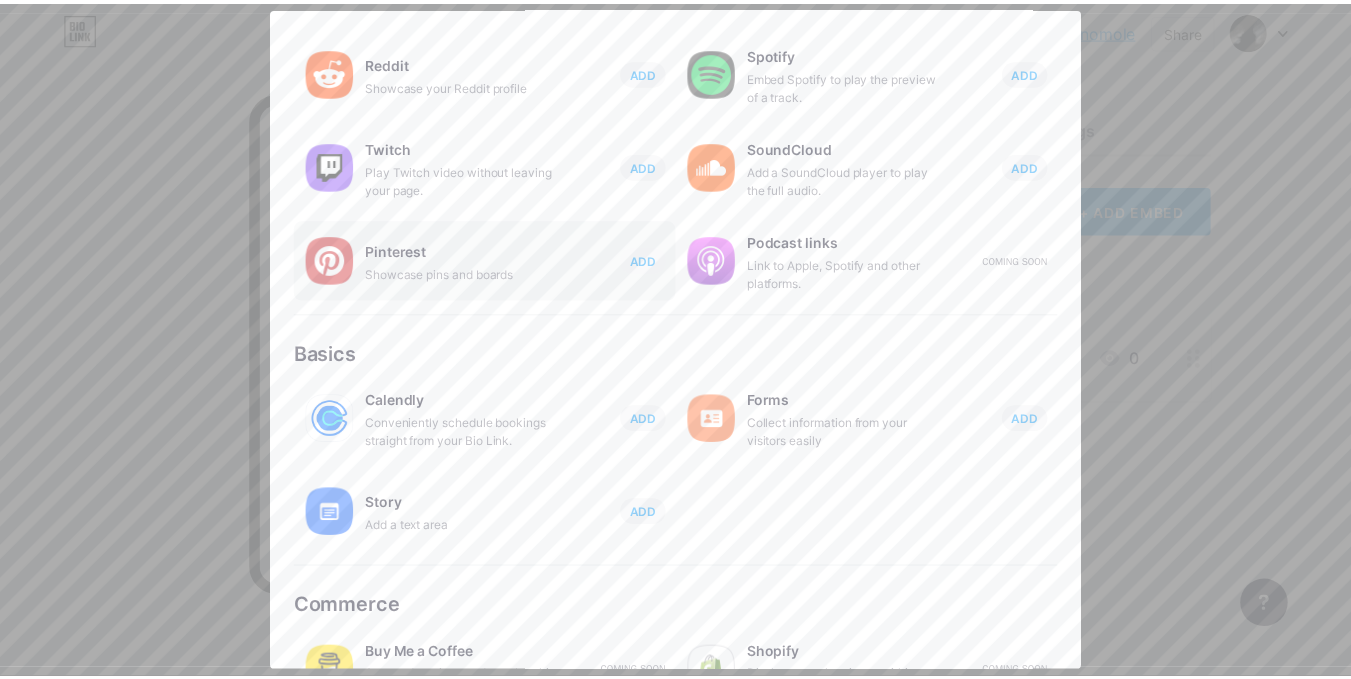 scroll, scrollTop: 354, scrollLeft: 0, axis: vertical 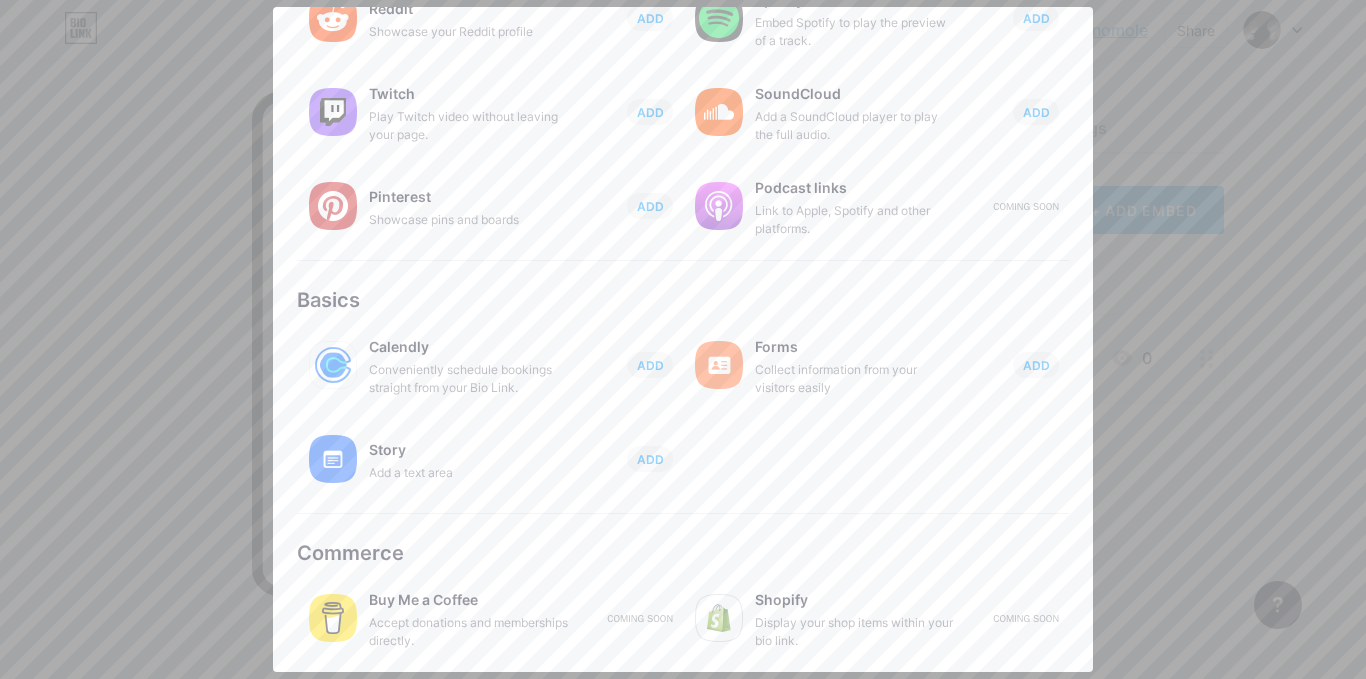 click at bounding box center (683, 339) 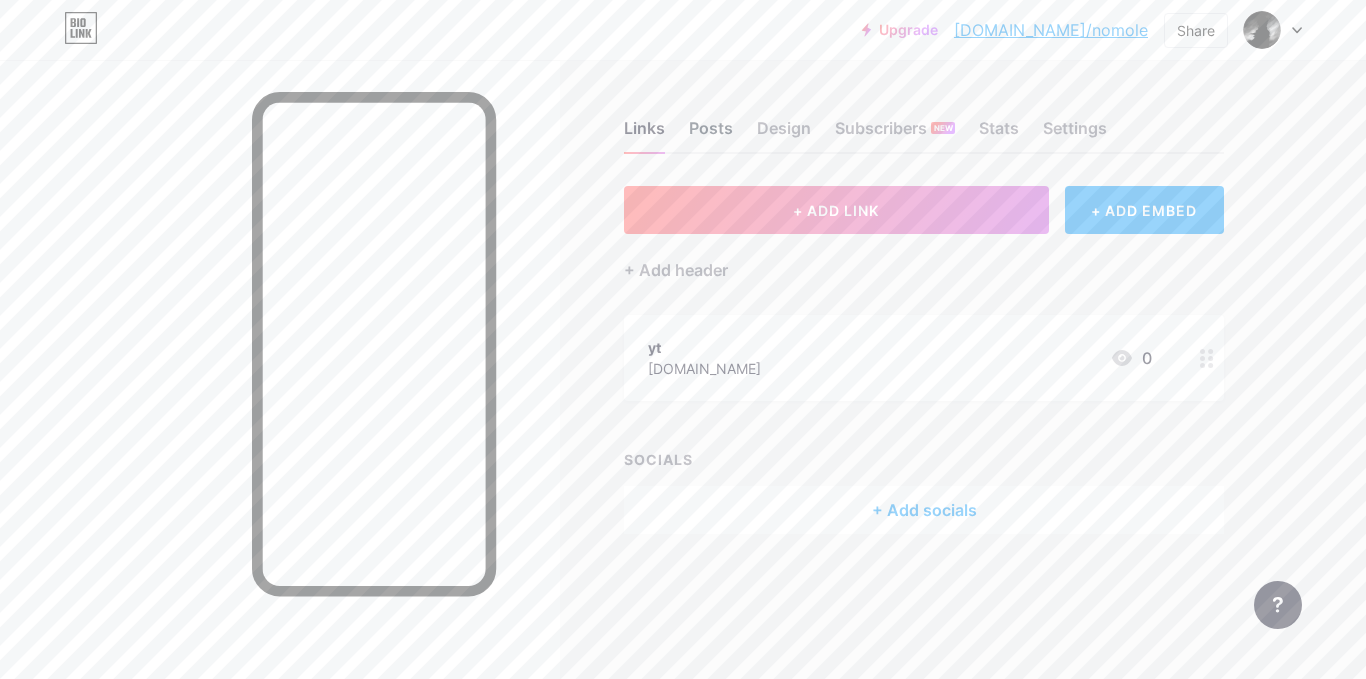 click on "Posts" at bounding box center [711, 134] 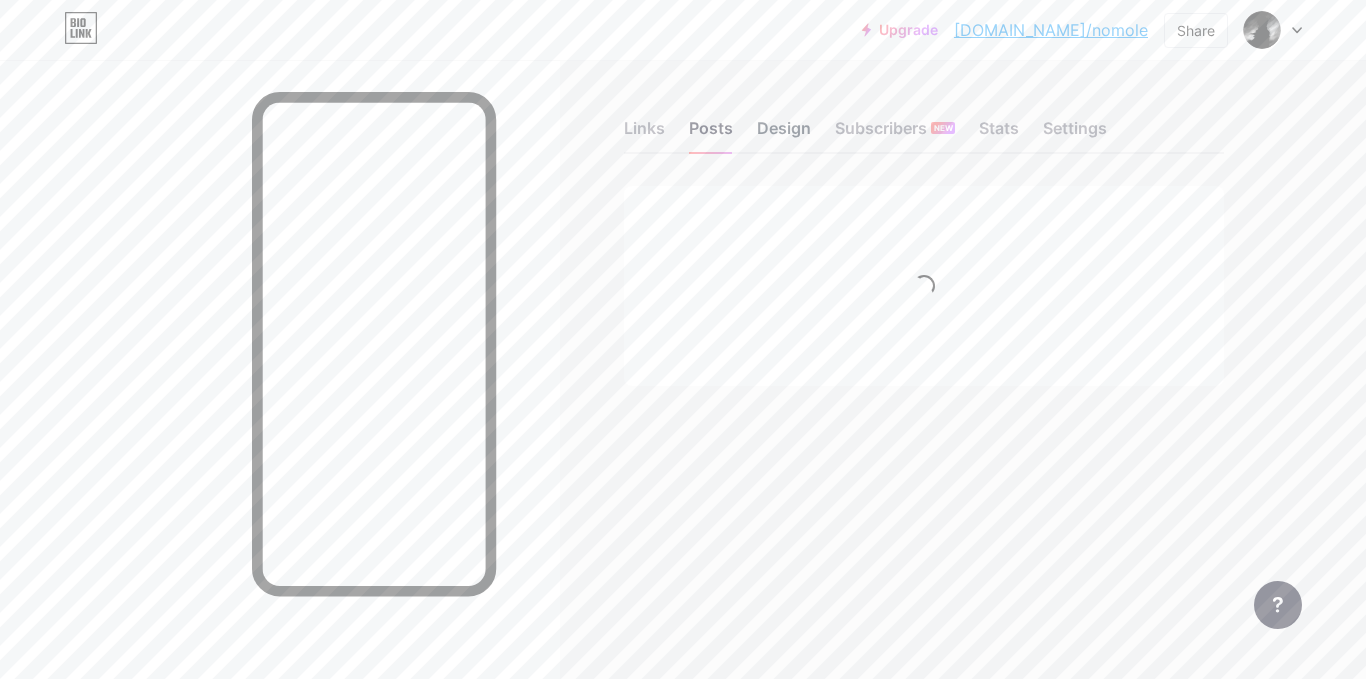 click on "Design" at bounding box center [784, 134] 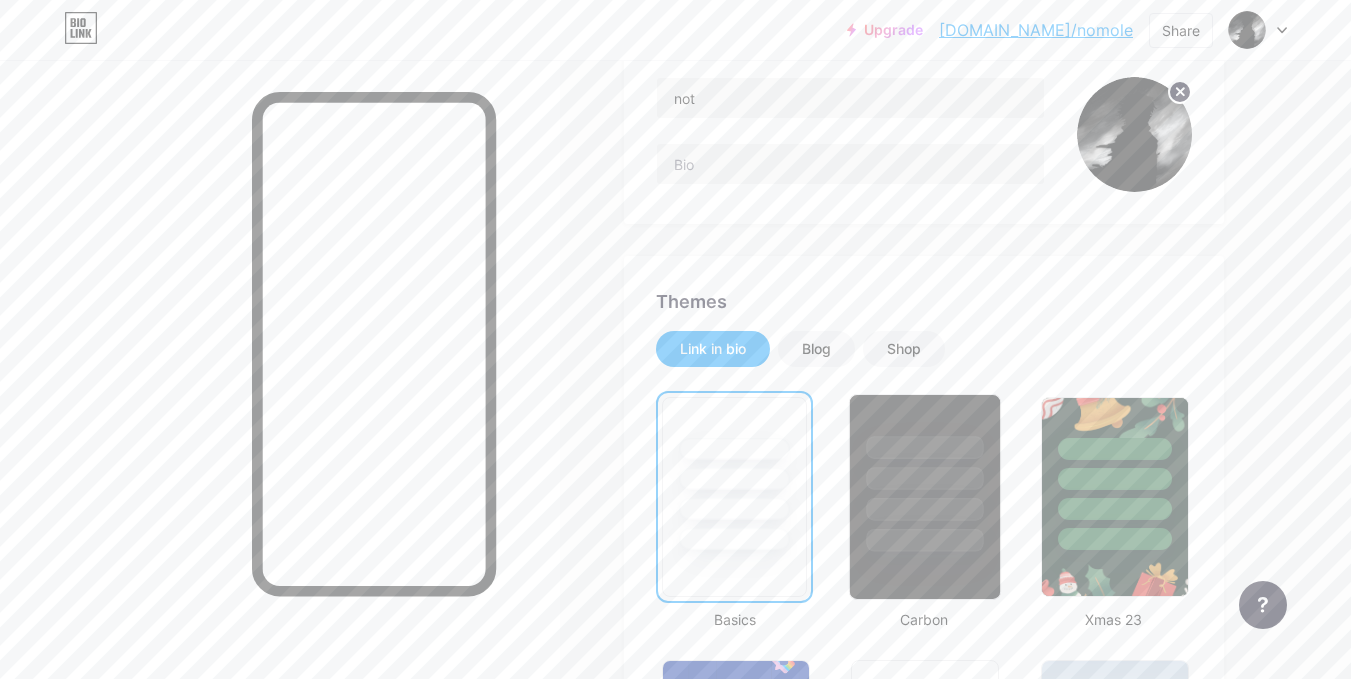scroll, scrollTop: 300, scrollLeft: 0, axis: vertical 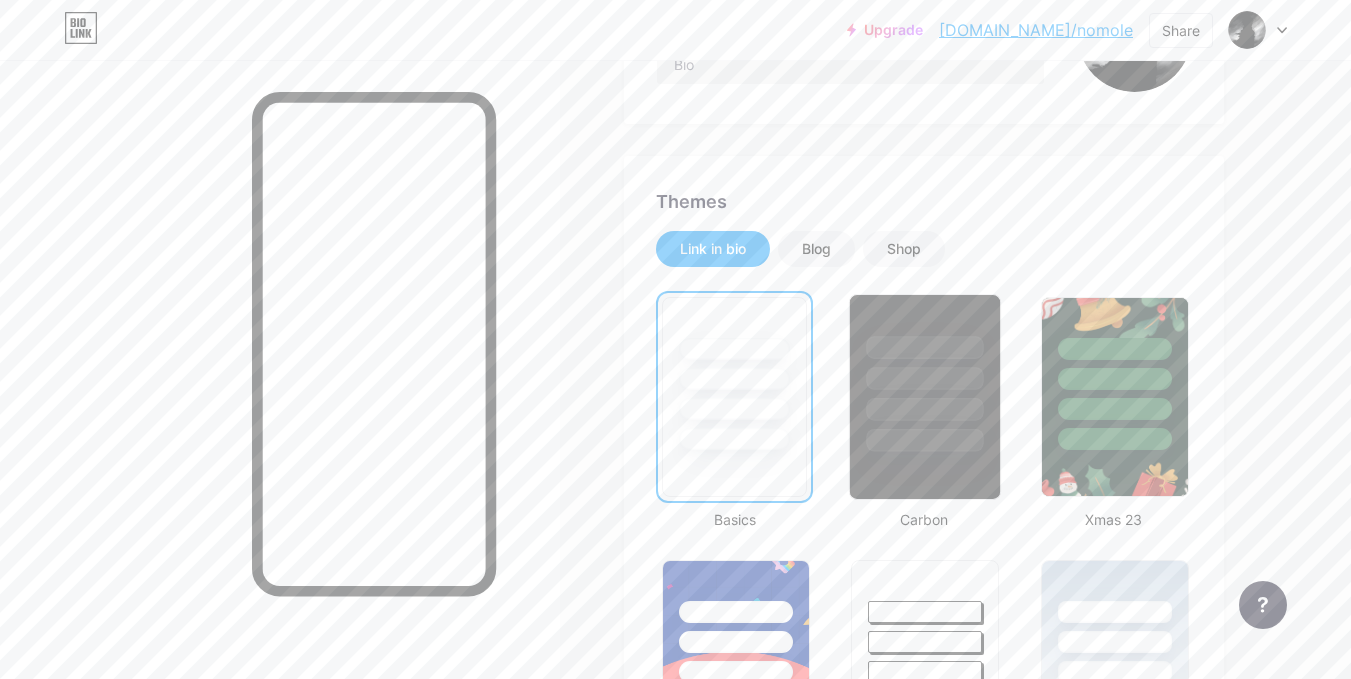 click at bounding box center [925, 378] 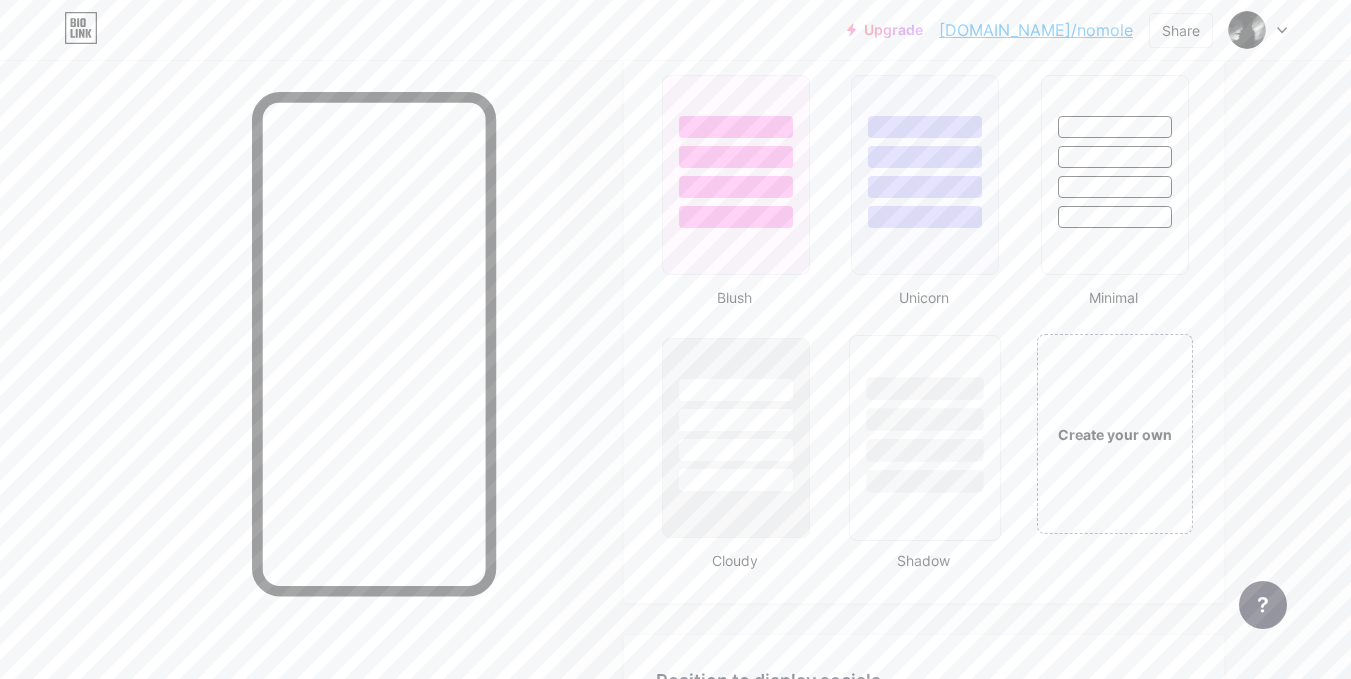 scroll, scrollTop: 2200, scrollLeft: 0, axis: vertical 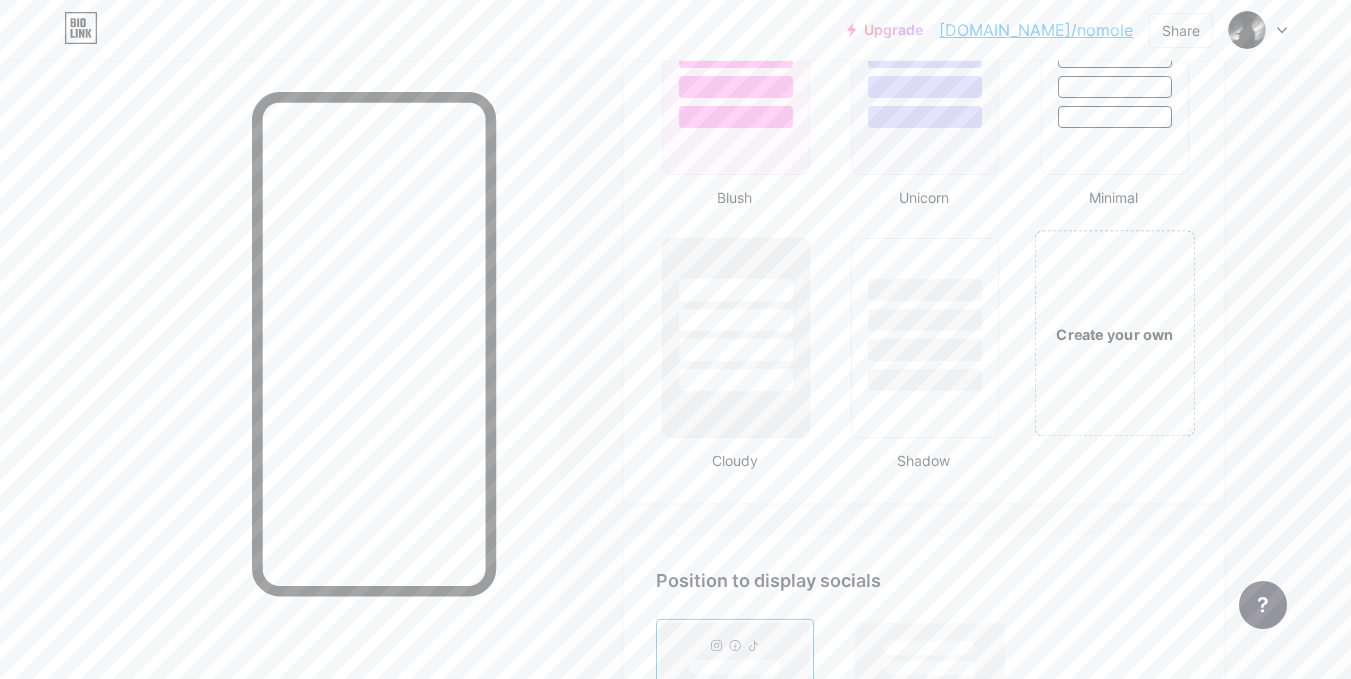 click on "Create your own" at bounding box center [1114, 334] 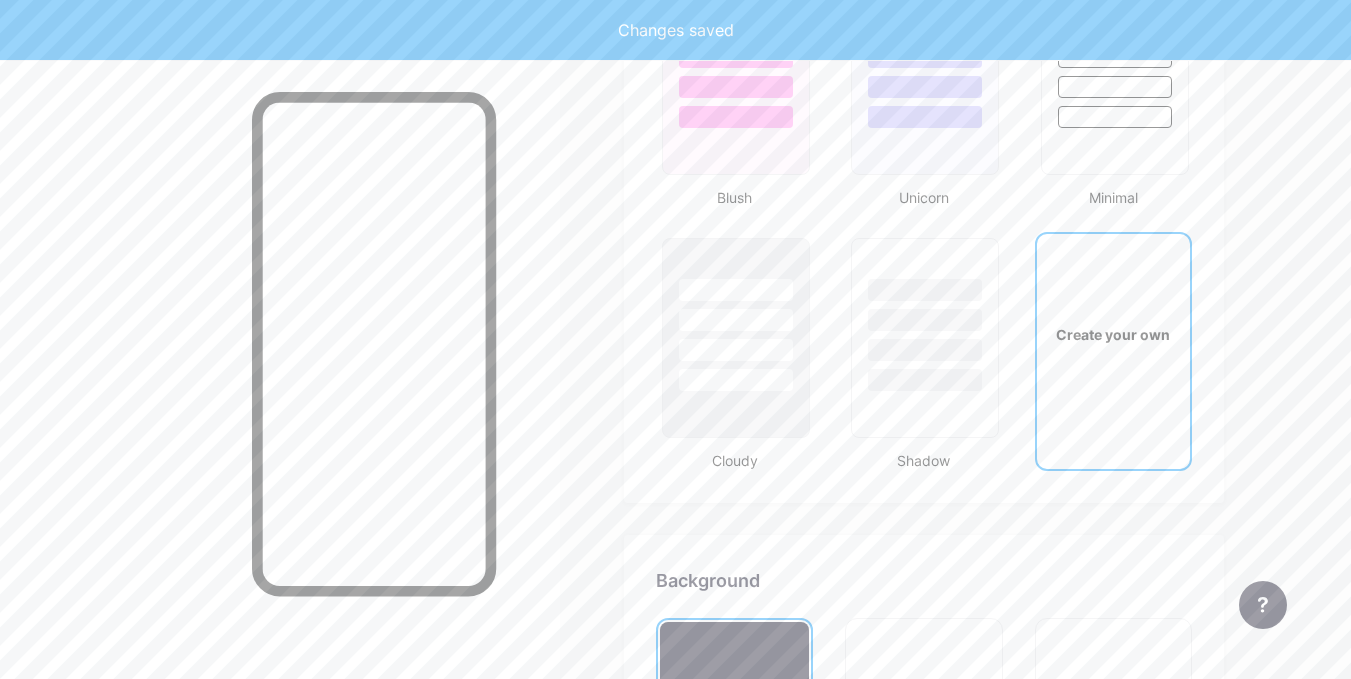 scroll, scrollTop: 2655, scrollLeft: 0, axis: vertical 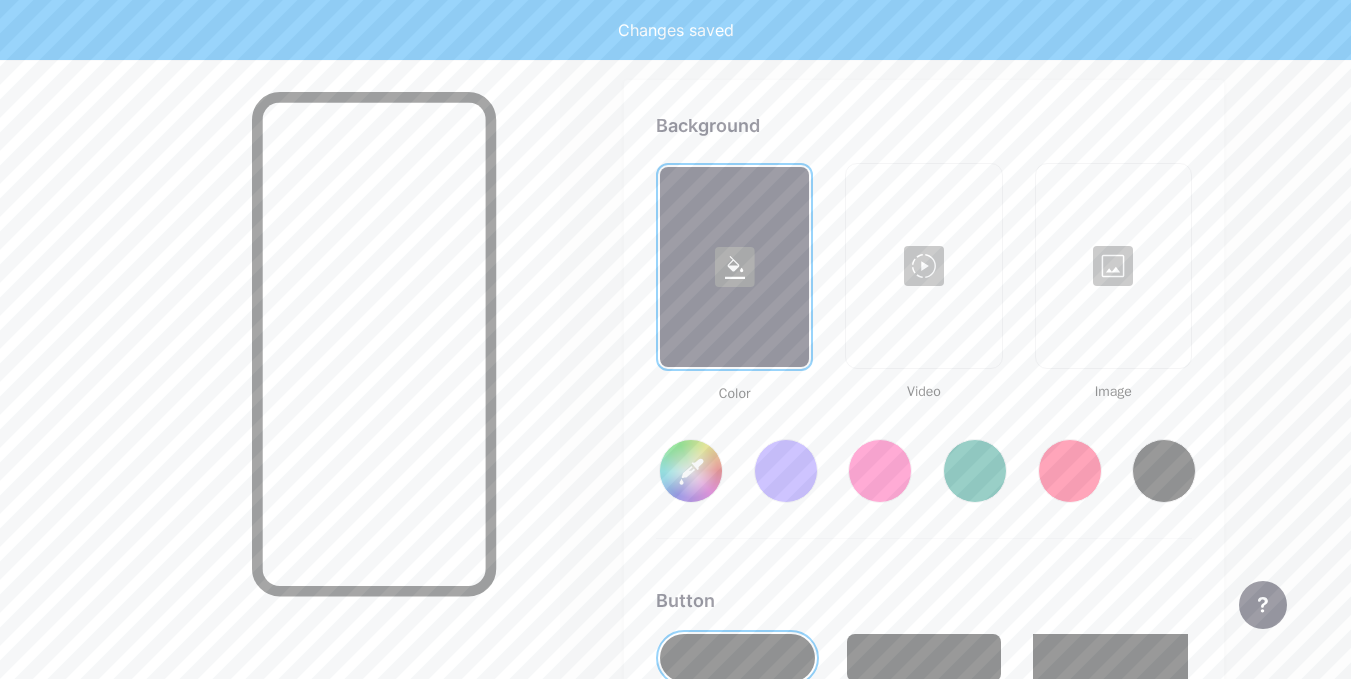 type on "#ffffff" 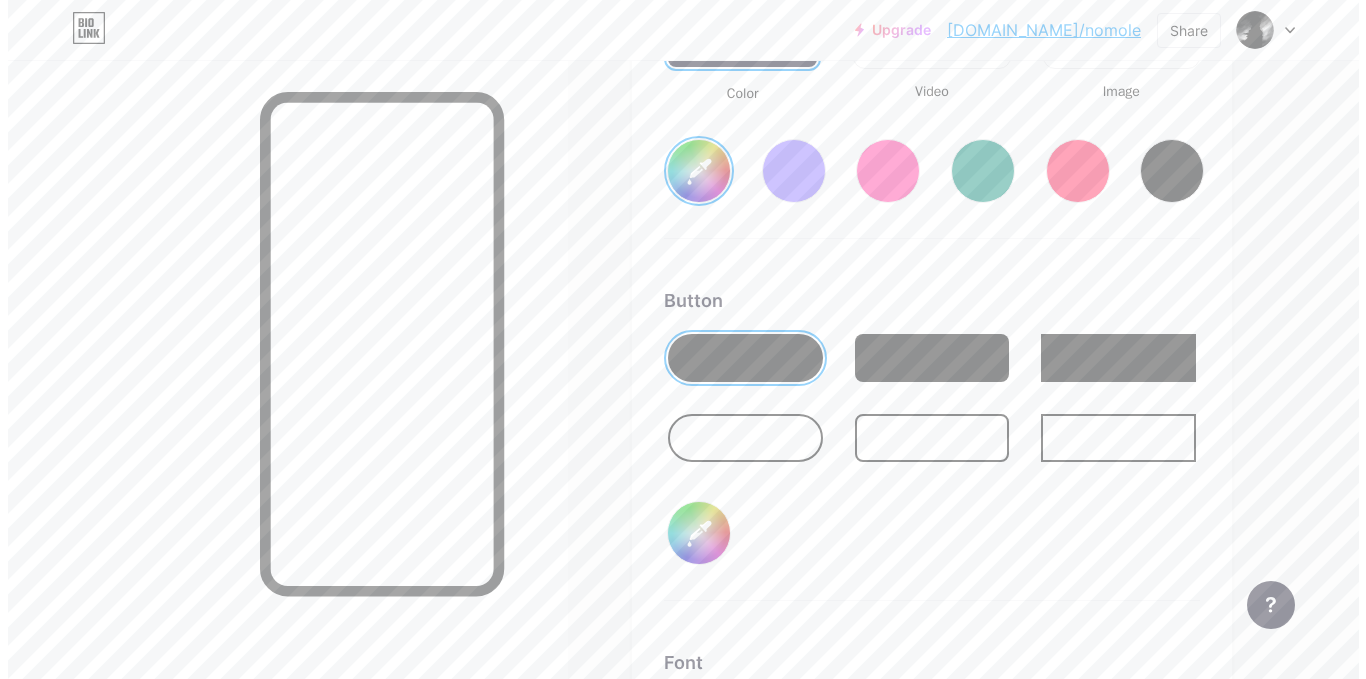 scroll, scrollTop: 2655, scrollLeft: 0, axis: vertical 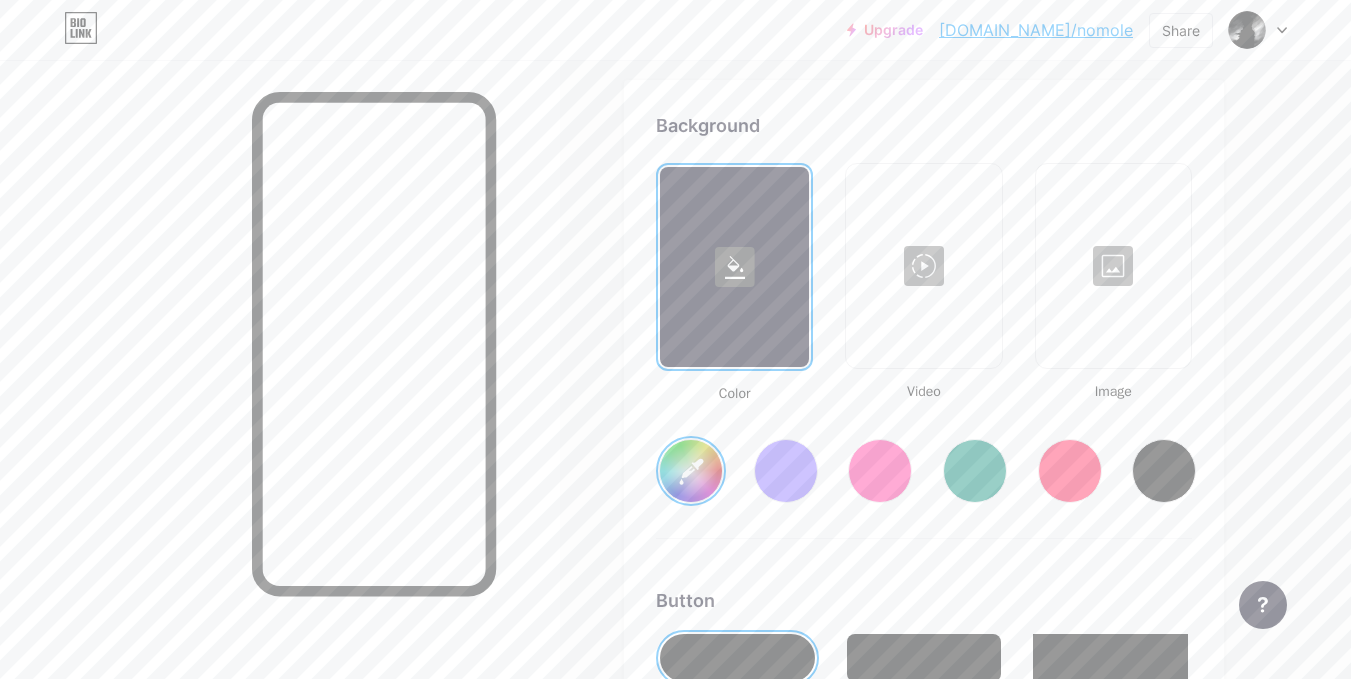 click at bounding box center (923, 266) 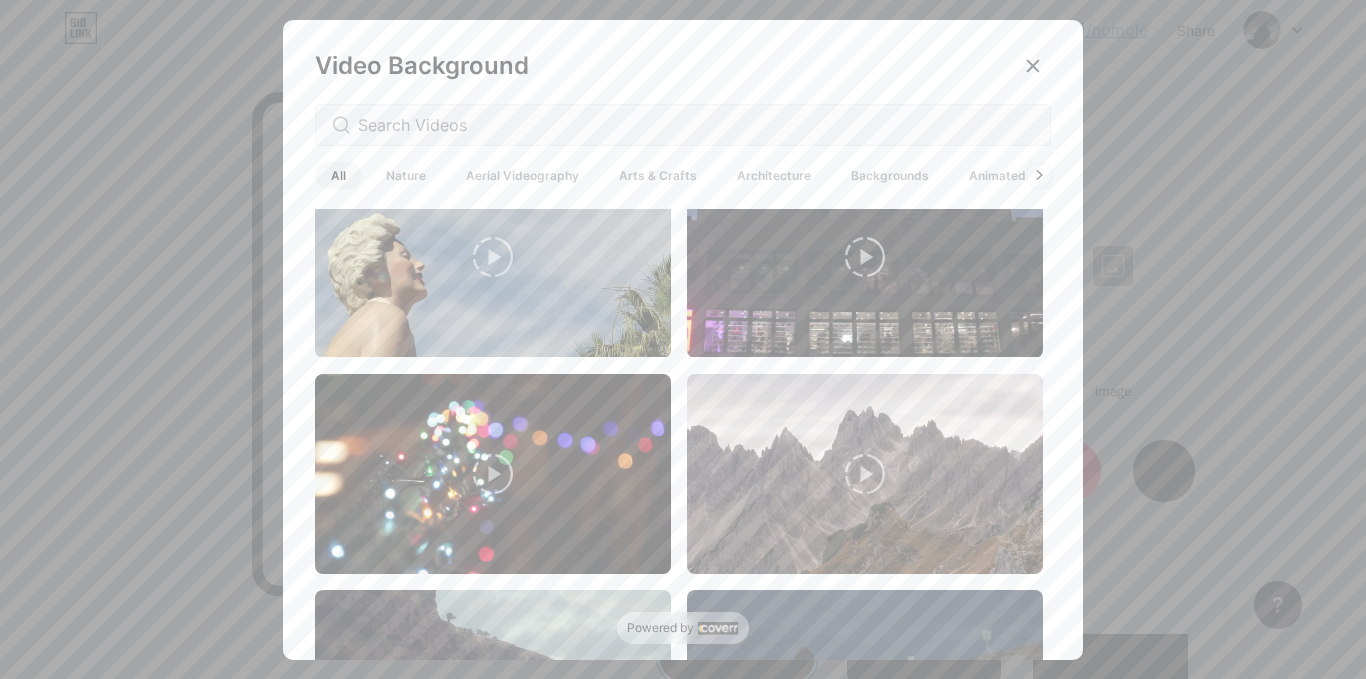 scroll, scrollTop: 1000, scrollLeft: 0, axis: vertical 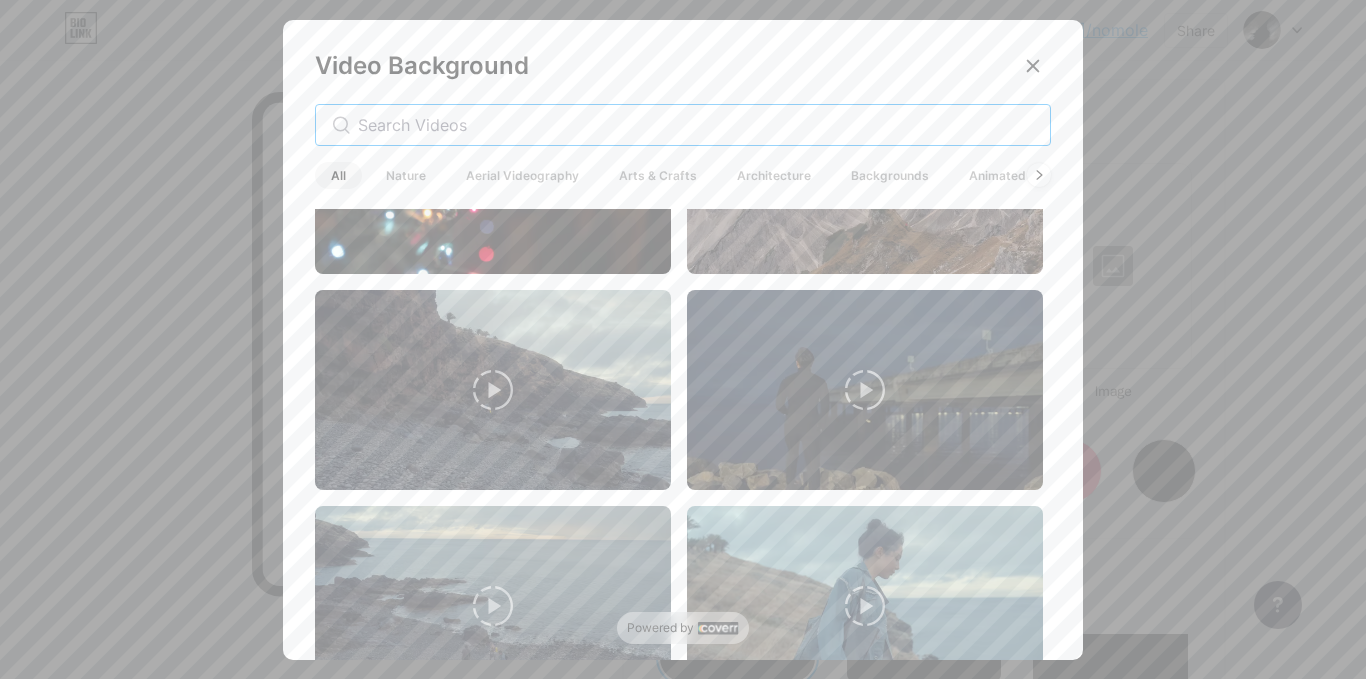 click at bounding box center (696, 125) 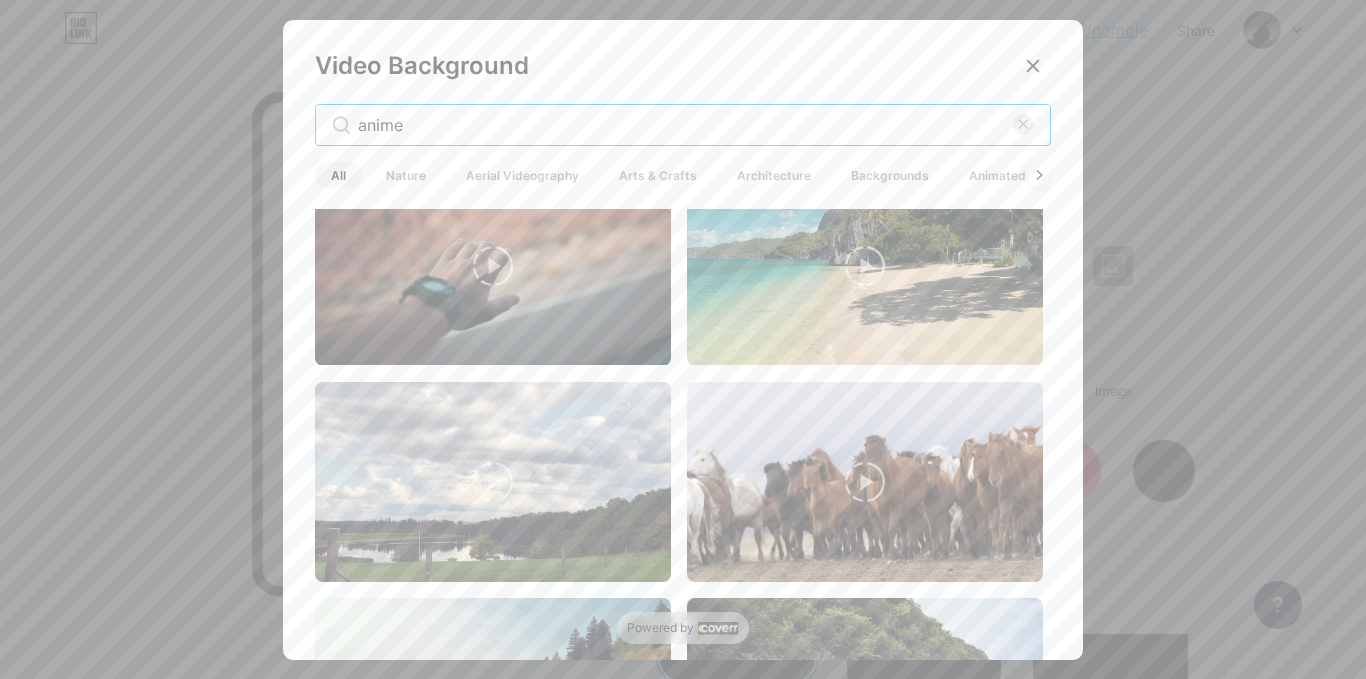scroll, scrollTop: 5100, scrollLeft: 0, axis: vertical 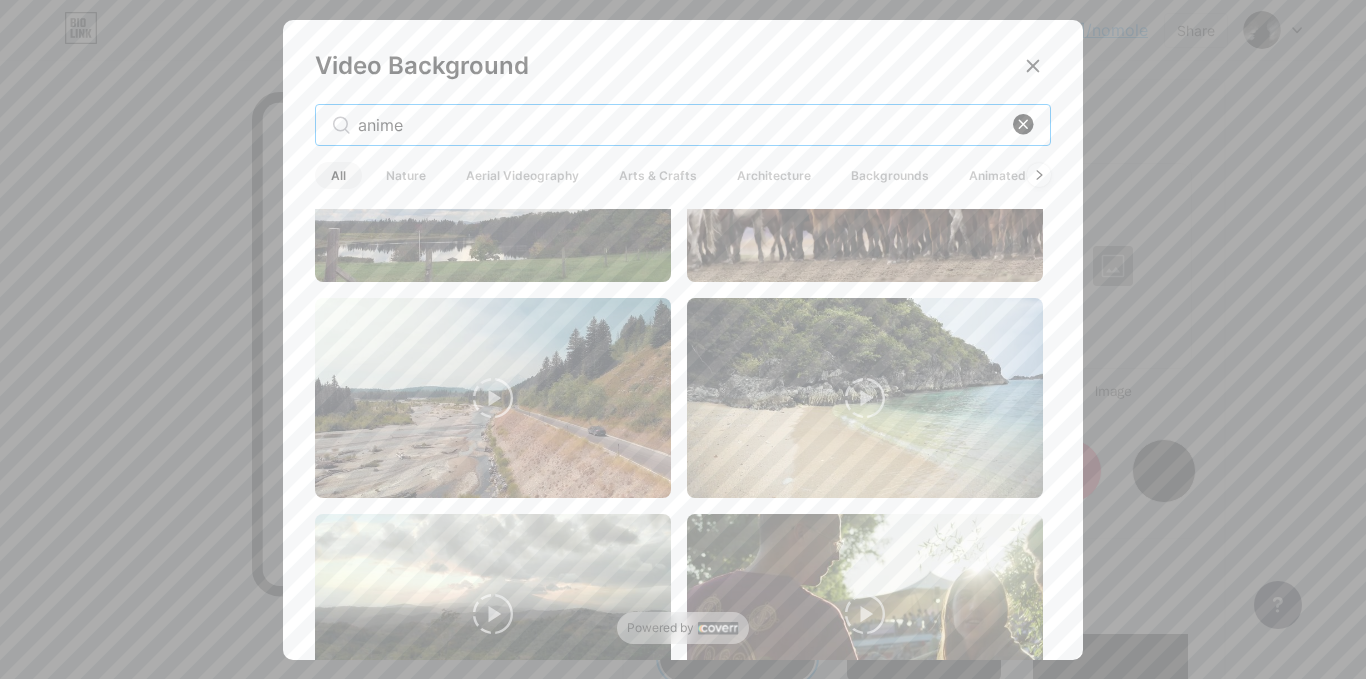type on "anime" 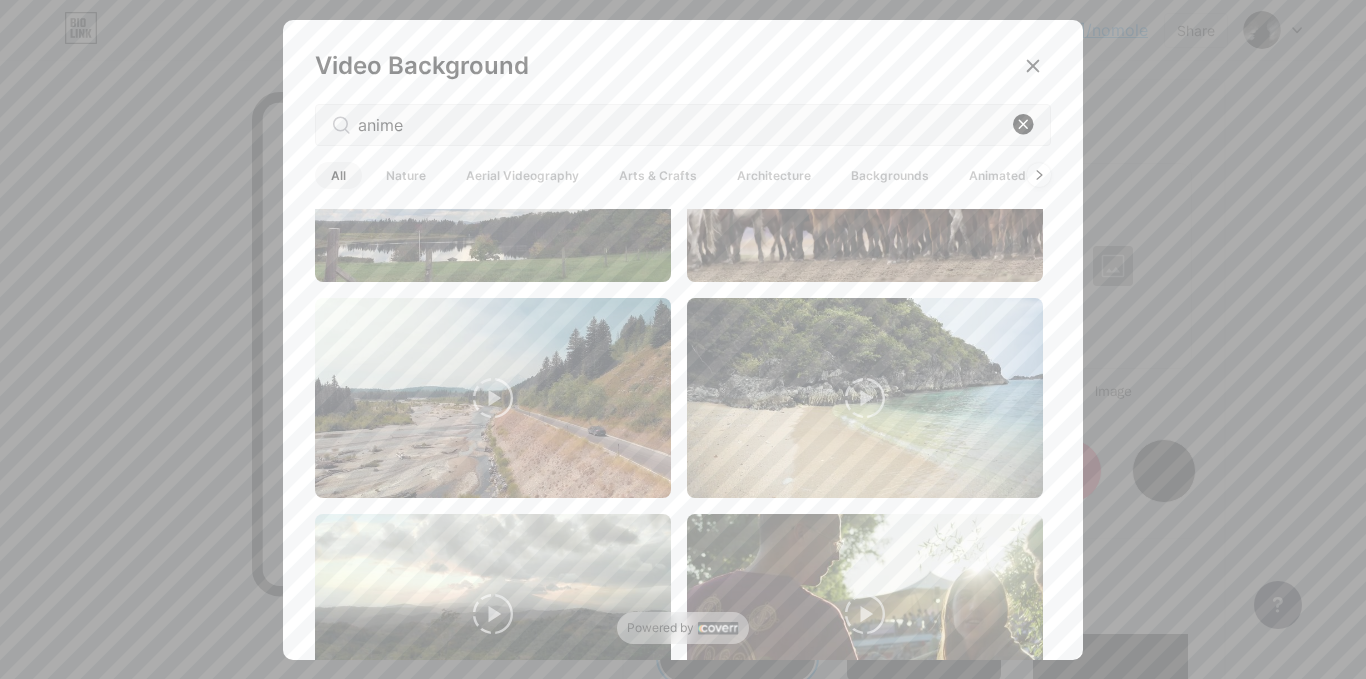 click 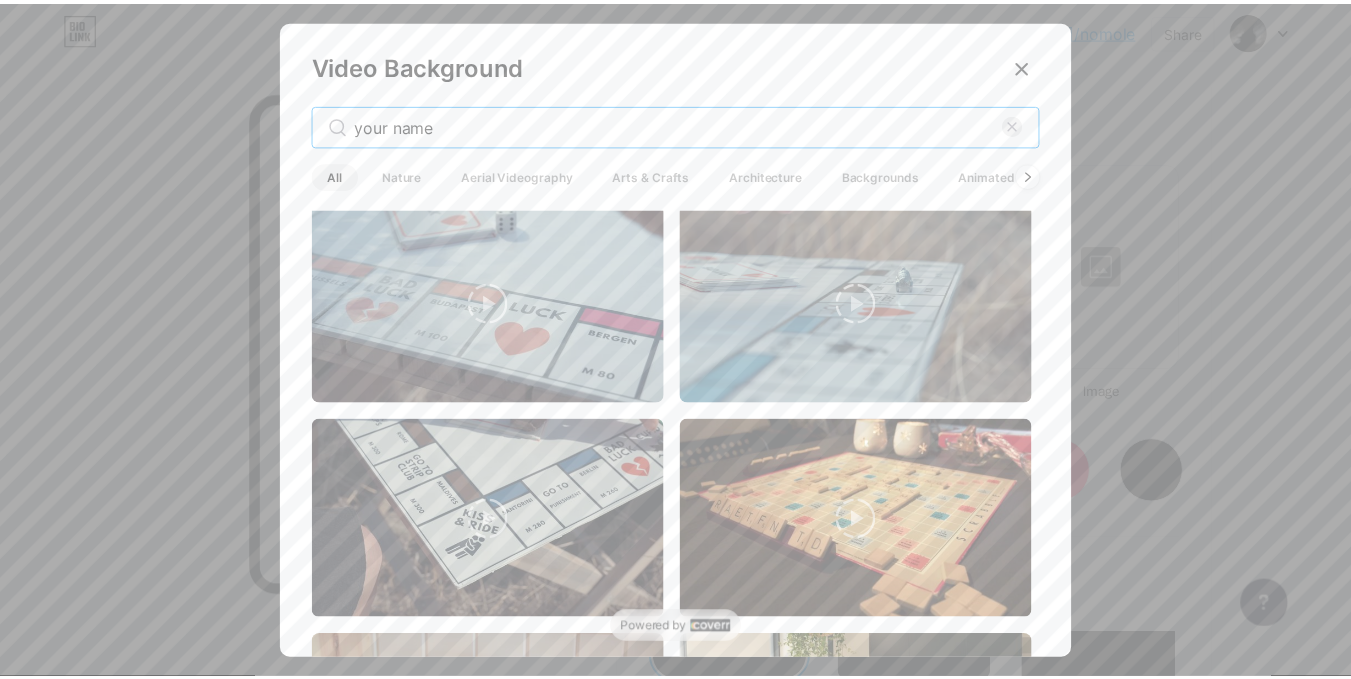 scroll, scrollTop: 2000, scrollLeft: 0, axis: vertical 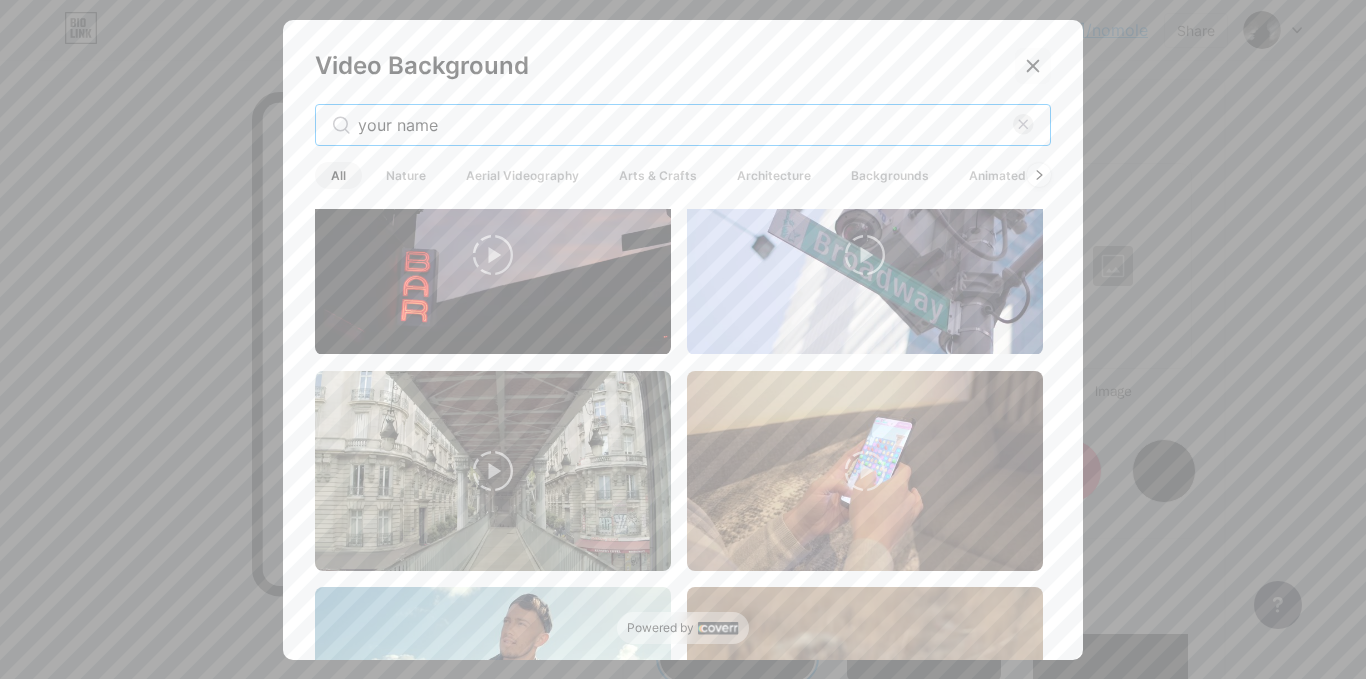 type on "your name" 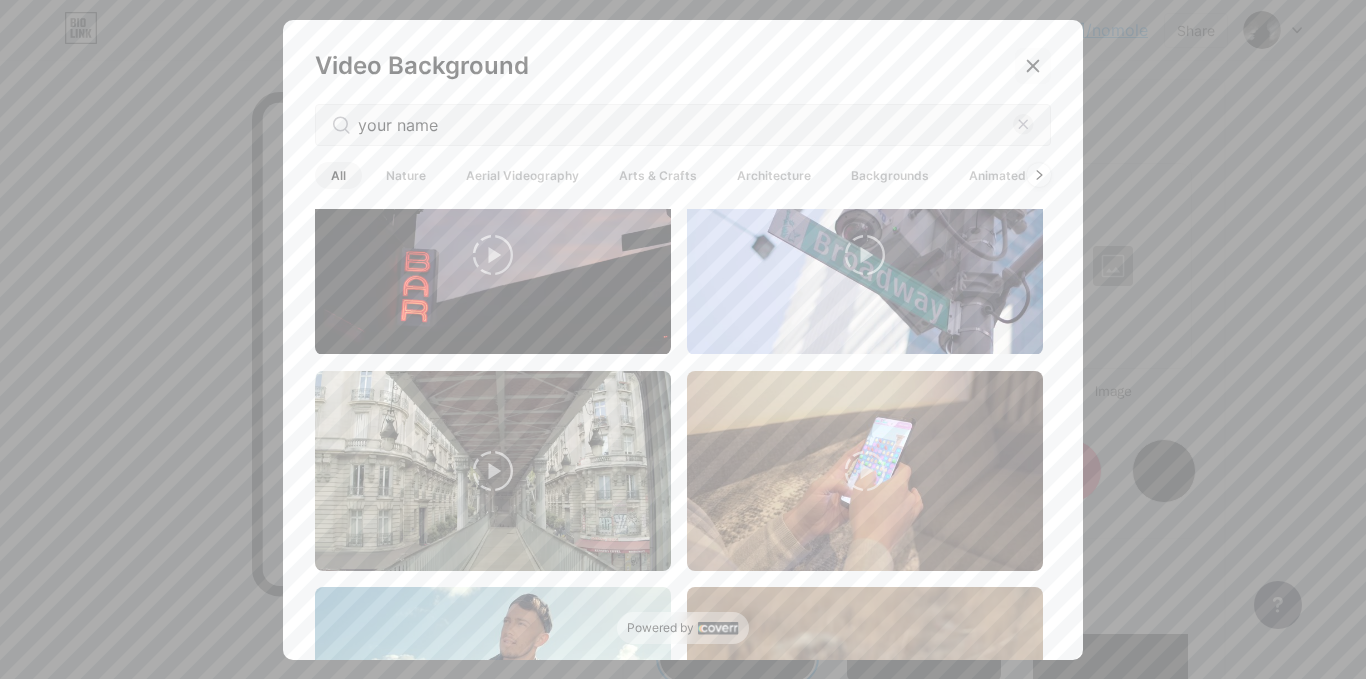 click 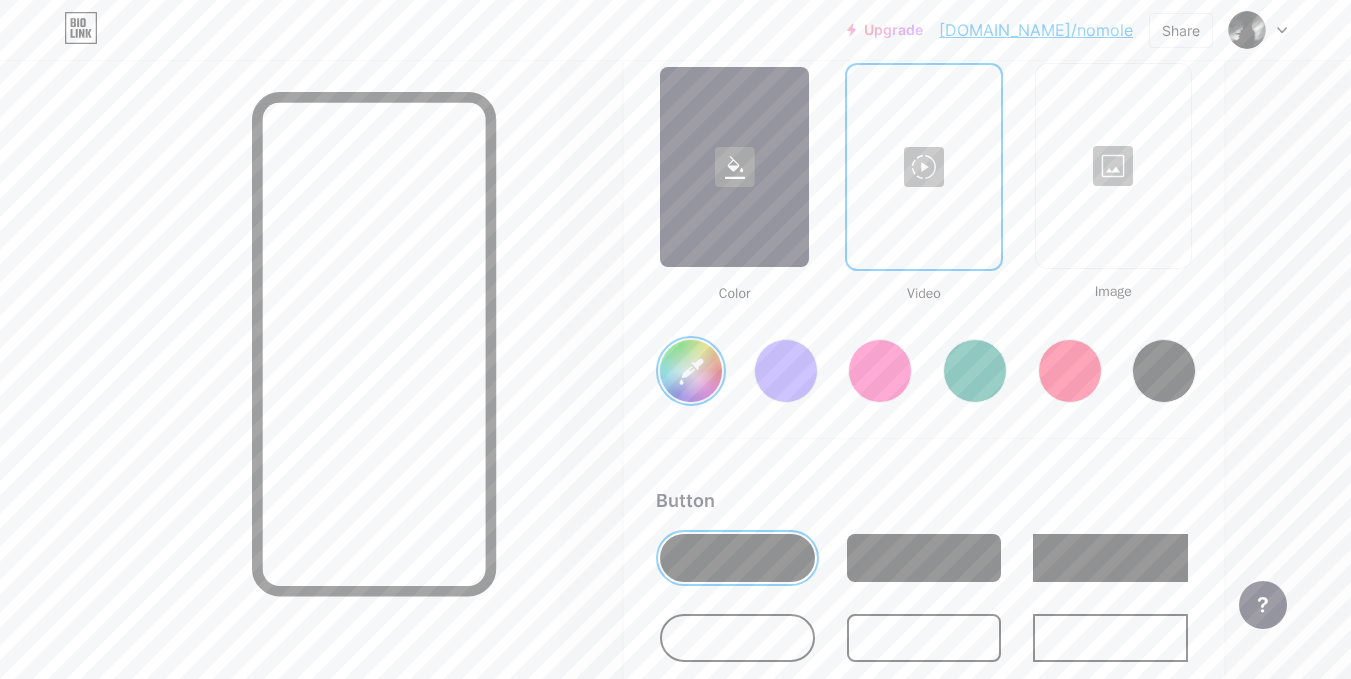 scroll, scrollTop: 2855, scrollLeft: 0, axis: vertical 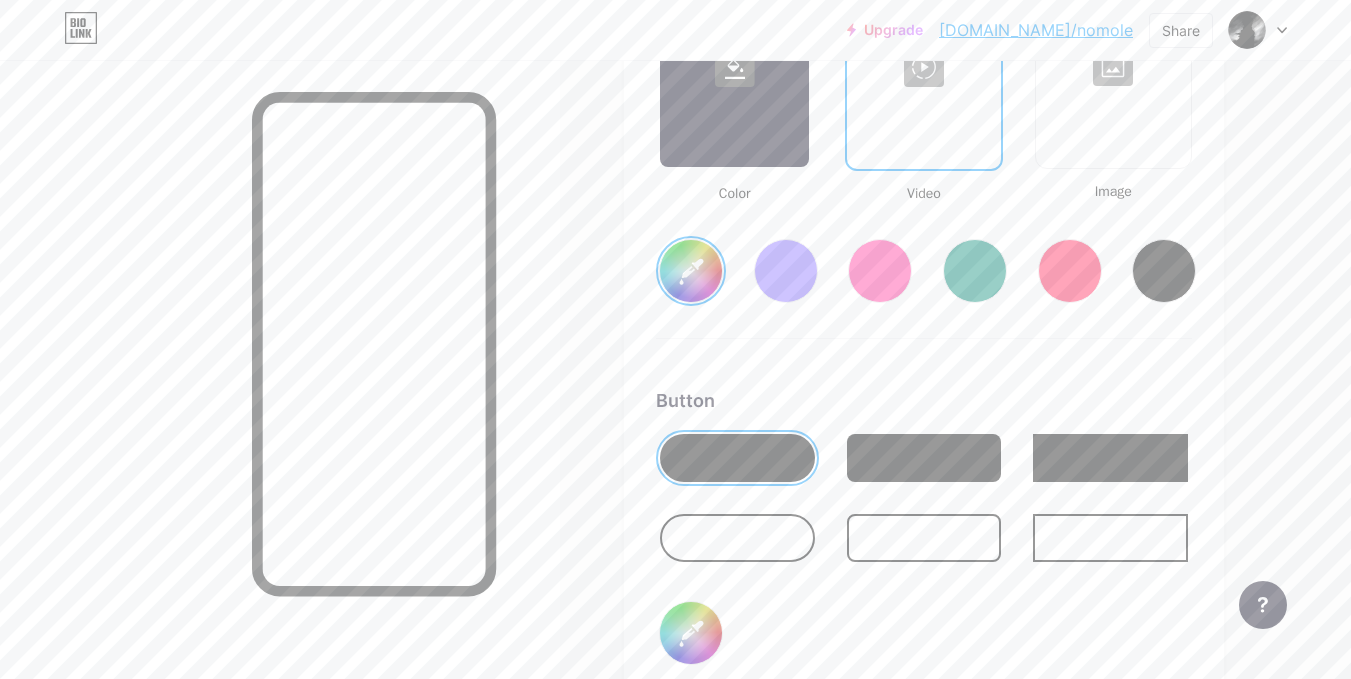 click at bounding box center [786, 271] 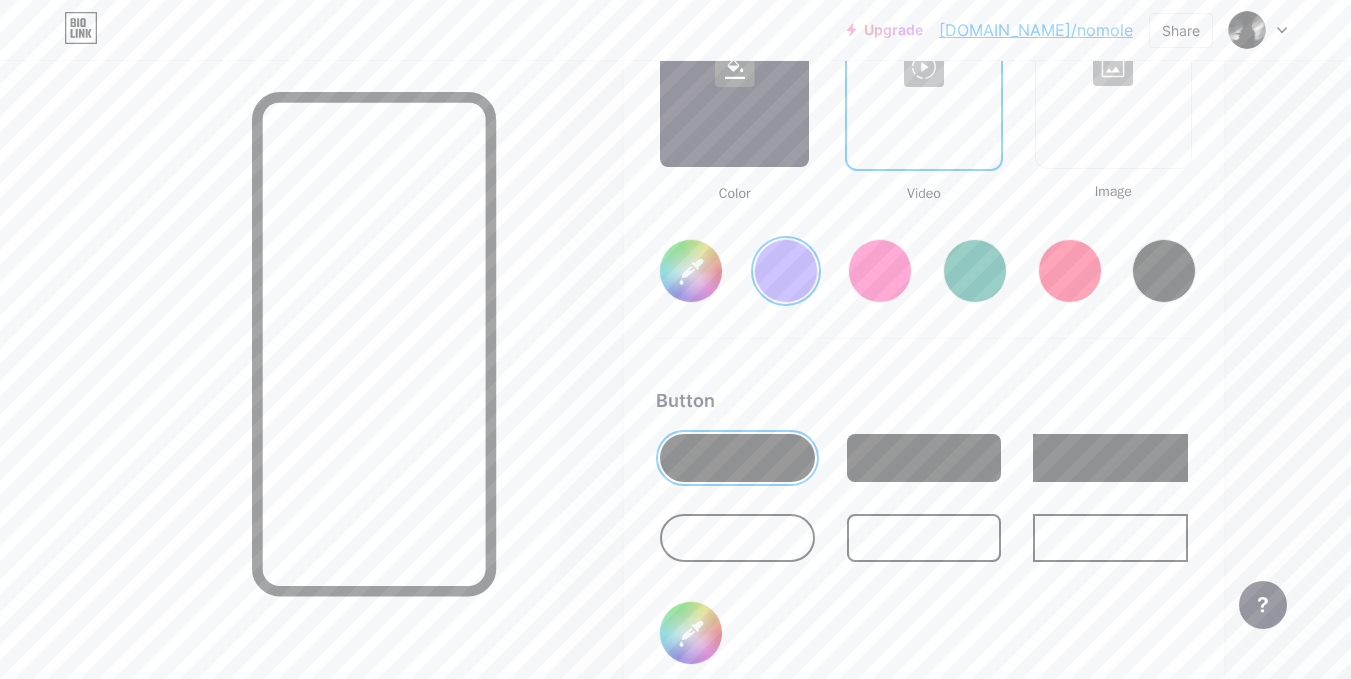 click at bounding box center [880, 271] 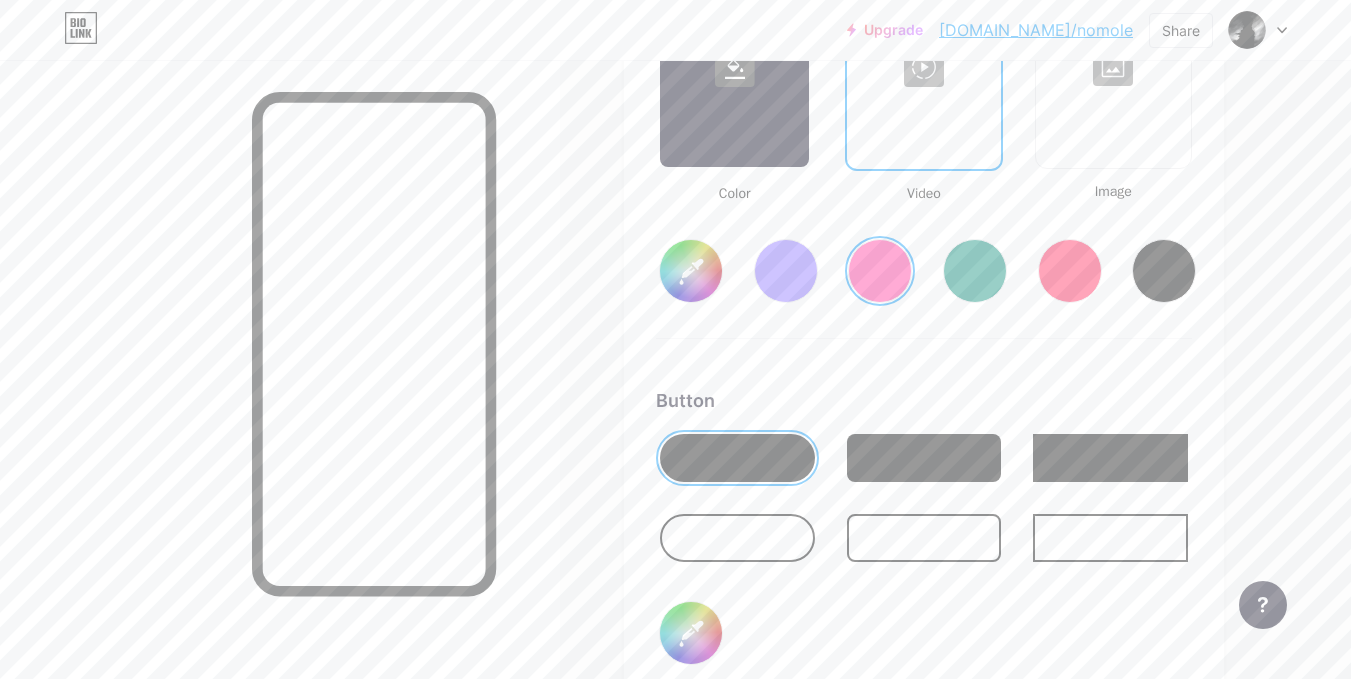 scroll, scrollTop: 2555, scrollLeft: 0, axis: vertical 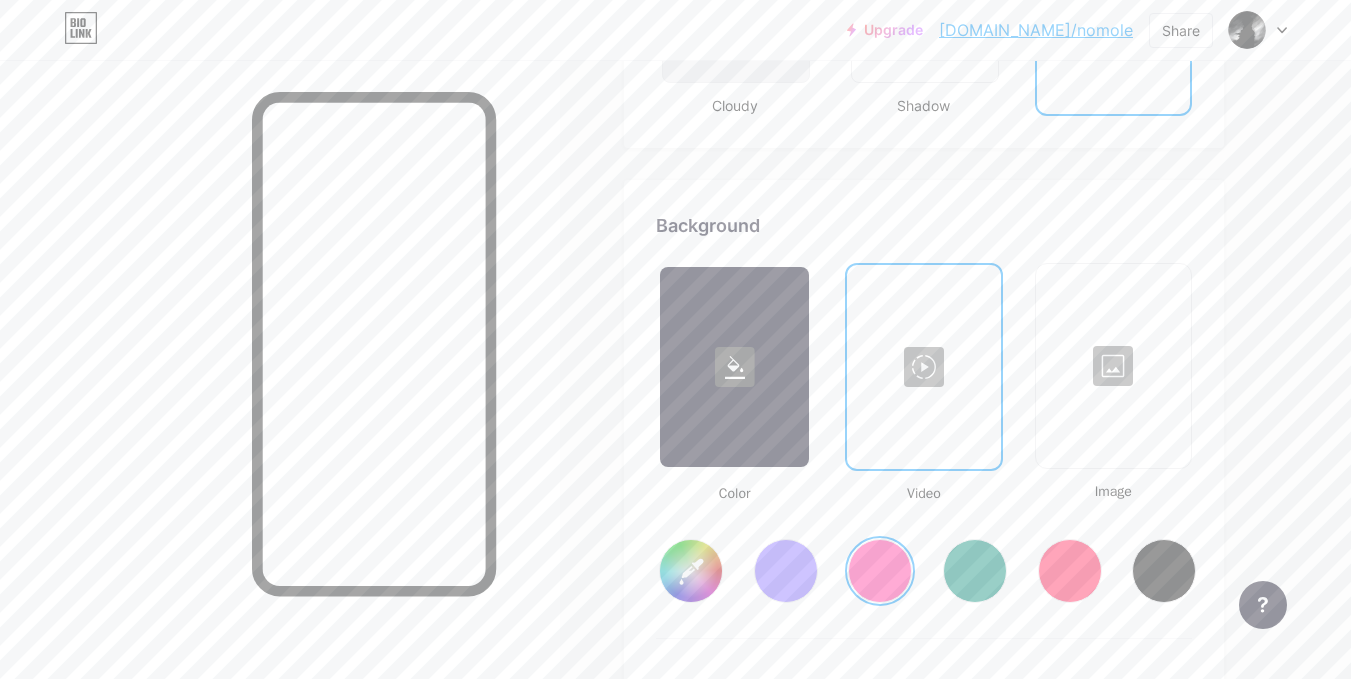 click at bounding box center [734, 367] 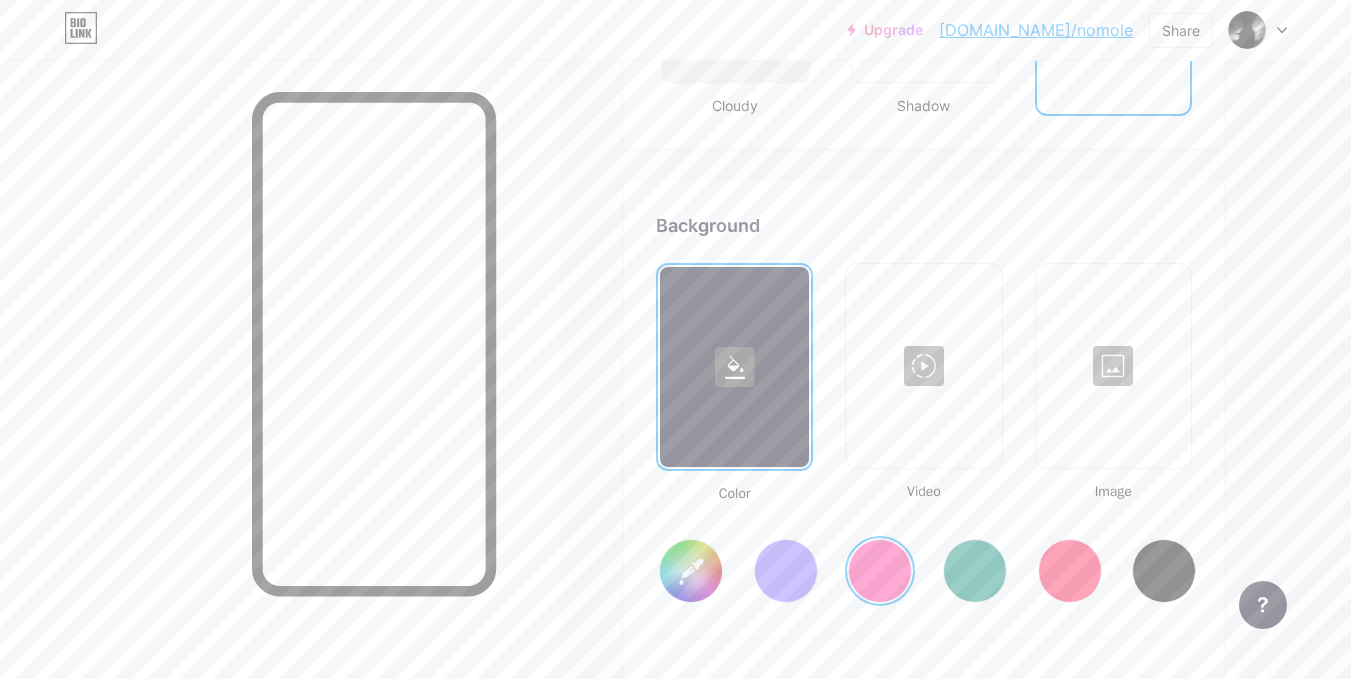 drag, startPoint x: 797, startPoint y: 582, endPoint x: 833, endPoint y: 583, distance: 36.013885 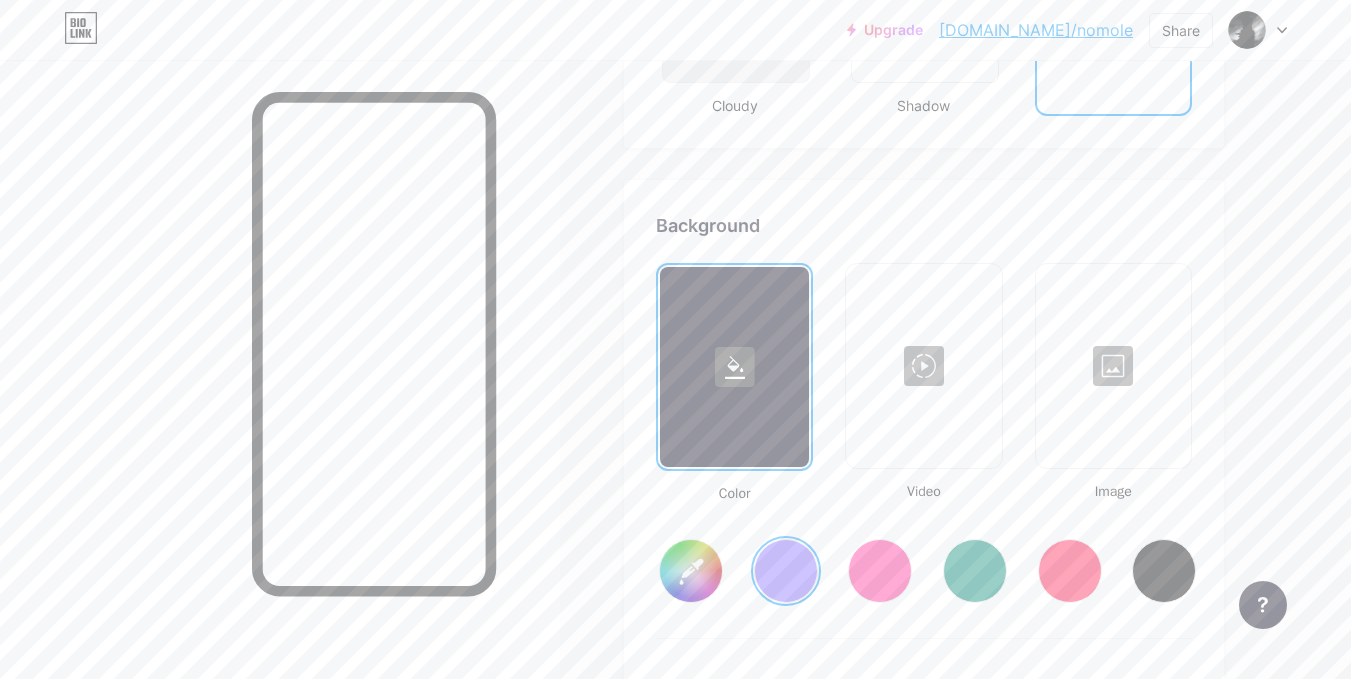 drag, startPoint x: 872, startPoint y: 578, endPoint x: 885, endPoint y: 580, distance: 13.152946 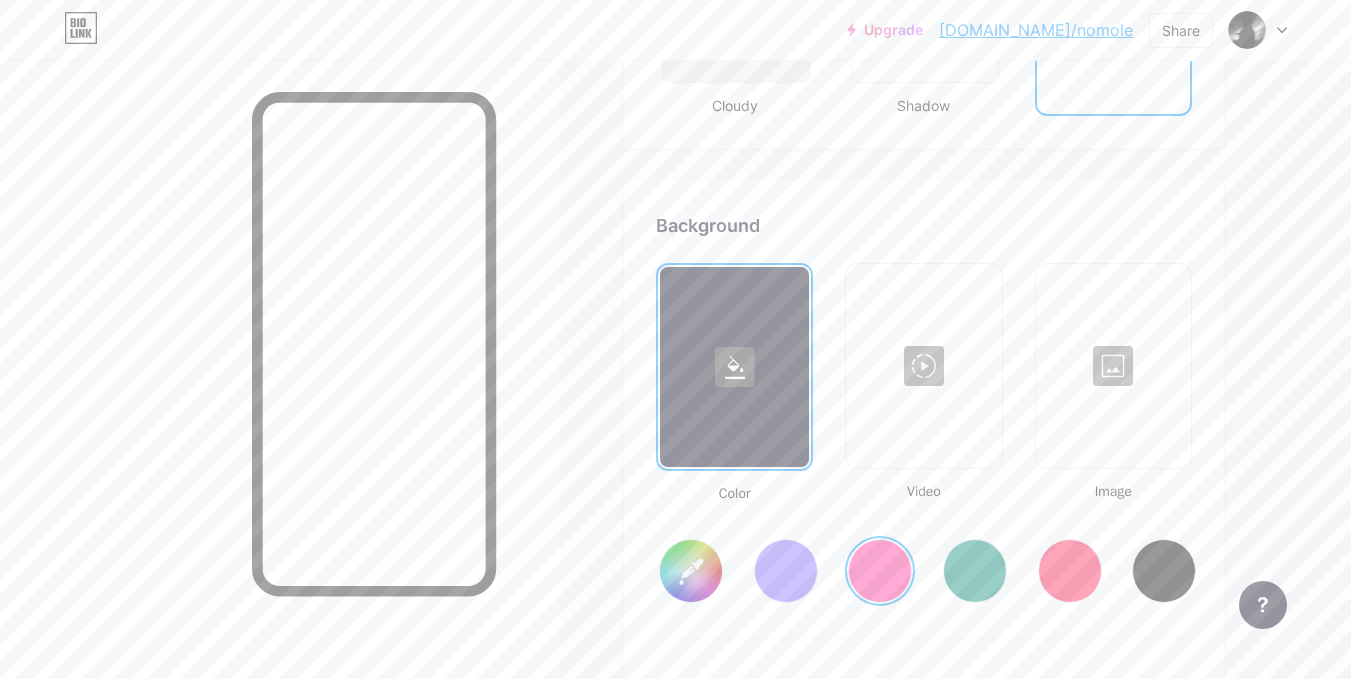 click at bounding box center (786, 571) 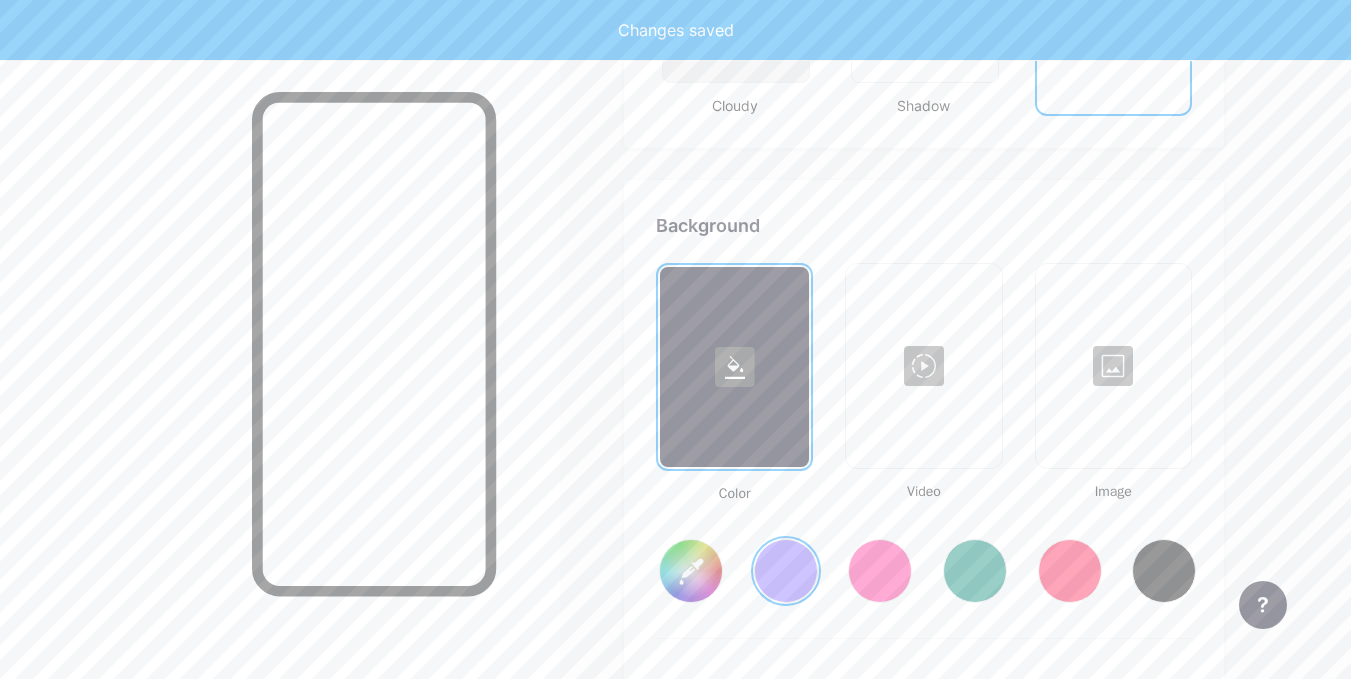 type on "#856bff" 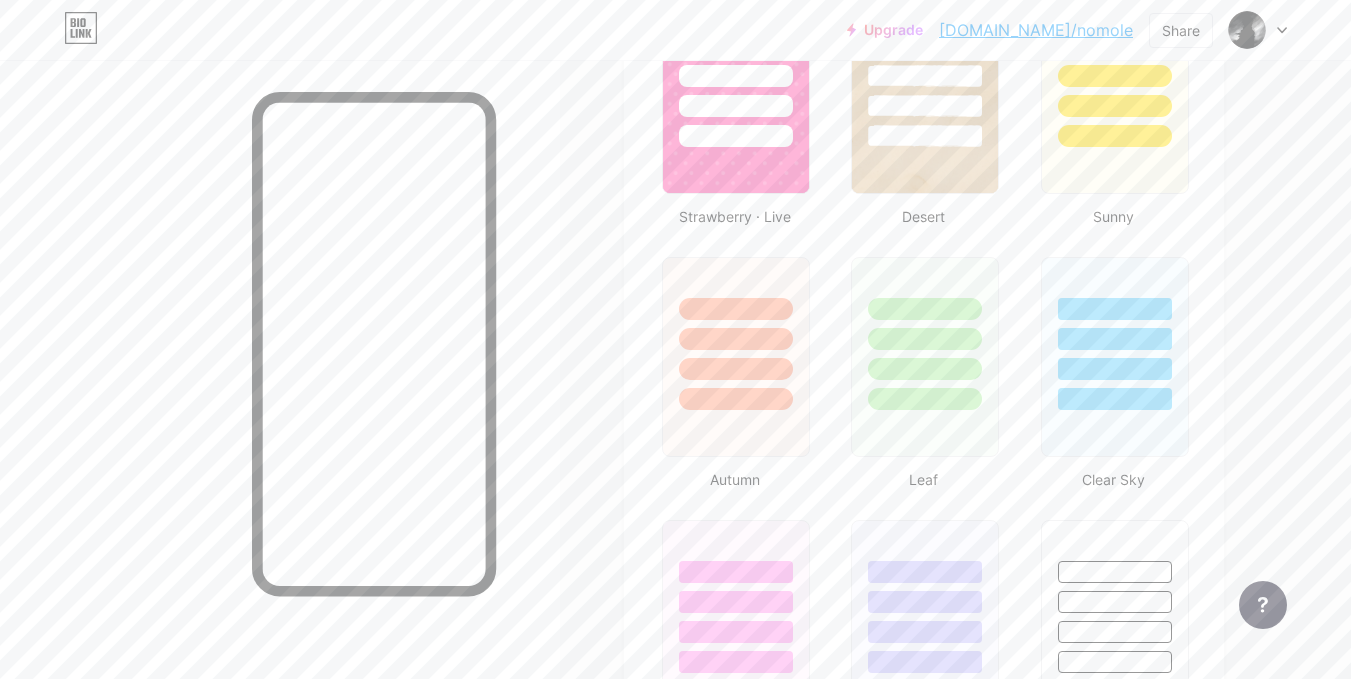 scroll, scrollTop: 1855, scrollLeft: 0, axis: vertical 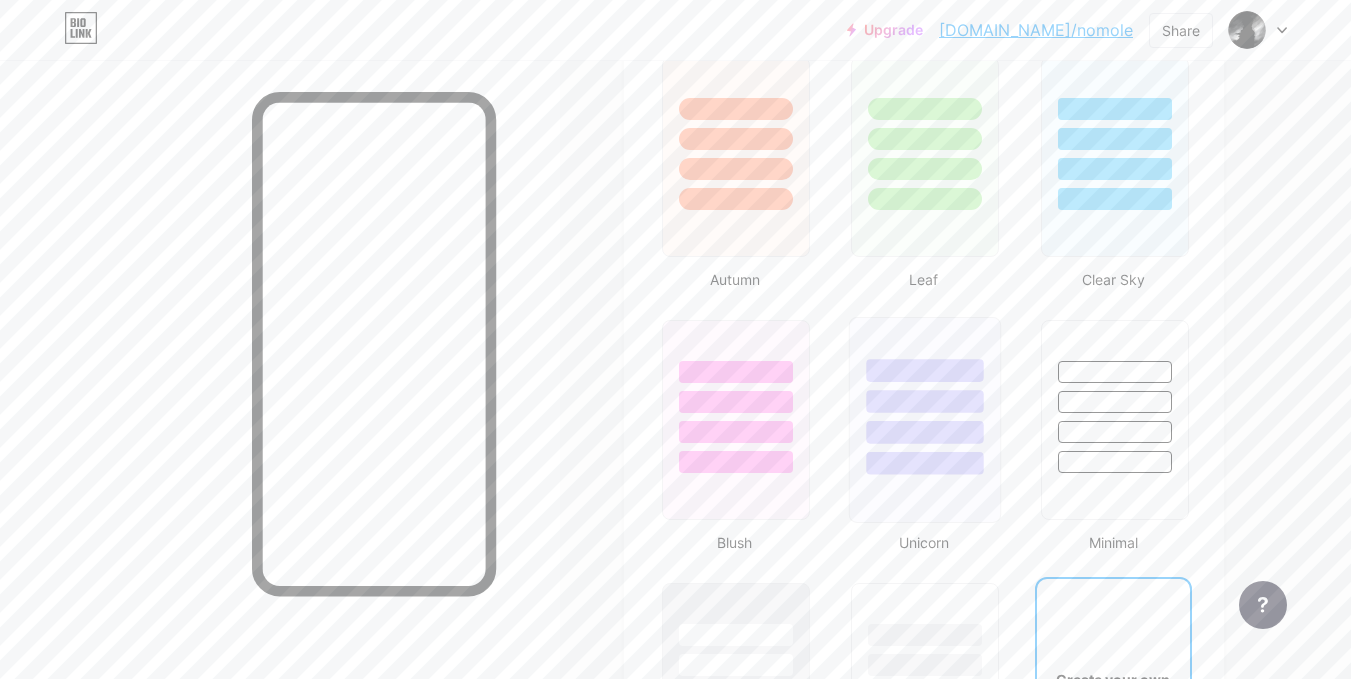 click at bounding box center (925, 396) 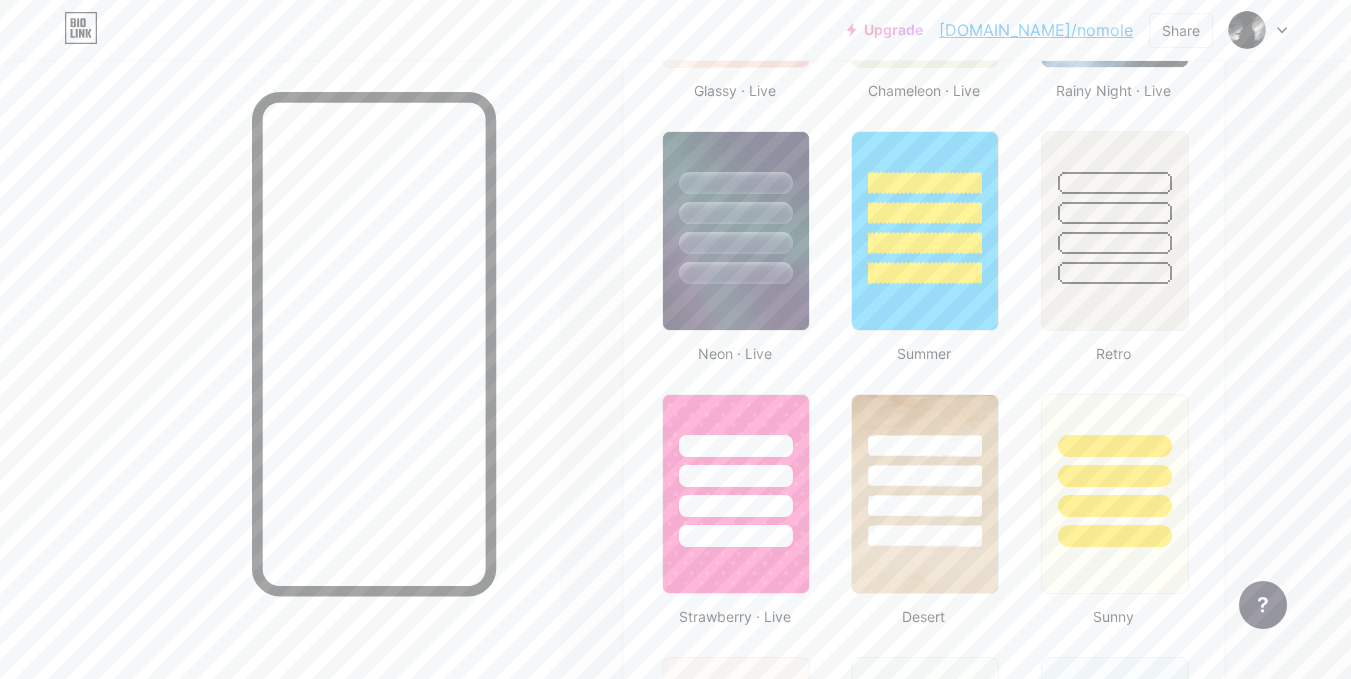scroll, scrollTop: 1155, scrollLeft: 0, axis: vertical 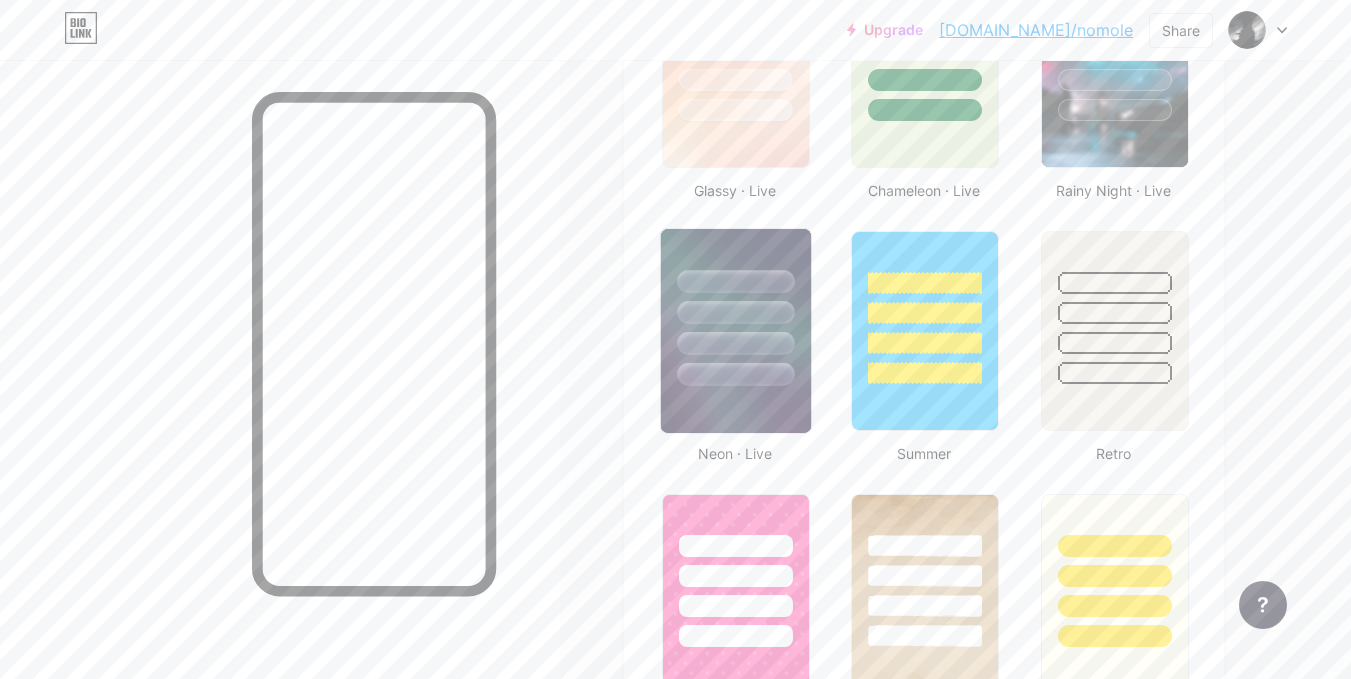 click at bounding box center (735, 343) 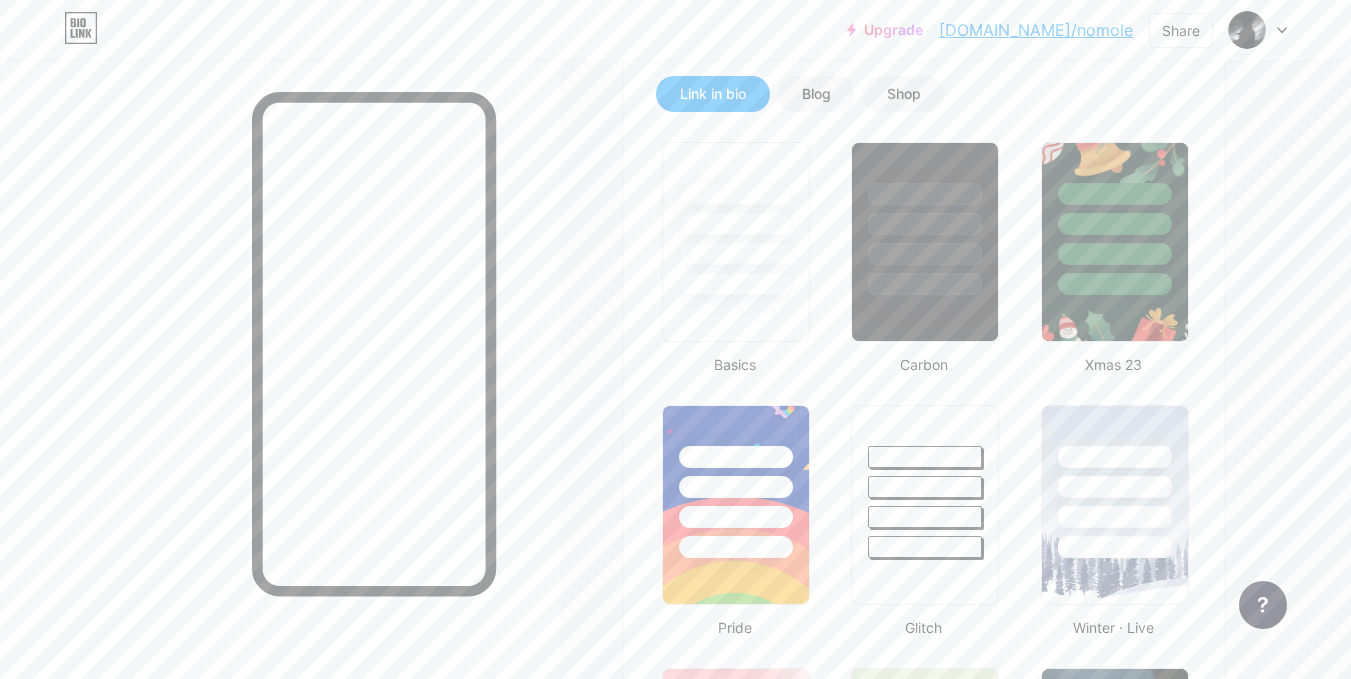 scroll, scrollTop: 355, scrollLeft: 0, axis: vertical 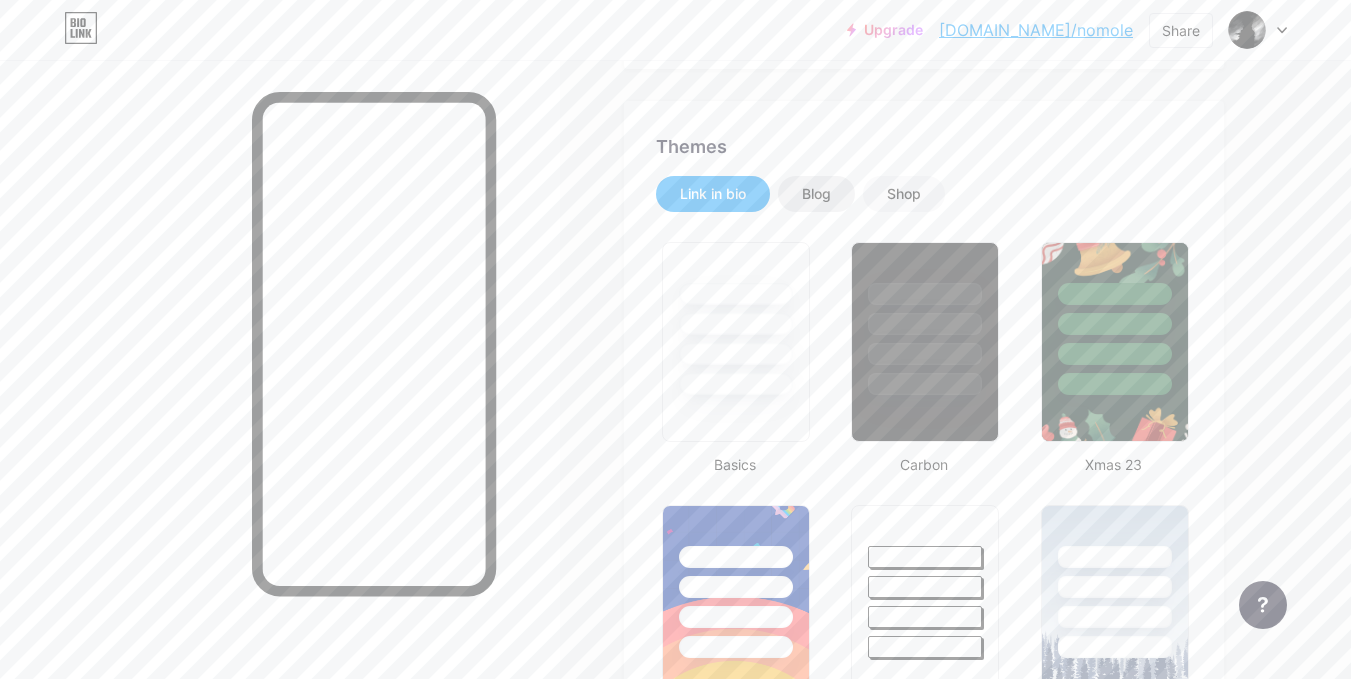 click on "Blog" at bounding box center (816, 194) 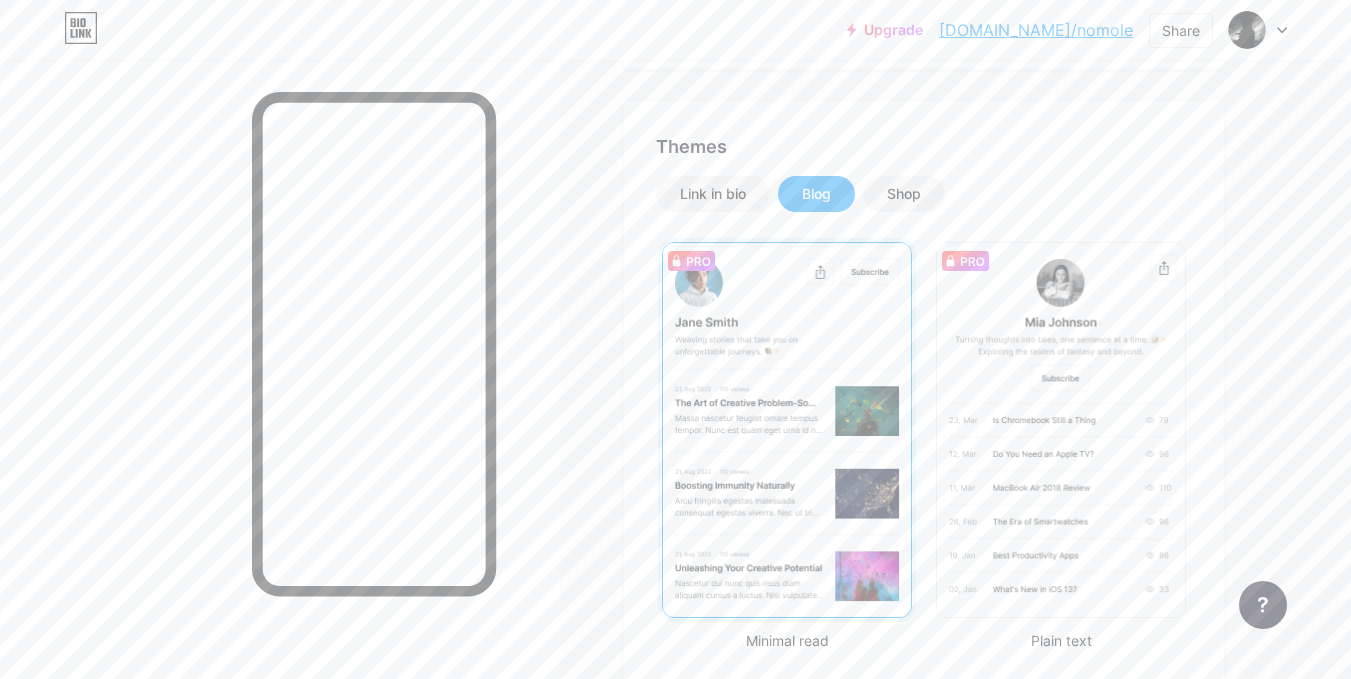 scroll, scrollTop: 155, scrollLeft: 0, axis: vertical 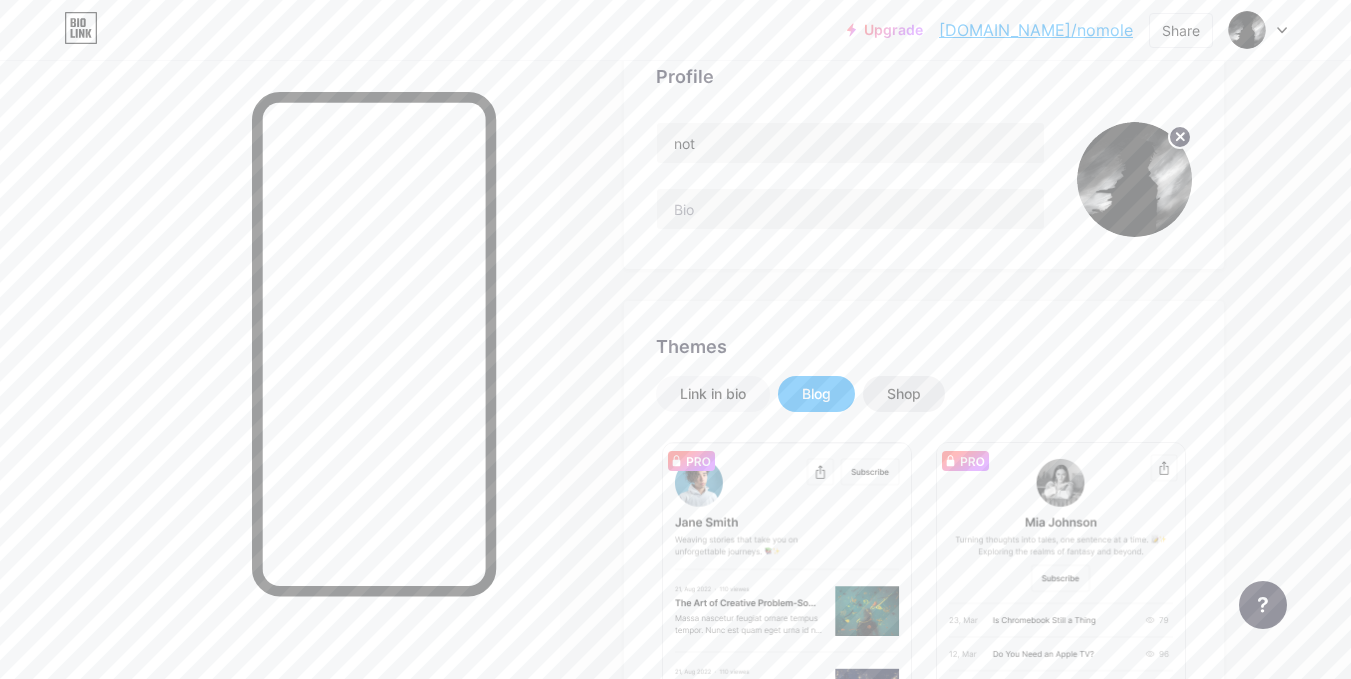 click on "Shop" at bounding box center [904, 394] 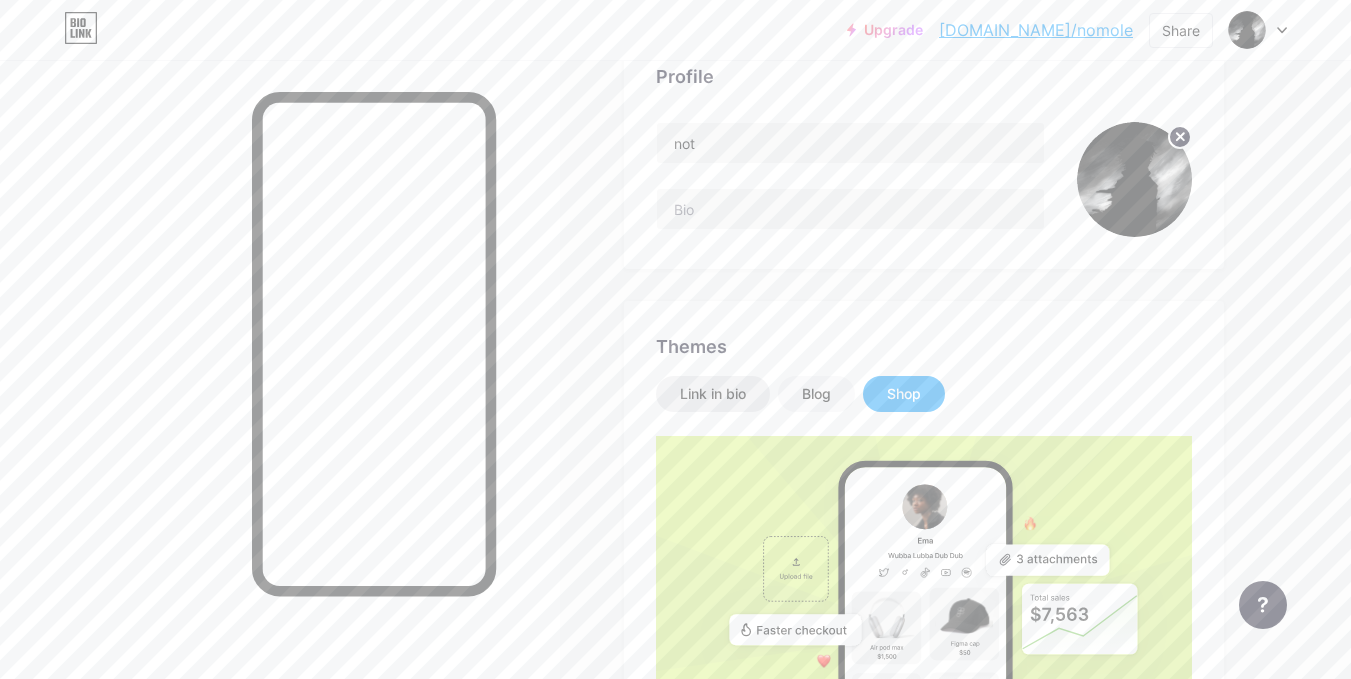click on "Link in bio" at bounding box center (713, 394) 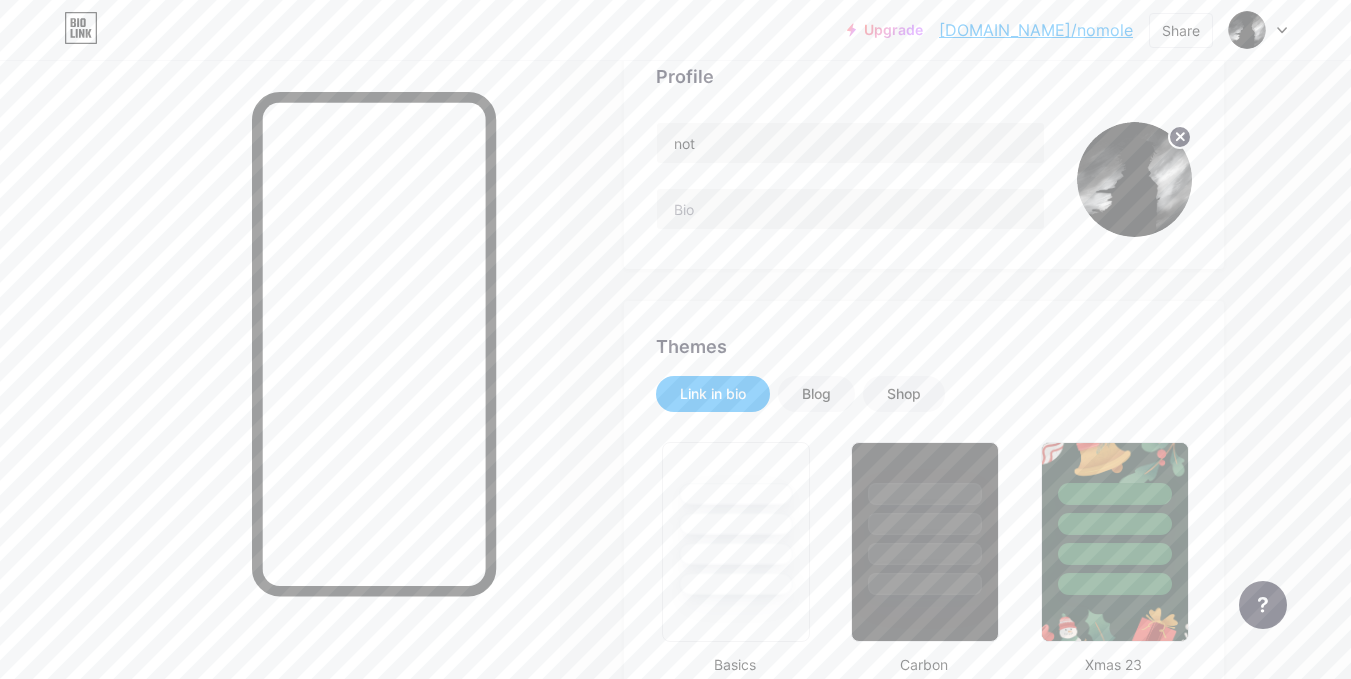 click at bounding box center (925, 848) 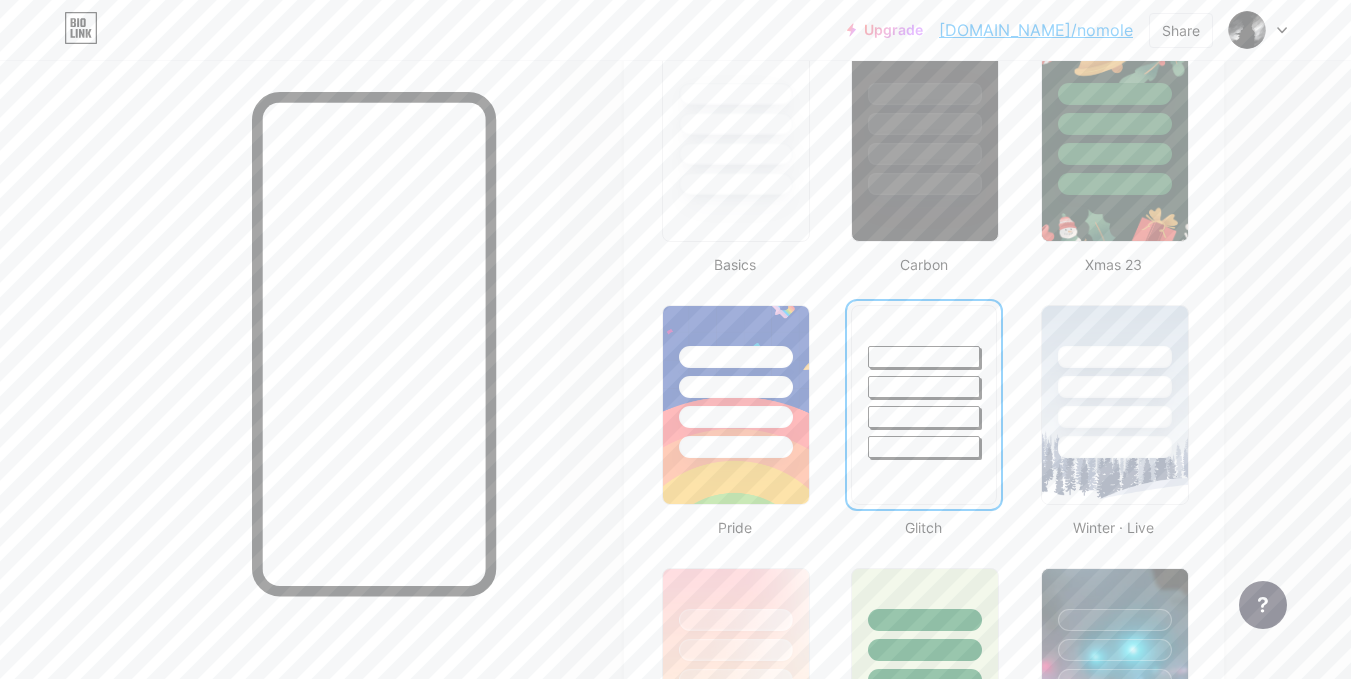 scroll, scrollTop: 455, scrollLeft: 0, axis: vertical 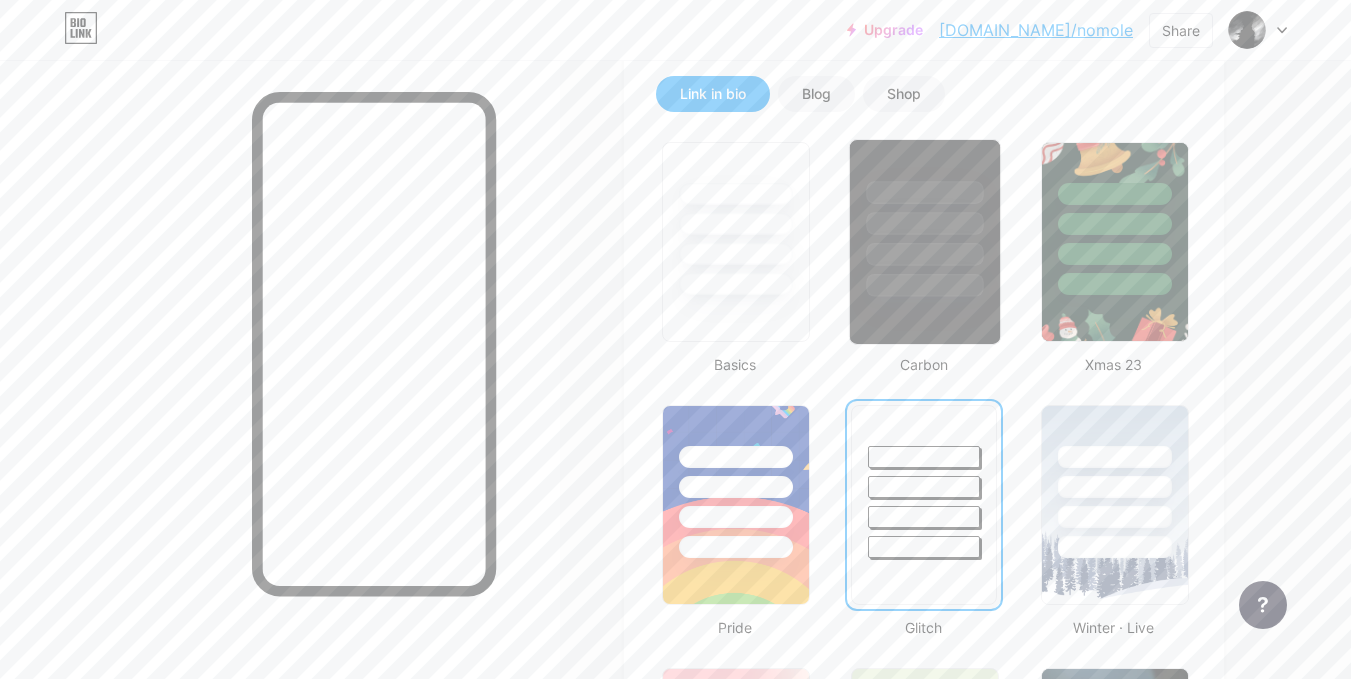 click at bounding box center (925, 285) 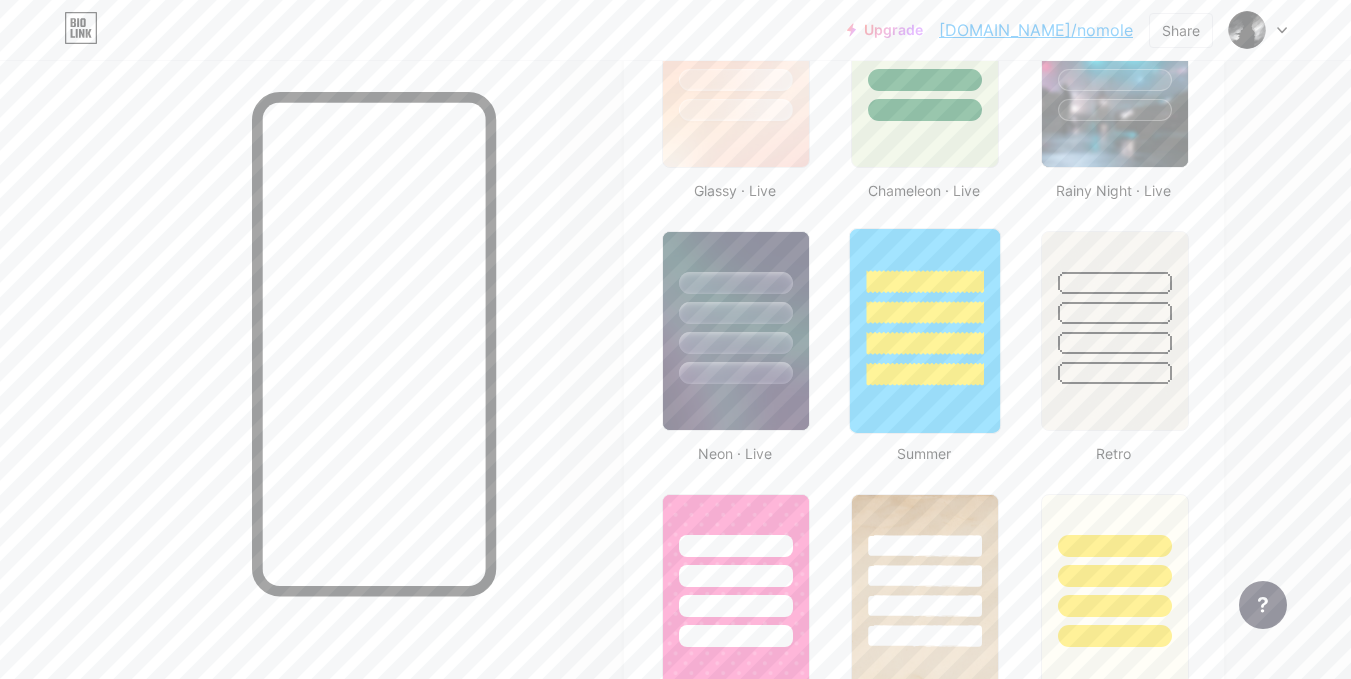 scroll, scrollTop: 1255, scrollLeft: 0, axis: vertical 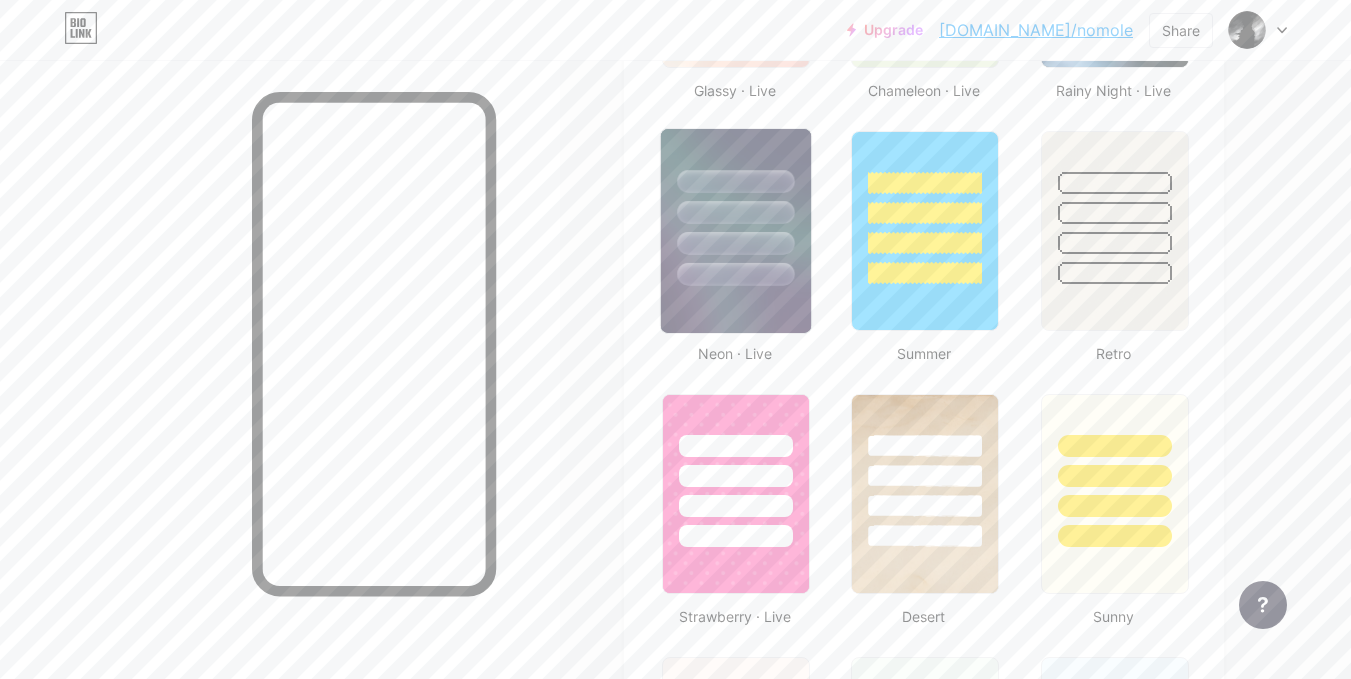 click at bounding box center (735, 243) 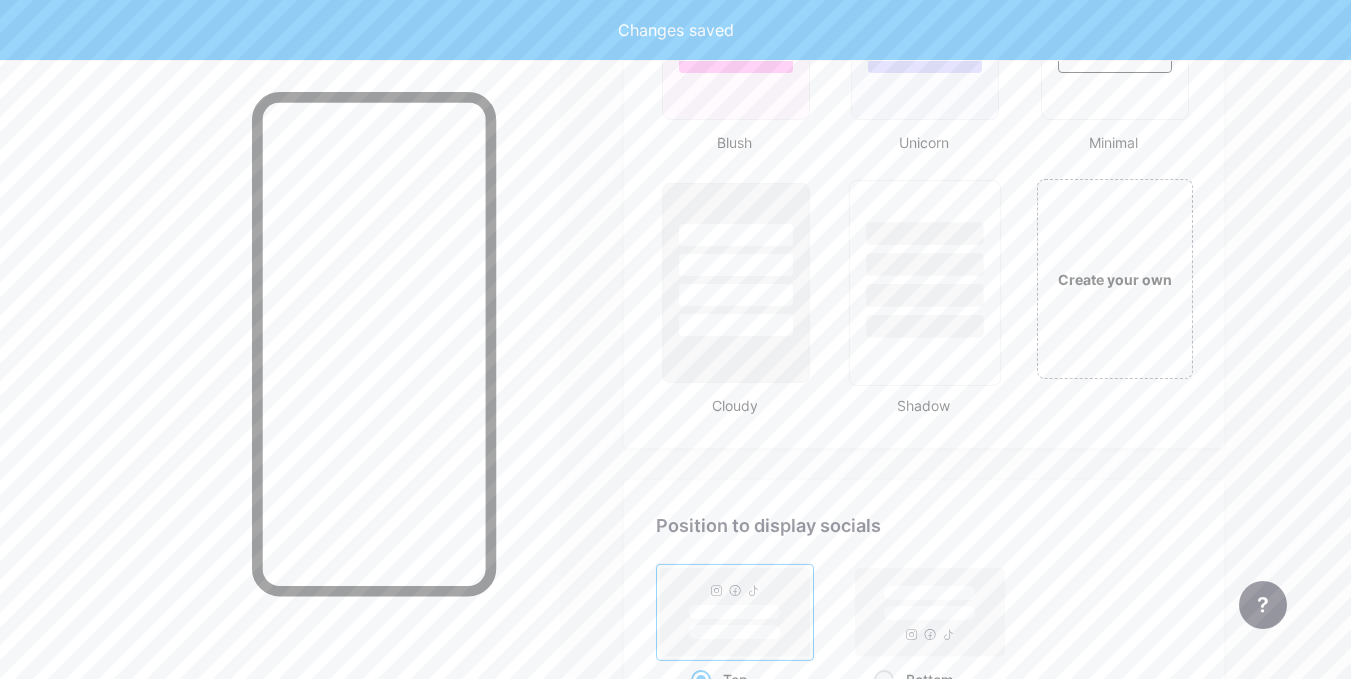 scroll, scrollTop: 2718, scrollLeft: 0, axis: vertical 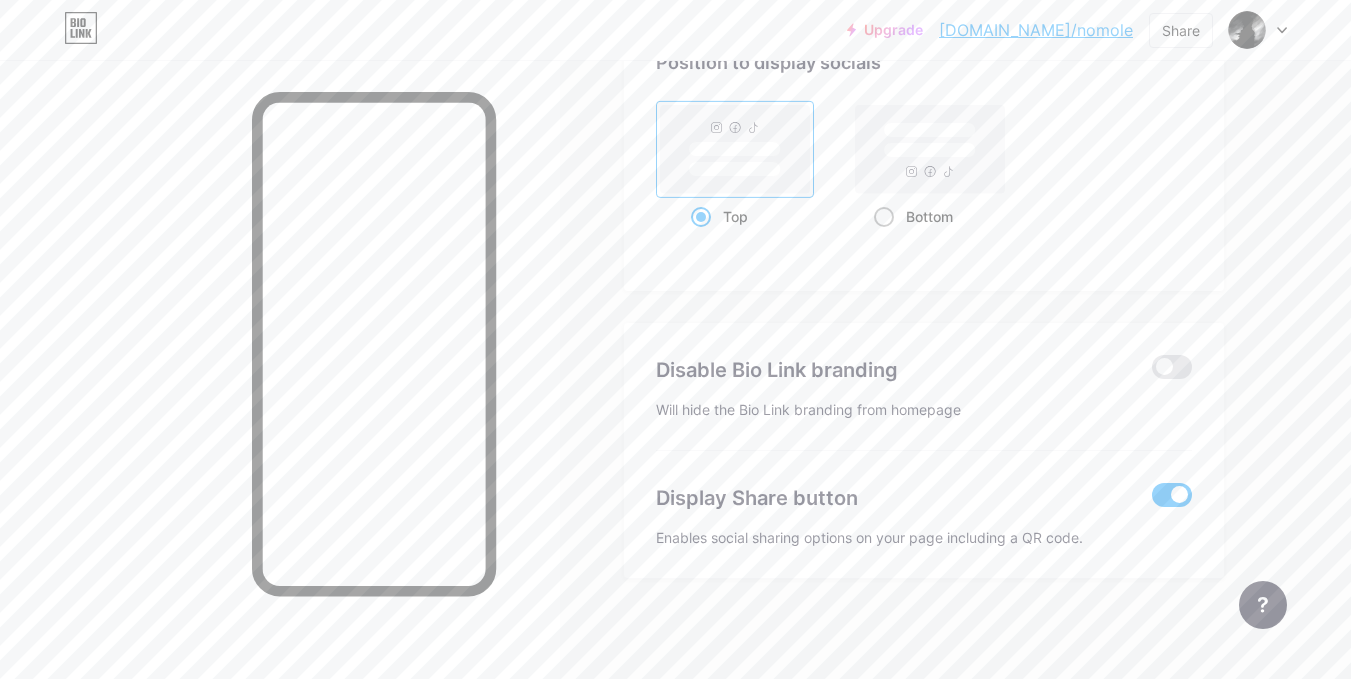 click at bounding box center [884, 217] 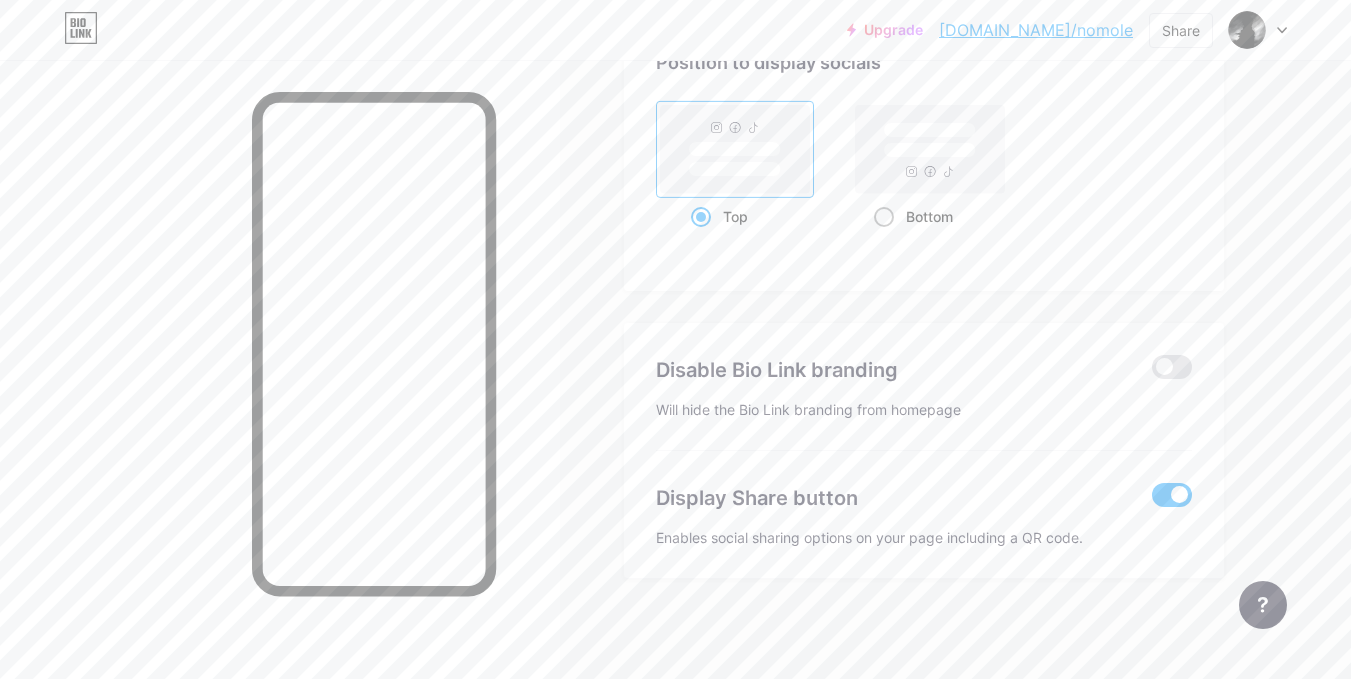 click on "Bottom" at bounding box center (880, 241) 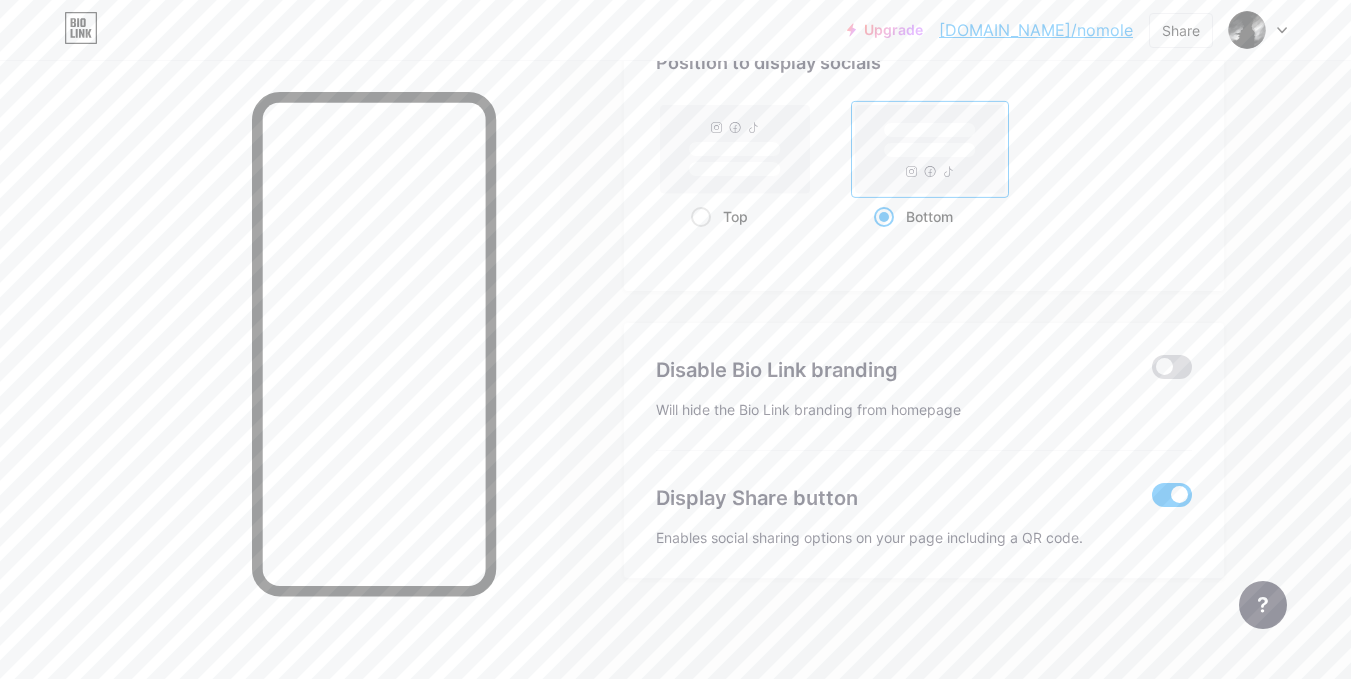 click at bounding box center [1172, 367] 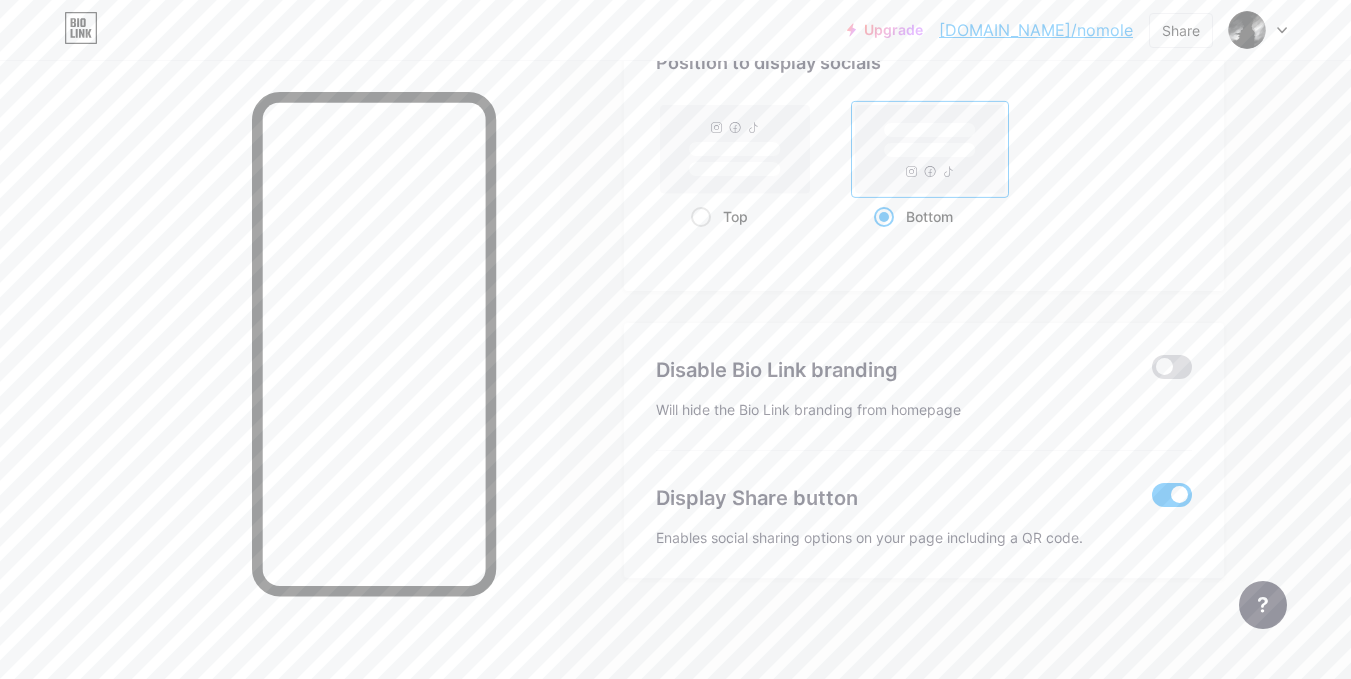 click at bounding box center (1152, 372) 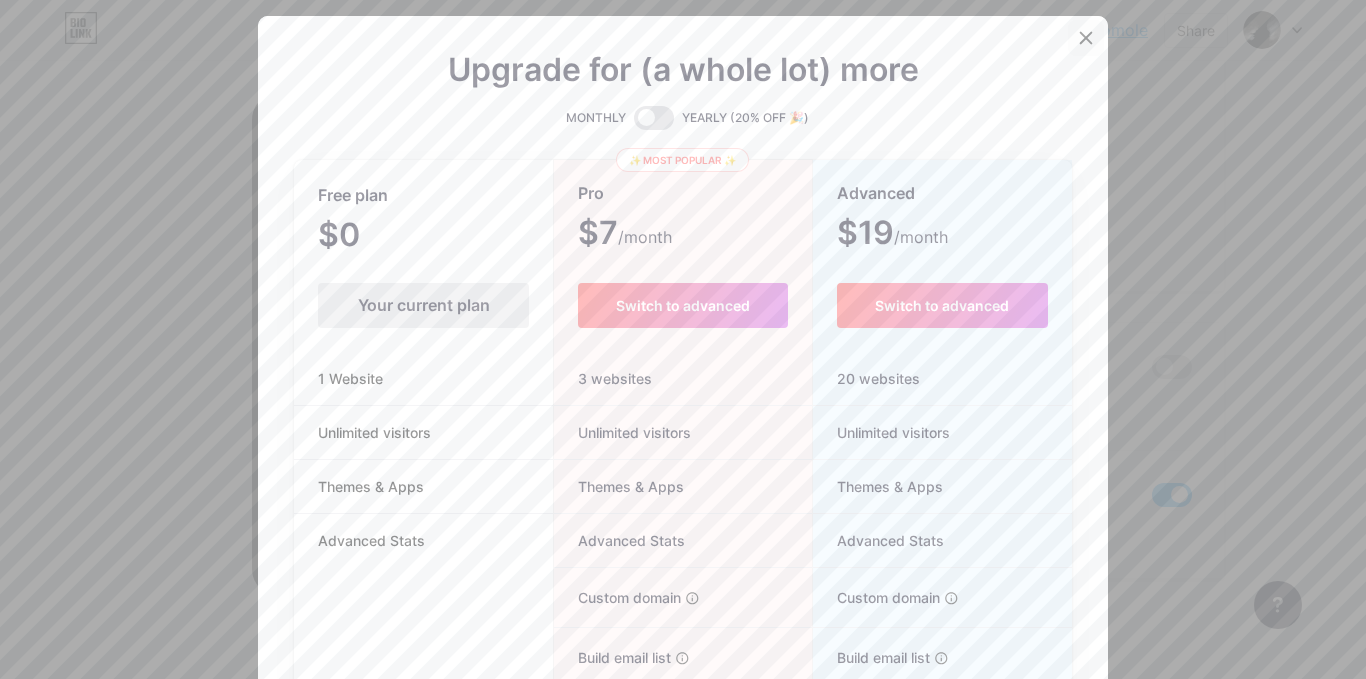 click 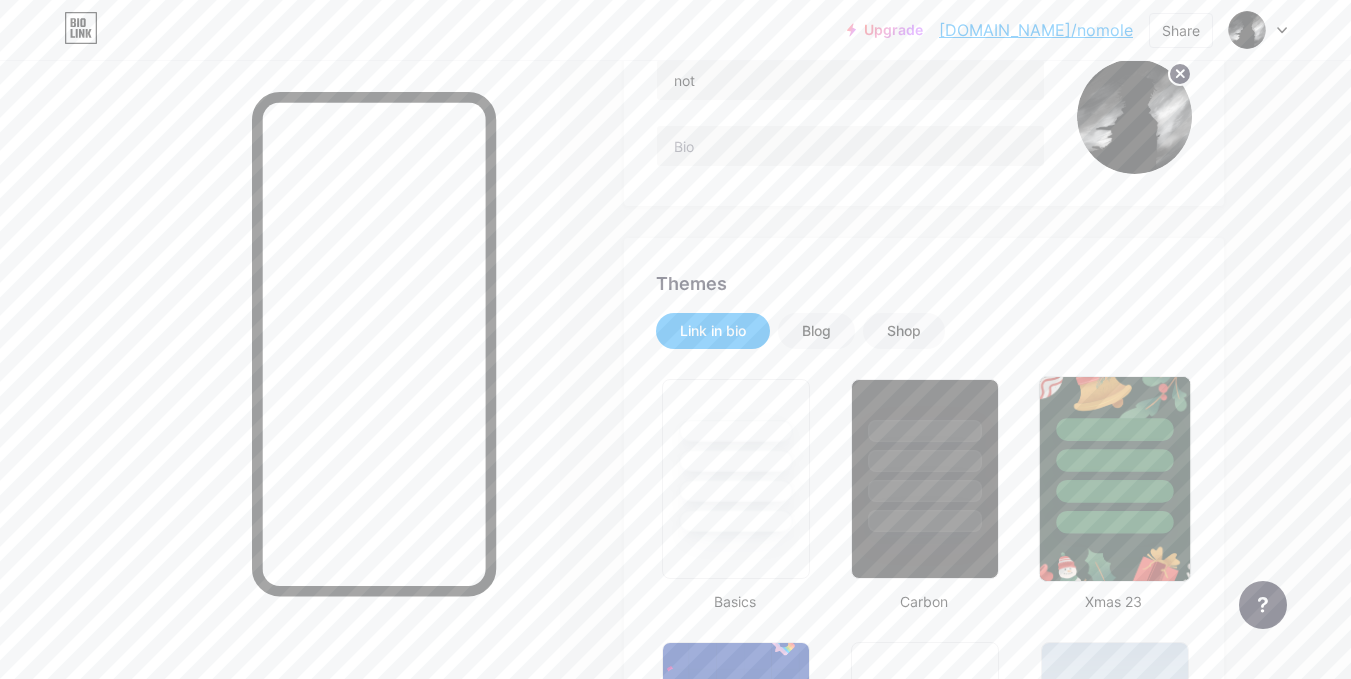 scroll, scrollTop: 0, scrollLeft: 0, axis: both 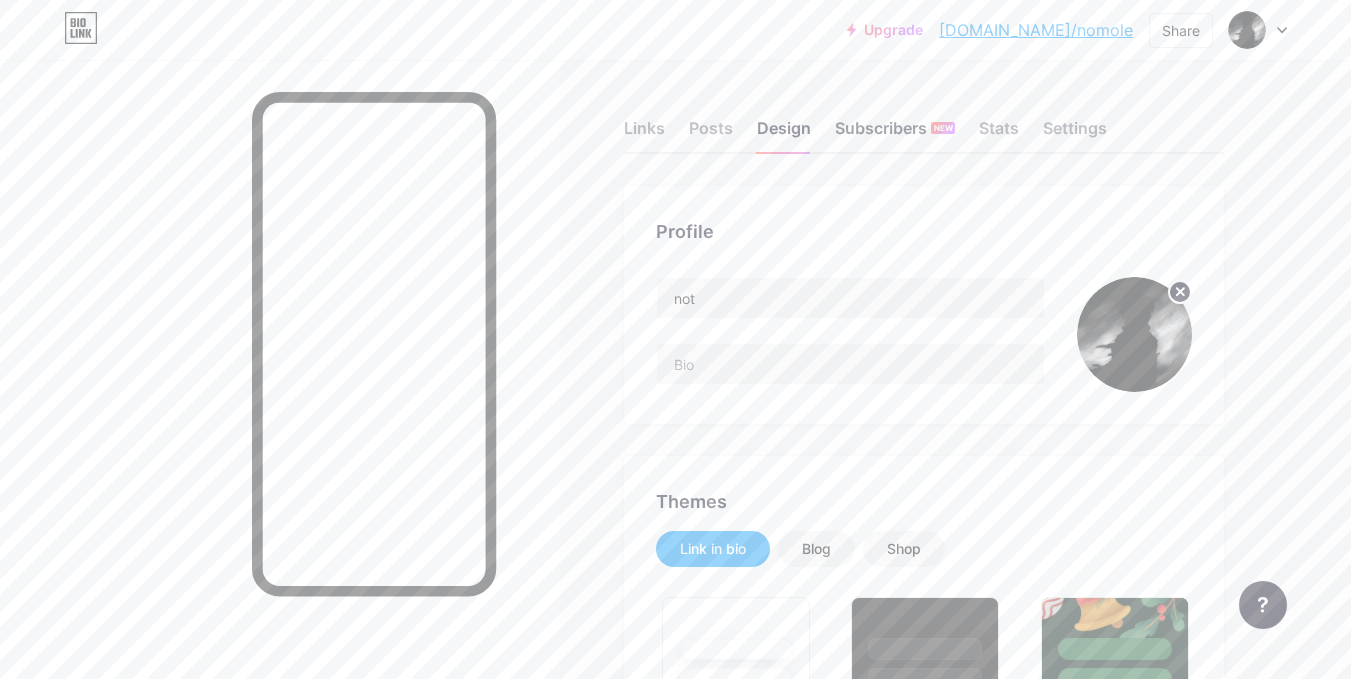 click on "Subscribers
NEW" at bounding box center (895, 134) 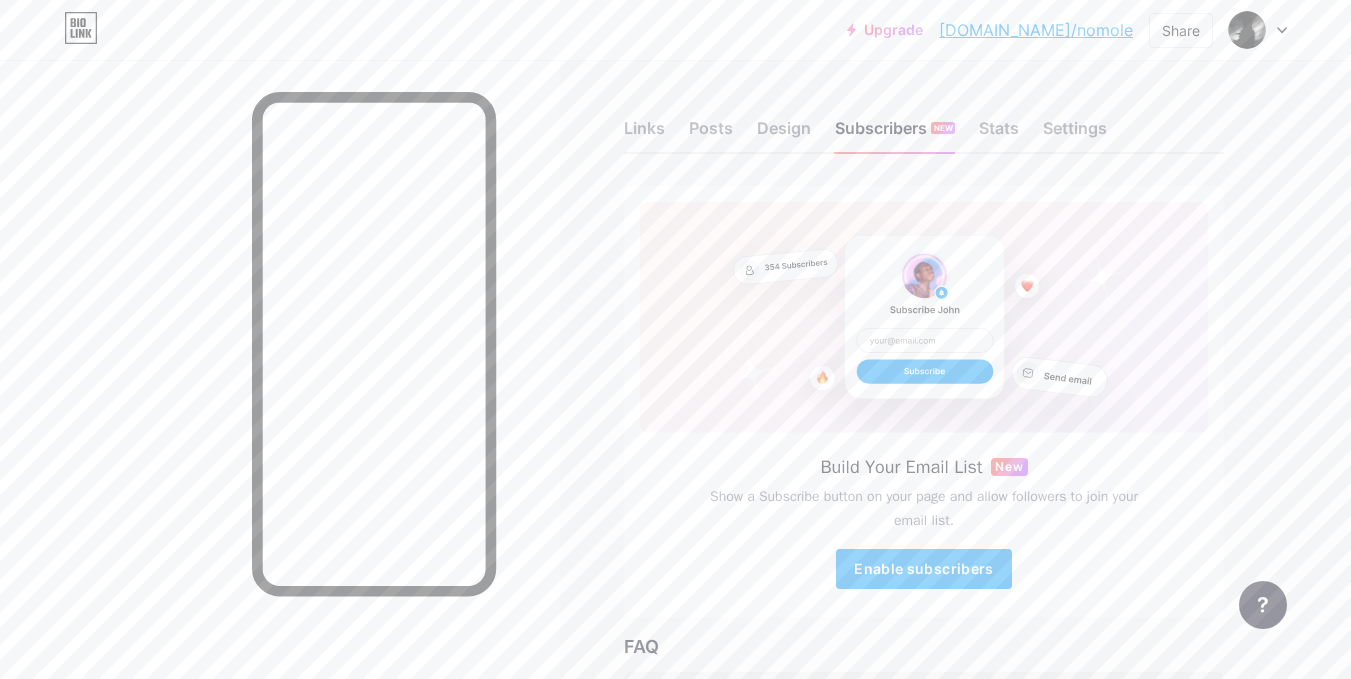 scroll, scrollTop: 276, scrollLeft: 0, axis: vertical 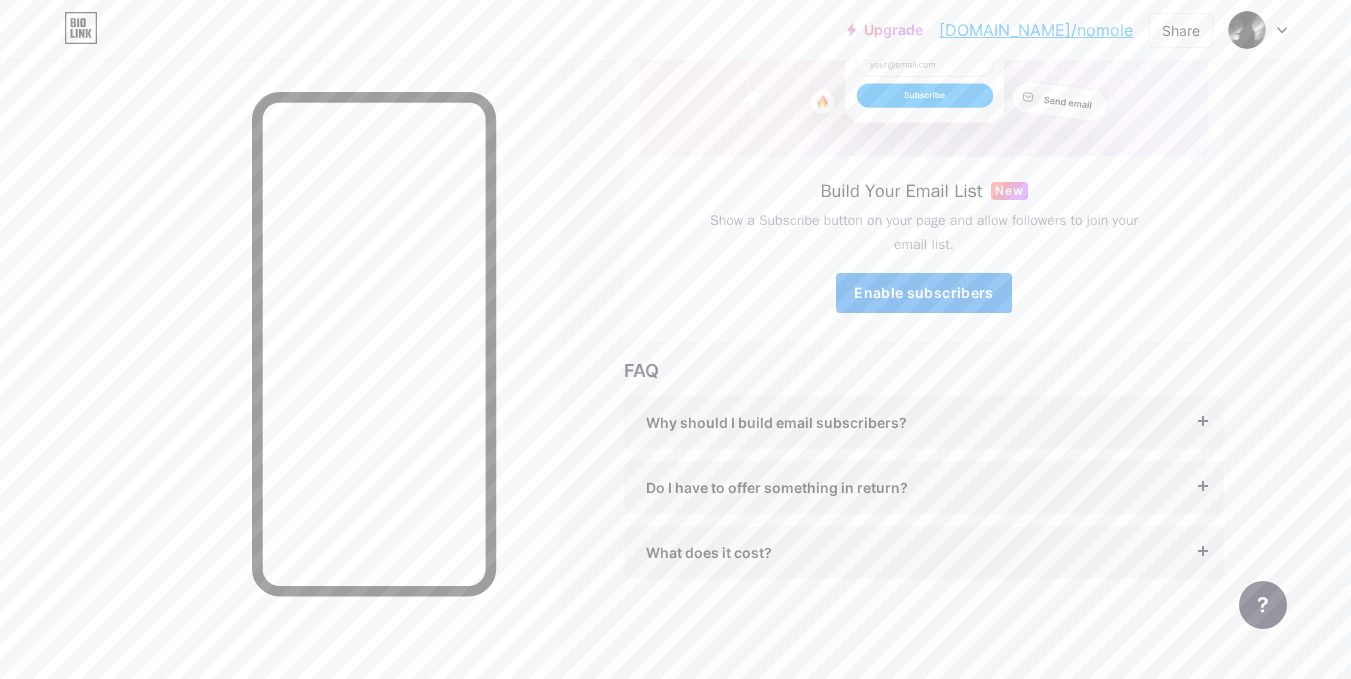 click on "Enable subscribers" at bounding box center (923, 292) 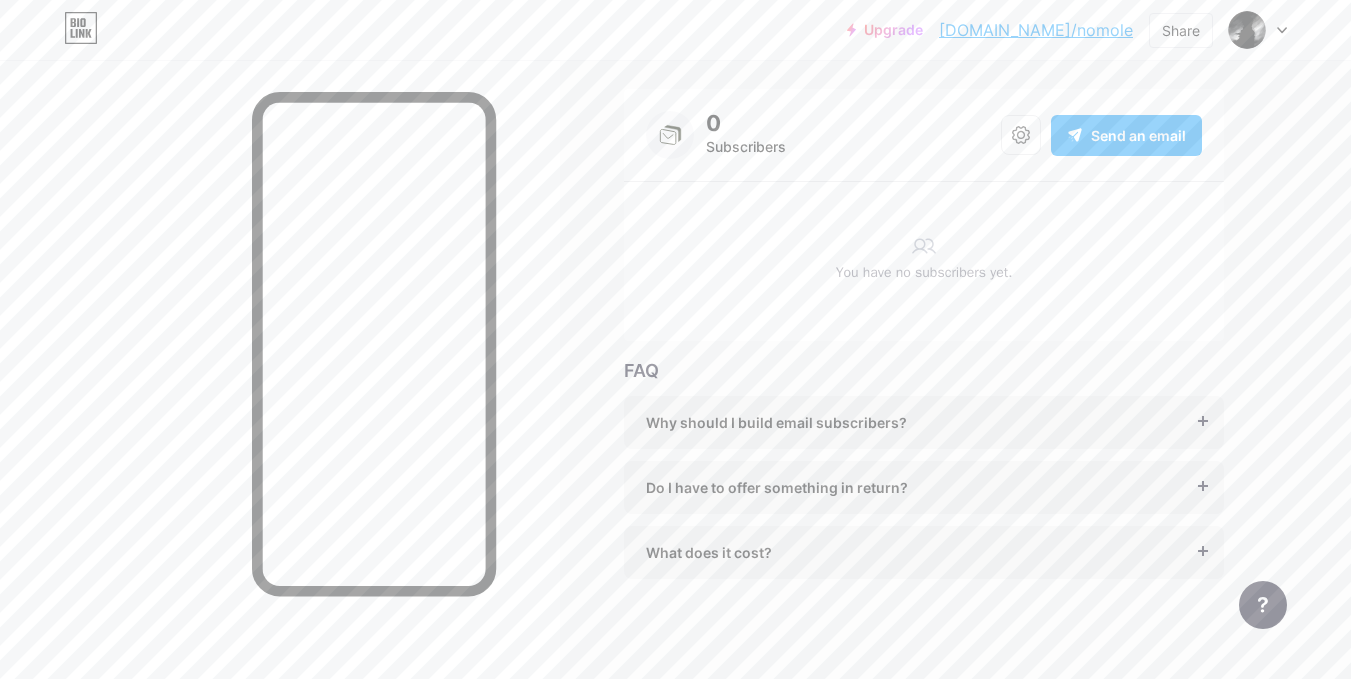 scroll, scrollTop: 0, scrollLeft: 0, axis: both 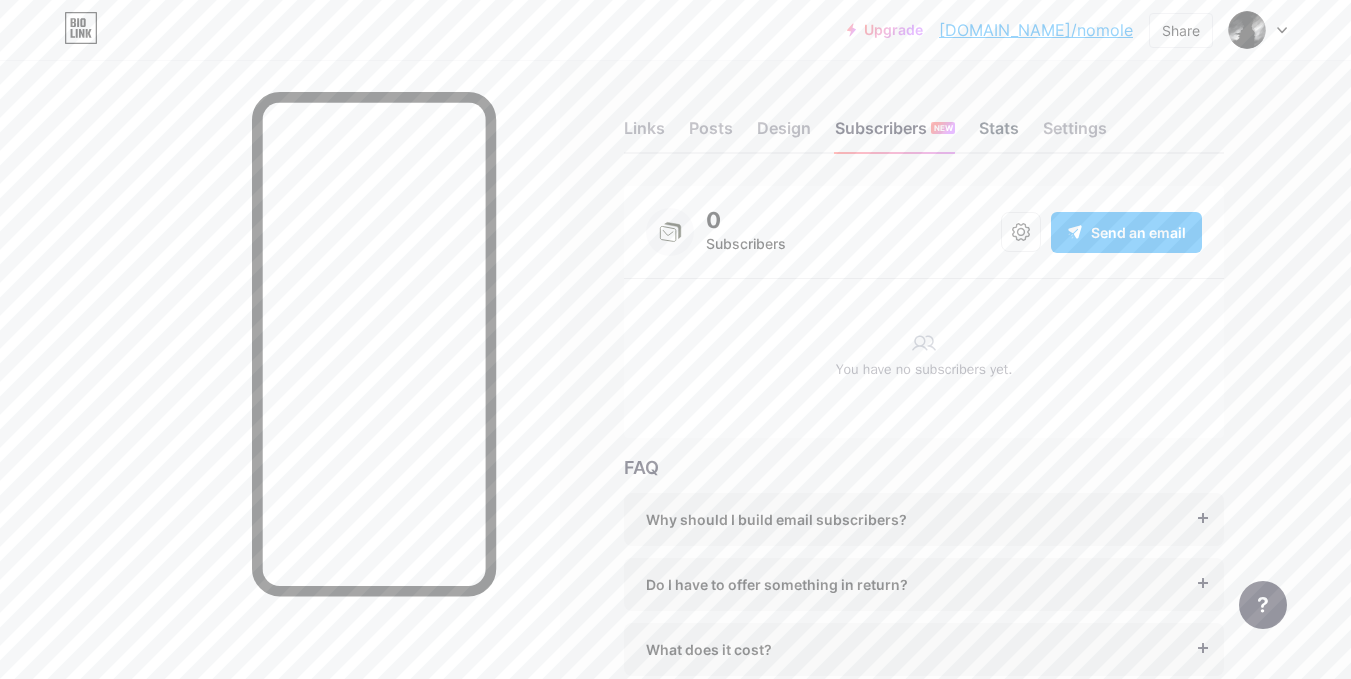 click on "Stats" at bounding box center (999, 134) 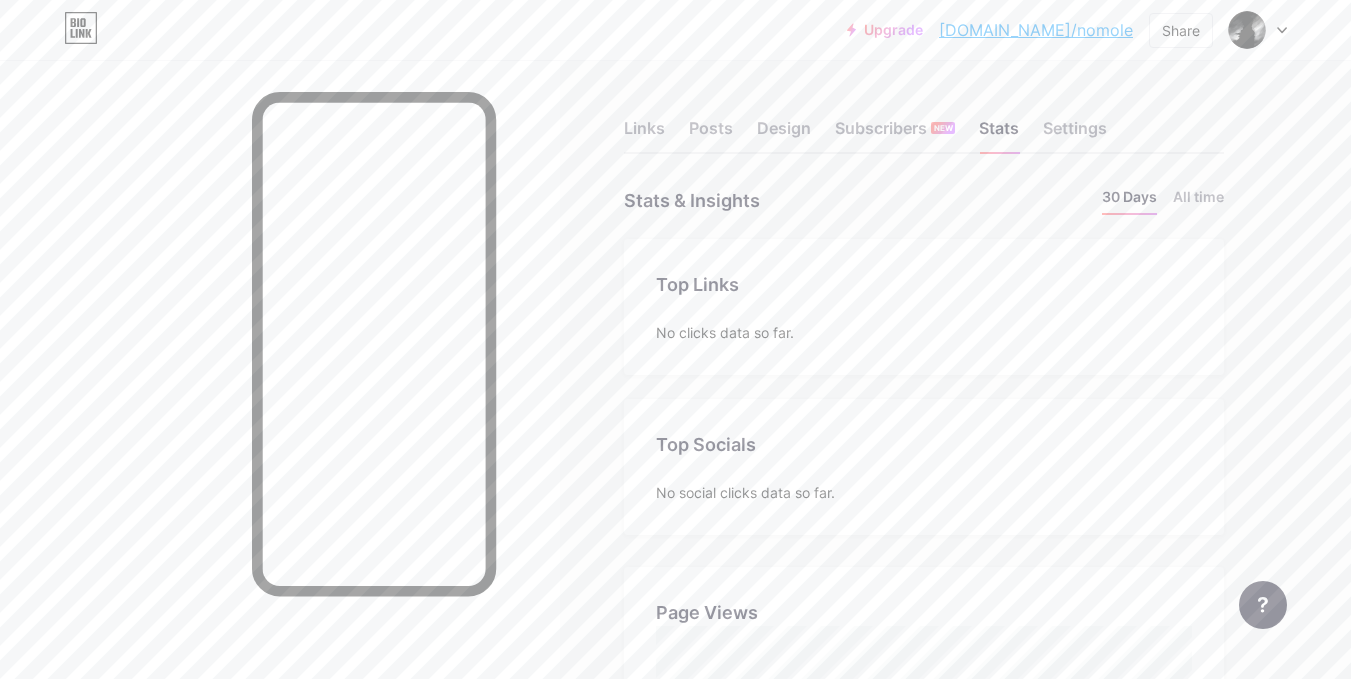 scroll, scrollTop: 999321, scrollLeft: 998649, axis: both 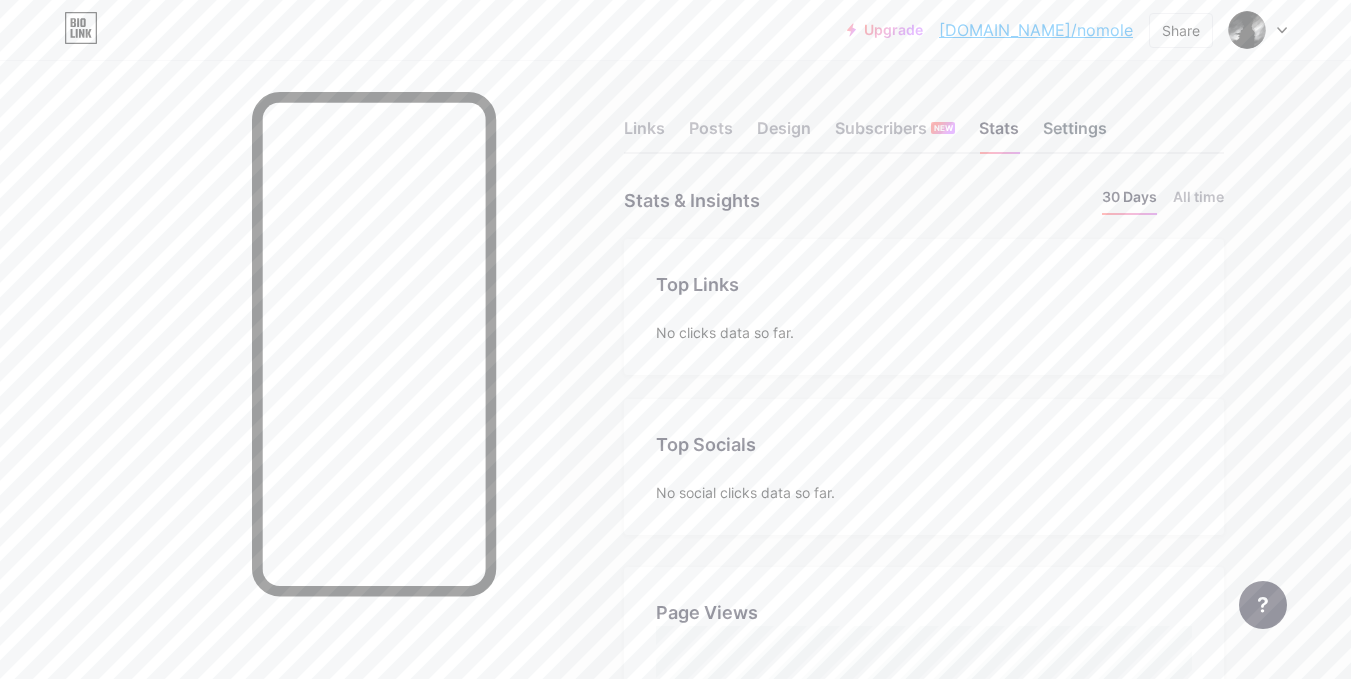 click on "Settings" at bounding box center (1075, 134) 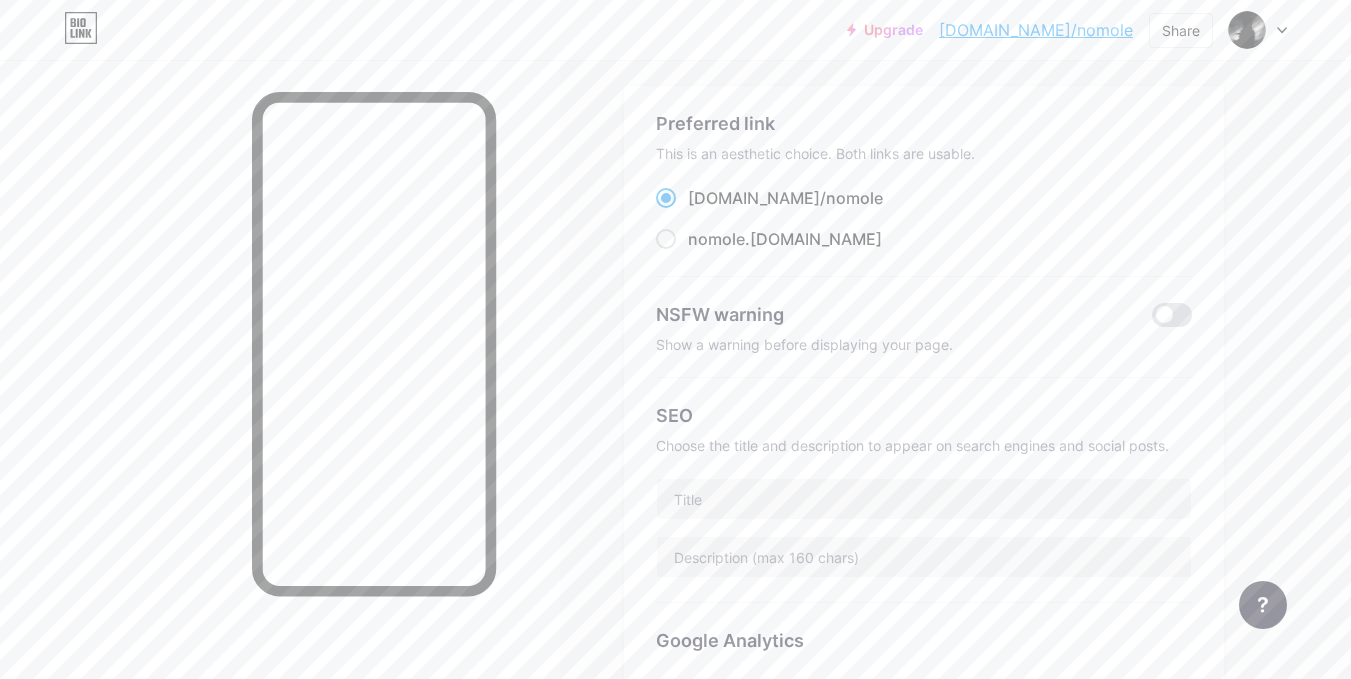 scroll, scrollTop: 200, scrollLeft: 0, axis: vertical 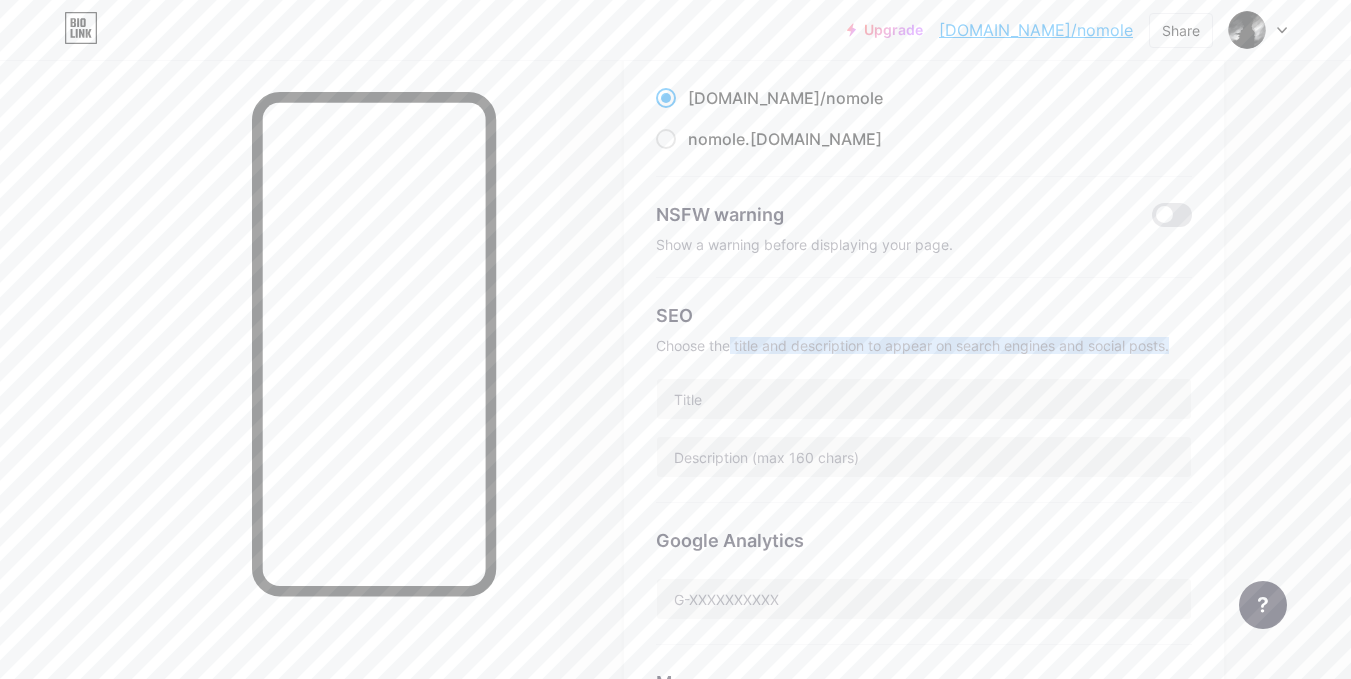drag, startPoint x: 740, startPoint y: 344, endPoint x: 970, endPoint y: 344, distance: 230 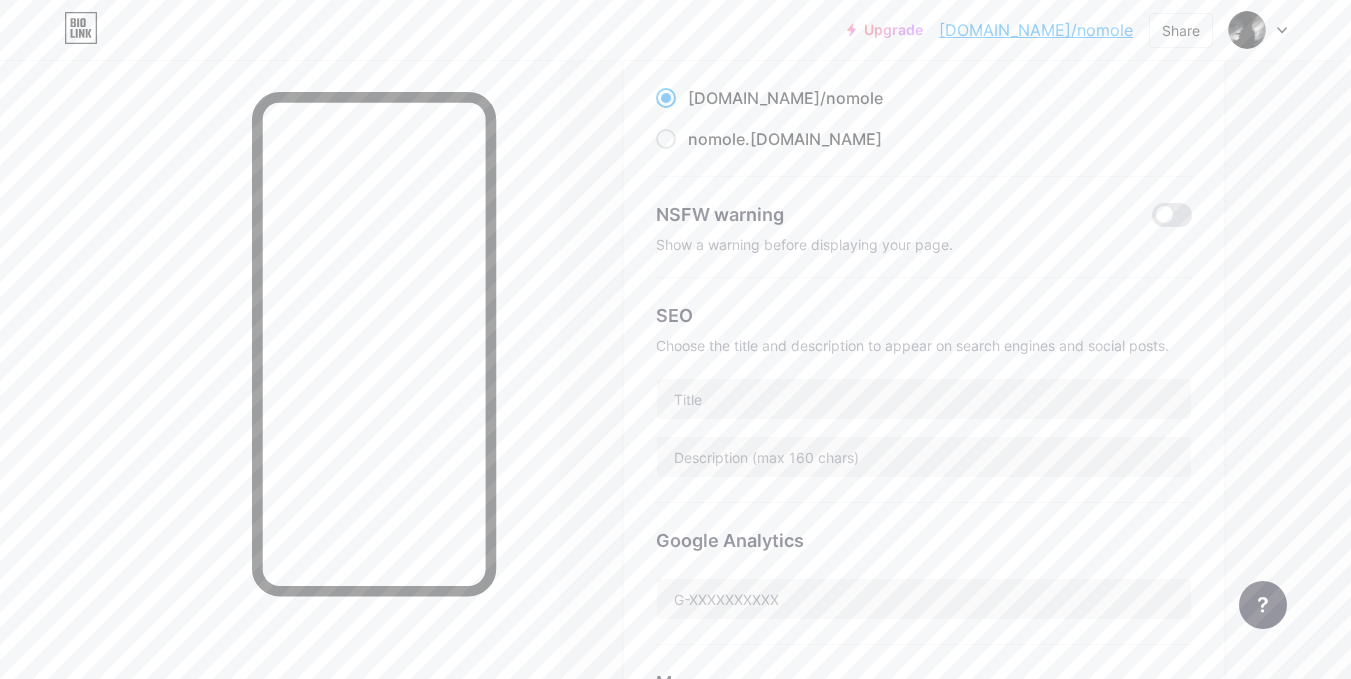click on "SEO" at bounding box center (924, 315) 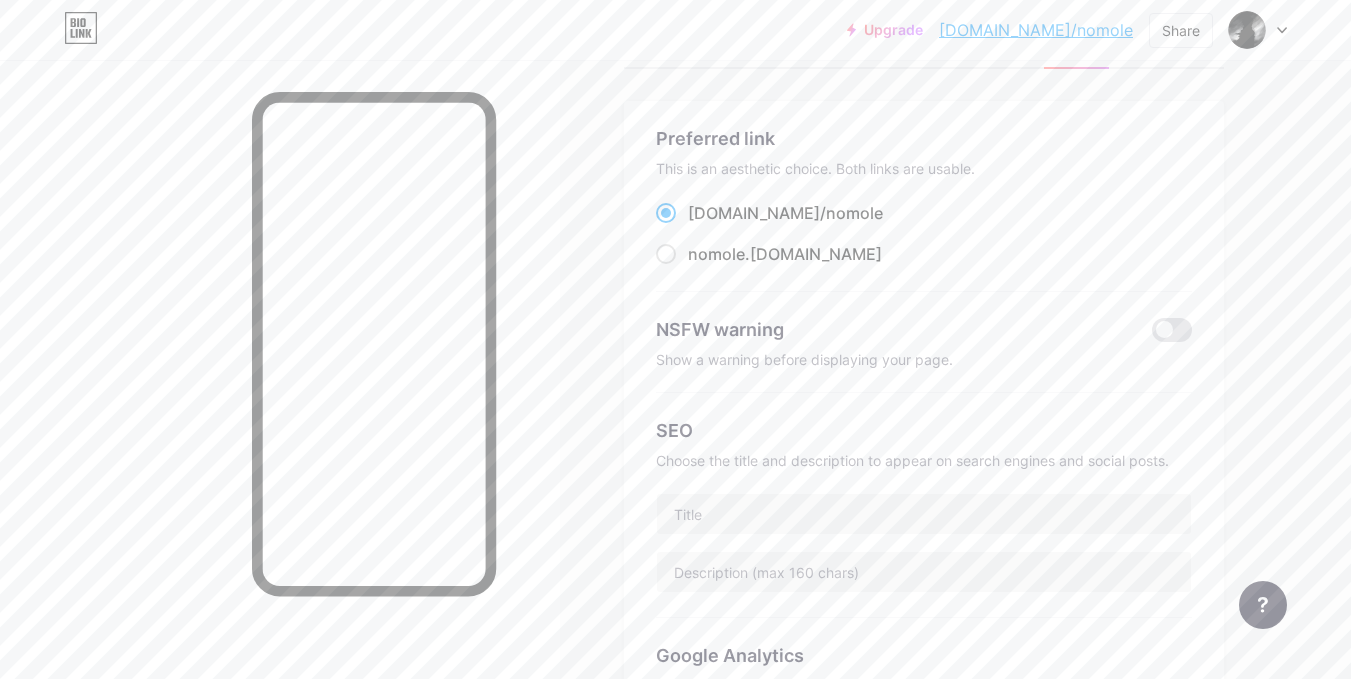 scroll, scrollTop: 0, scrollLeft: 0, axis: both 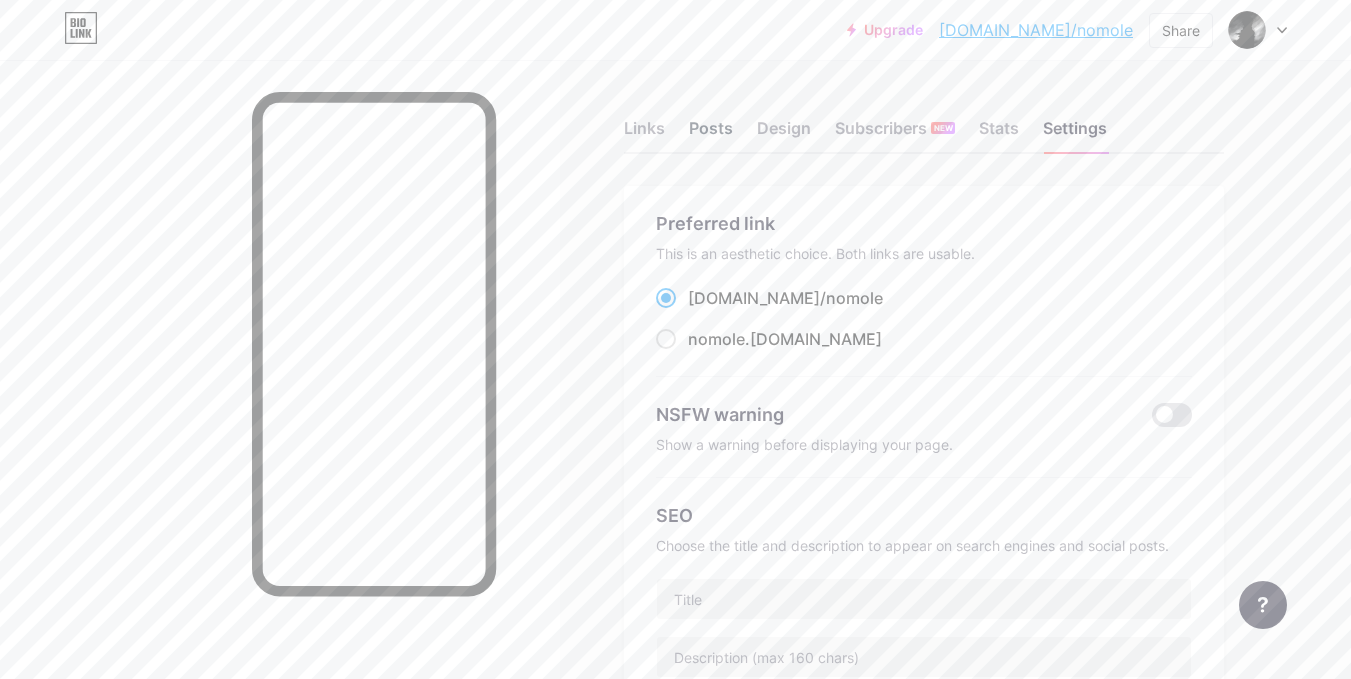 click on "Posts" at bounding box center (711, 134) 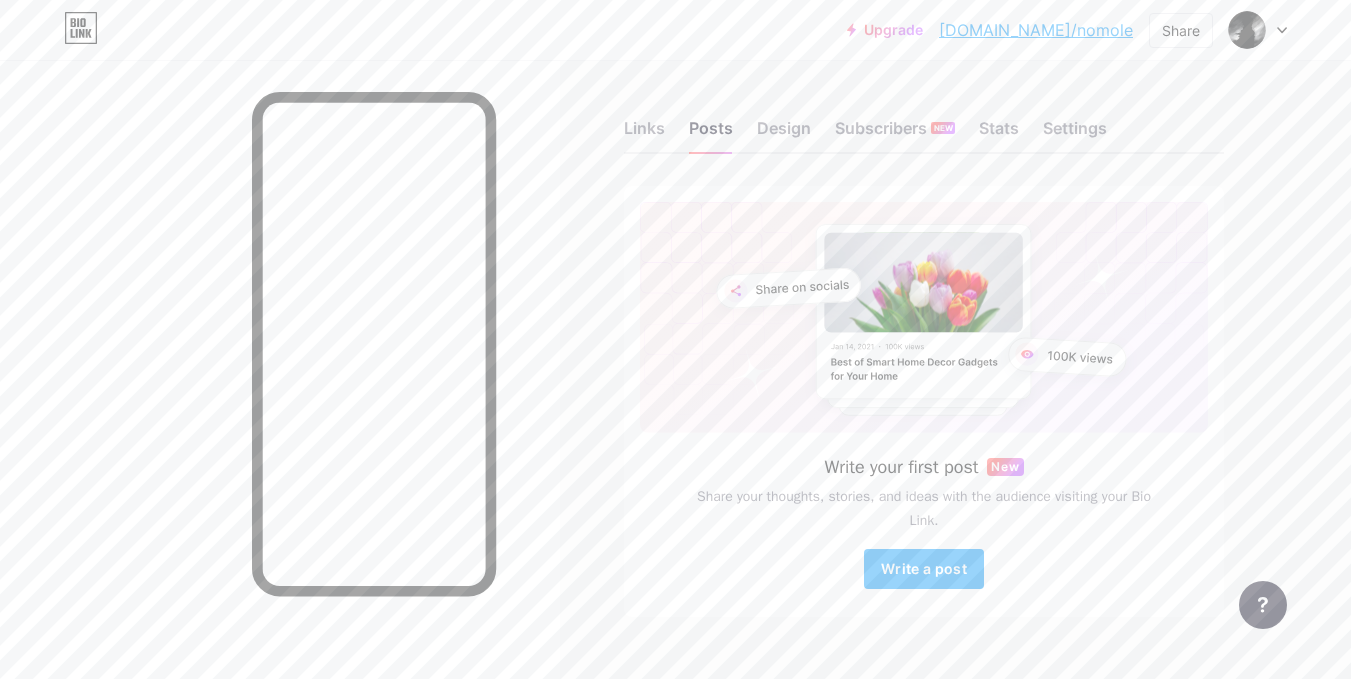 click on "[DOMAIN_NAME]/nomole" at bounding box center (1036, 30) 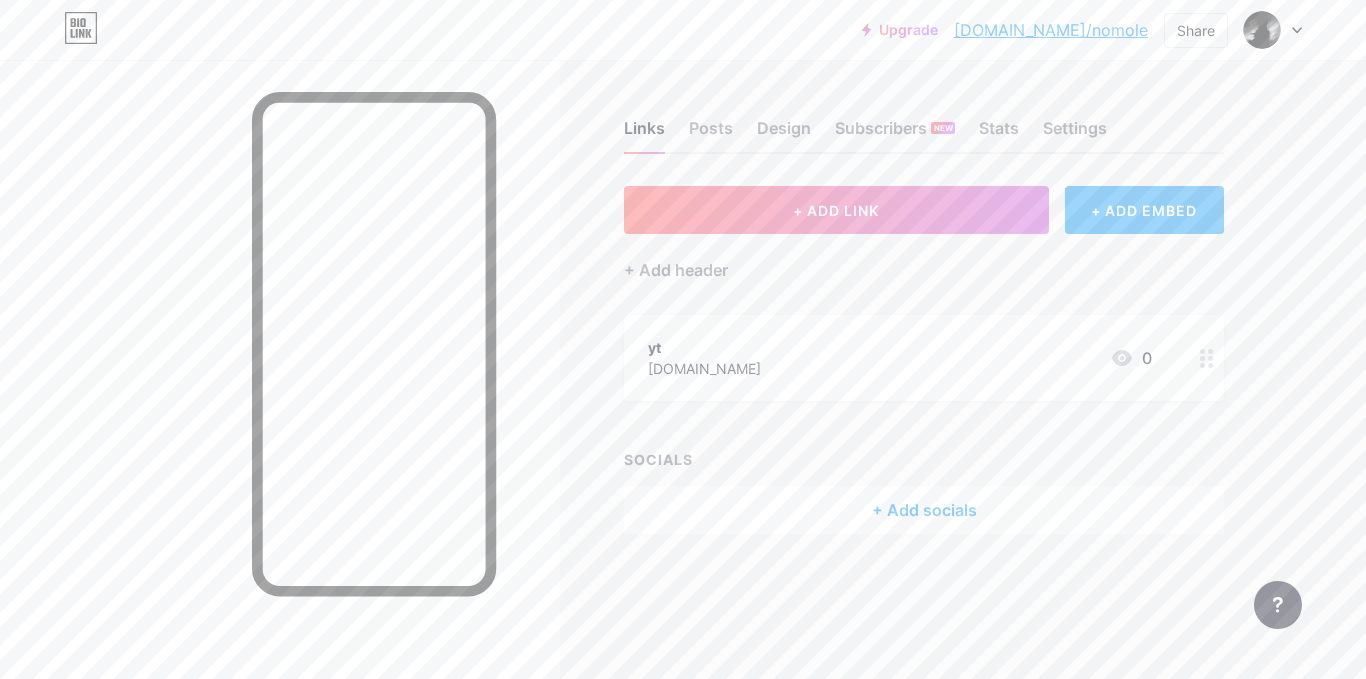 click on "+ ADD EMBED" at bounding box center (1144, 210) 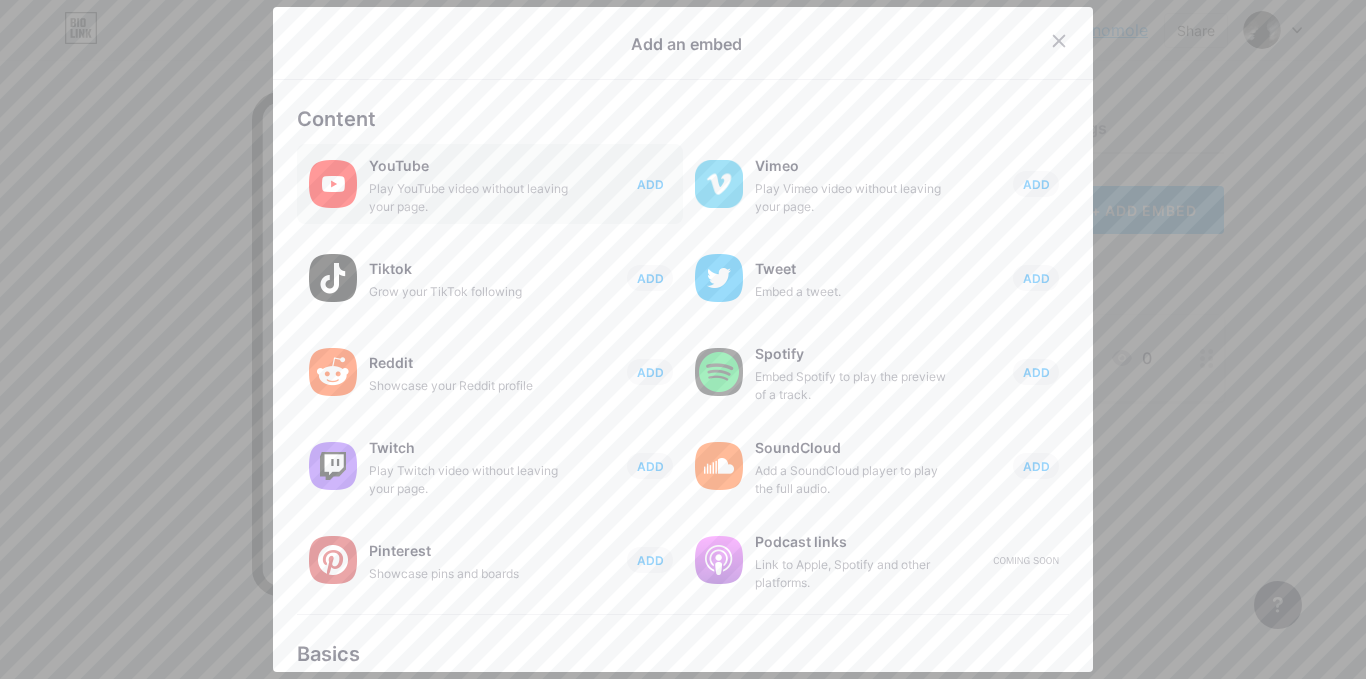 click on "ADD" at bounding box center [650, 184] 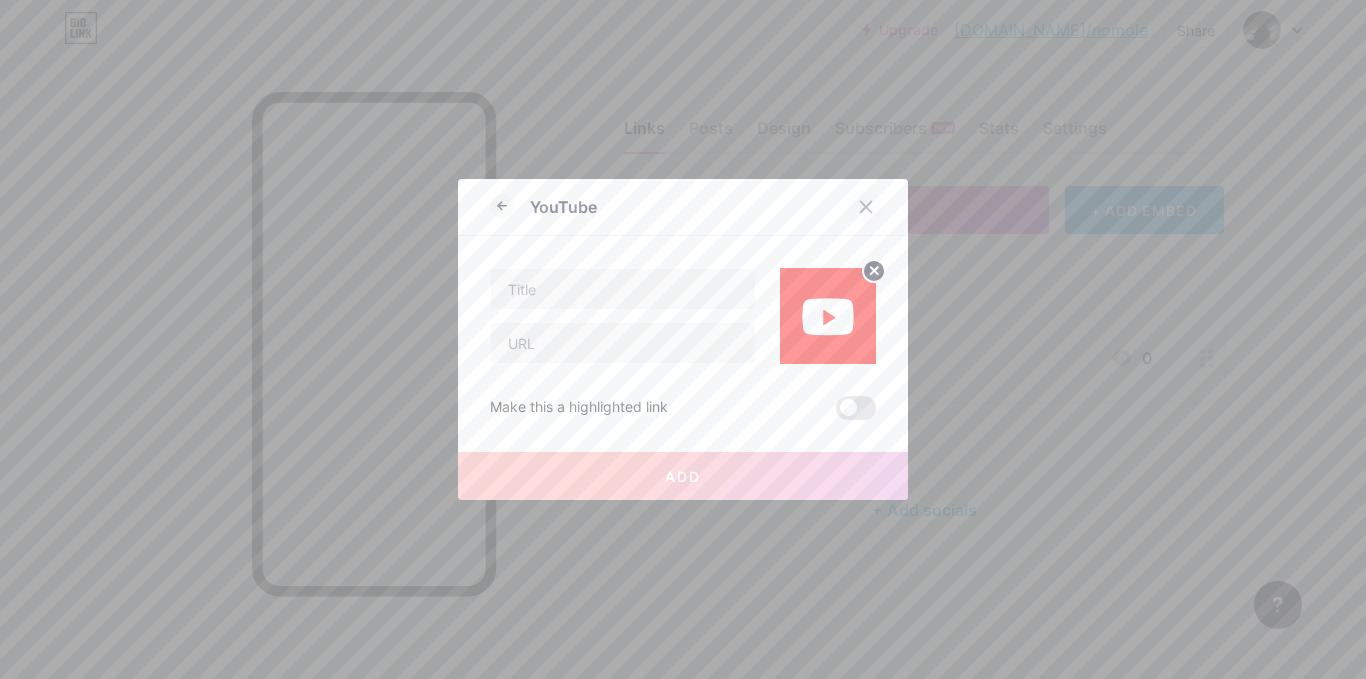 click 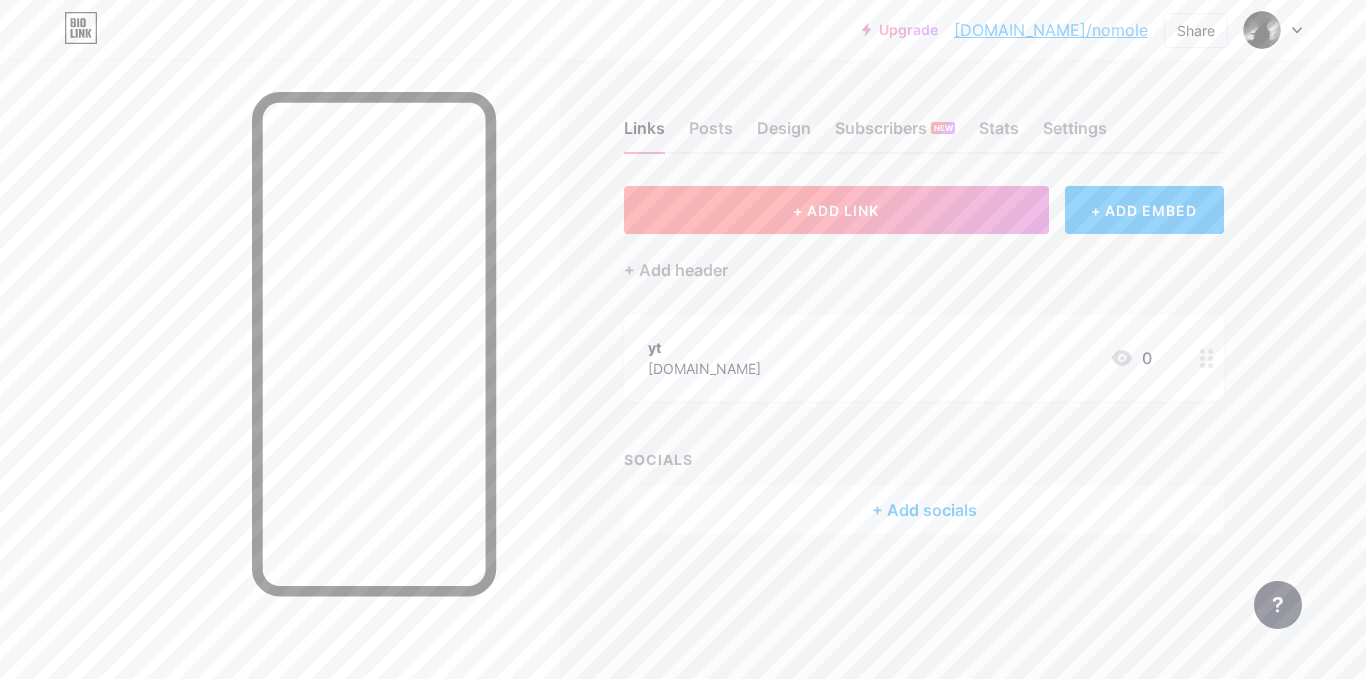 click on "+ ADD LINK" at bounding box center (836, 210) 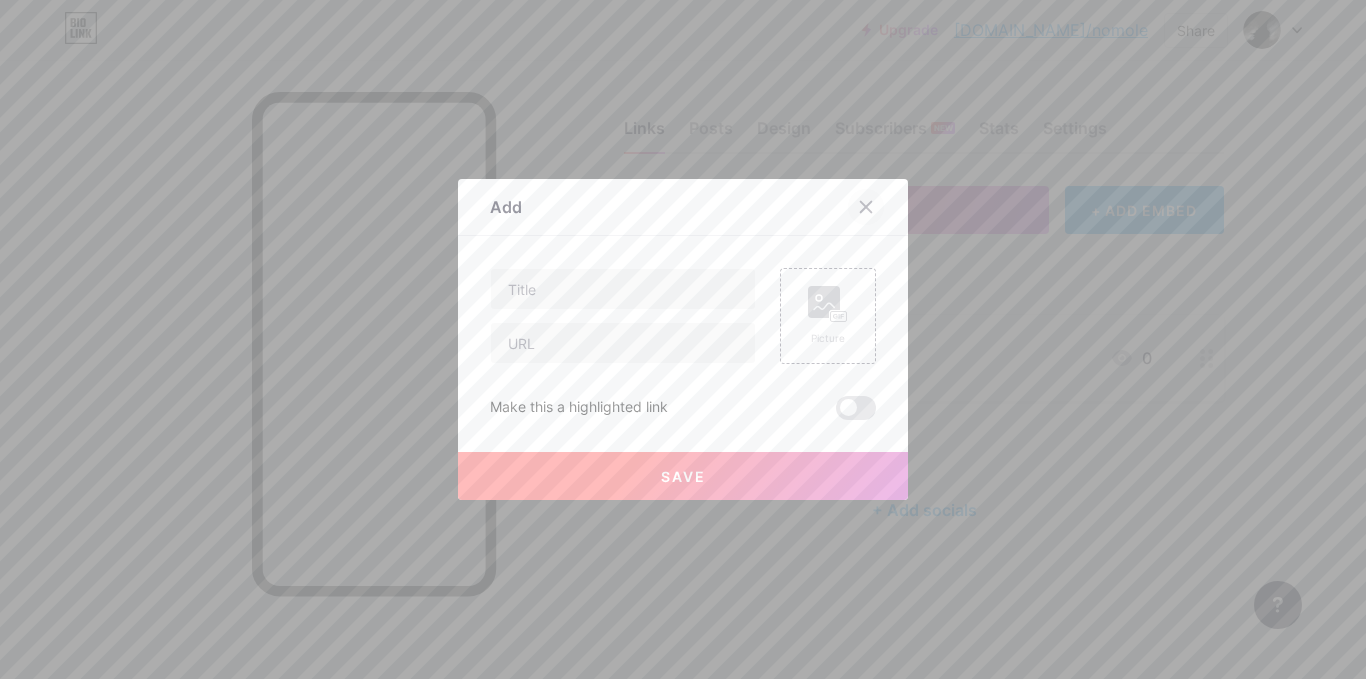 click 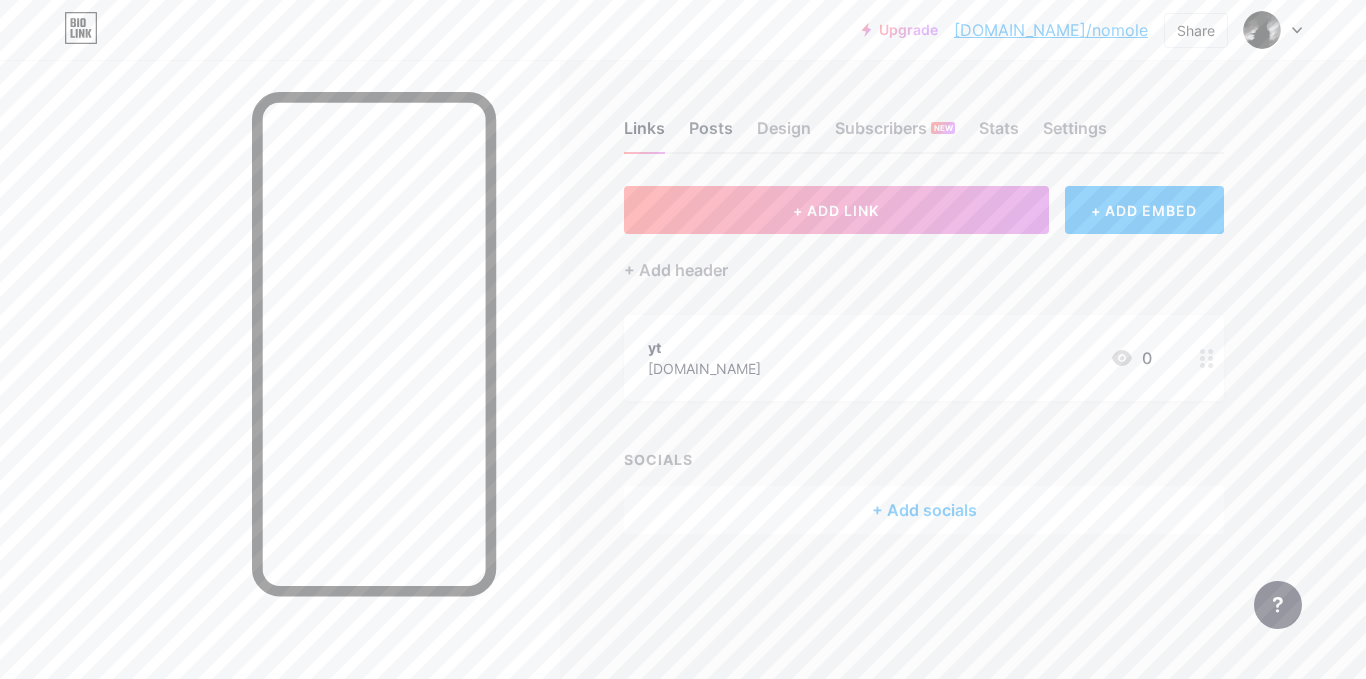 click on "Posts" at bounding box center (711, 134) 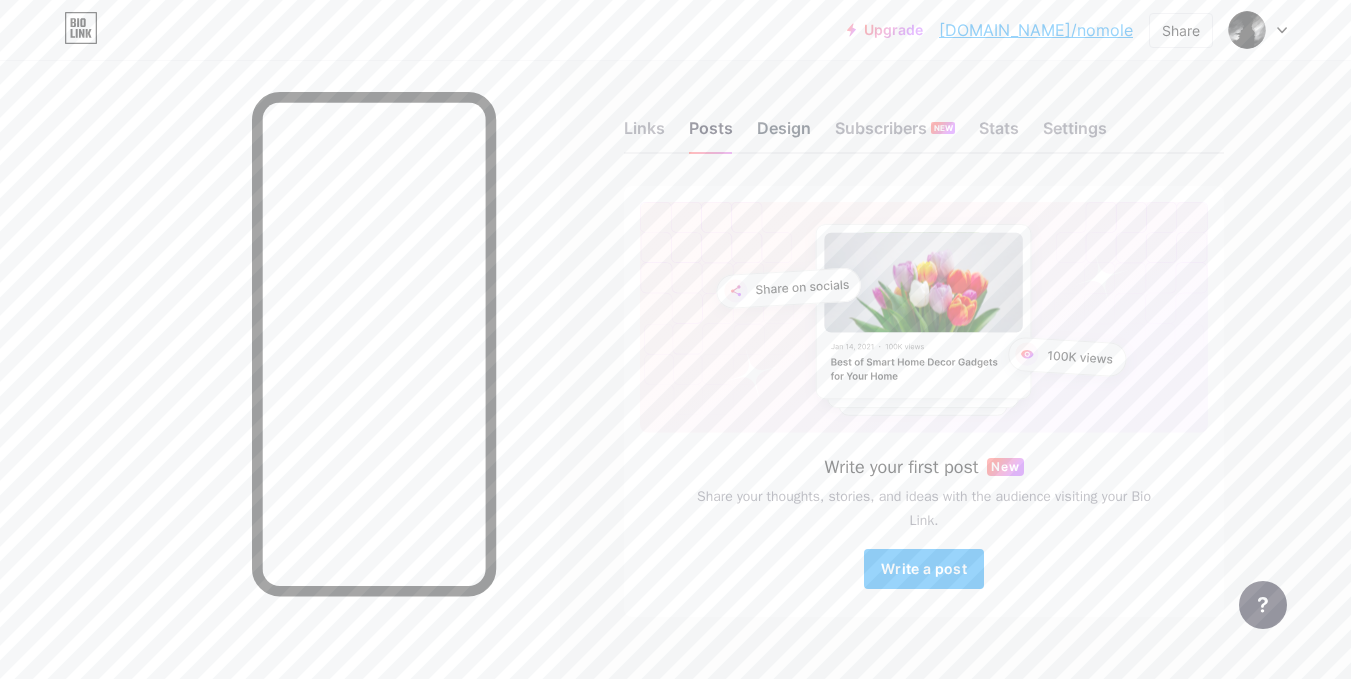 drag, startPoint x: 765, startPoint y: 128, endPoint x: 785, endPoint y: 146, distance: 26.907248 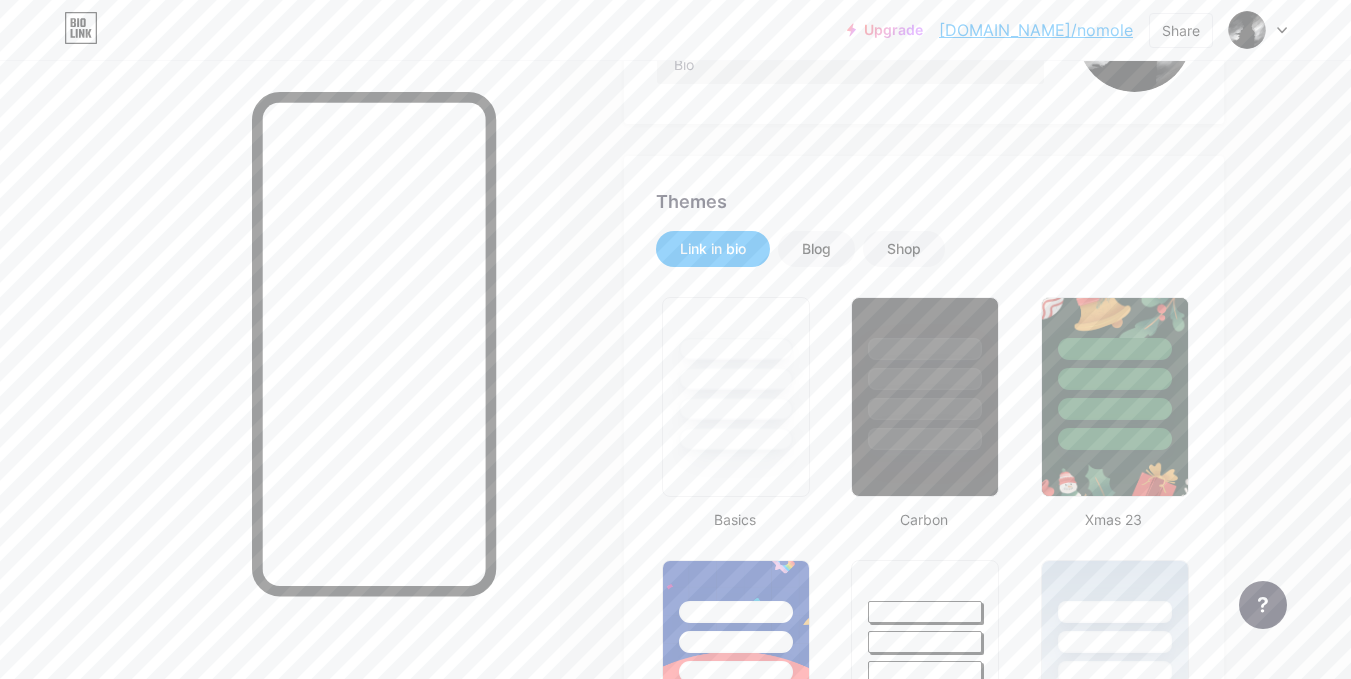 scroll, scrollTop: 100, scrollLeft: 0, axis: vertical 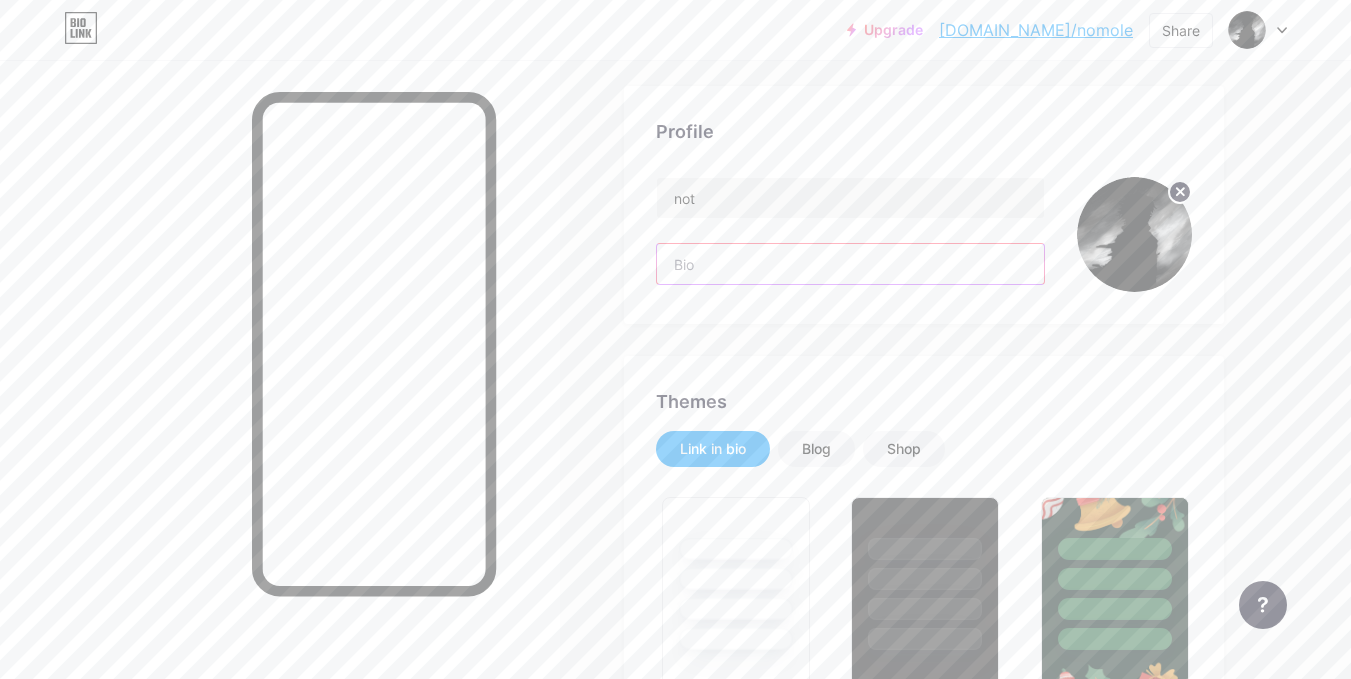 click at bounding box center [850, 264] 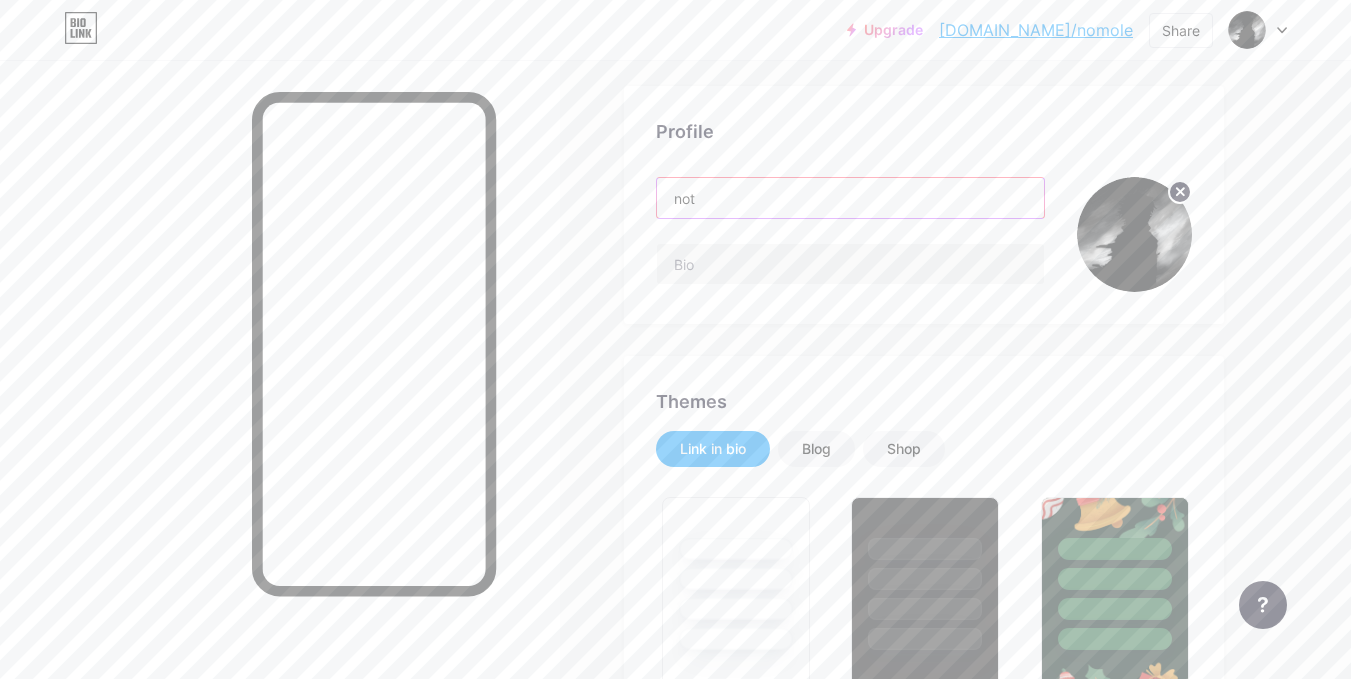 click on "not" at bounding box center (850, 198) 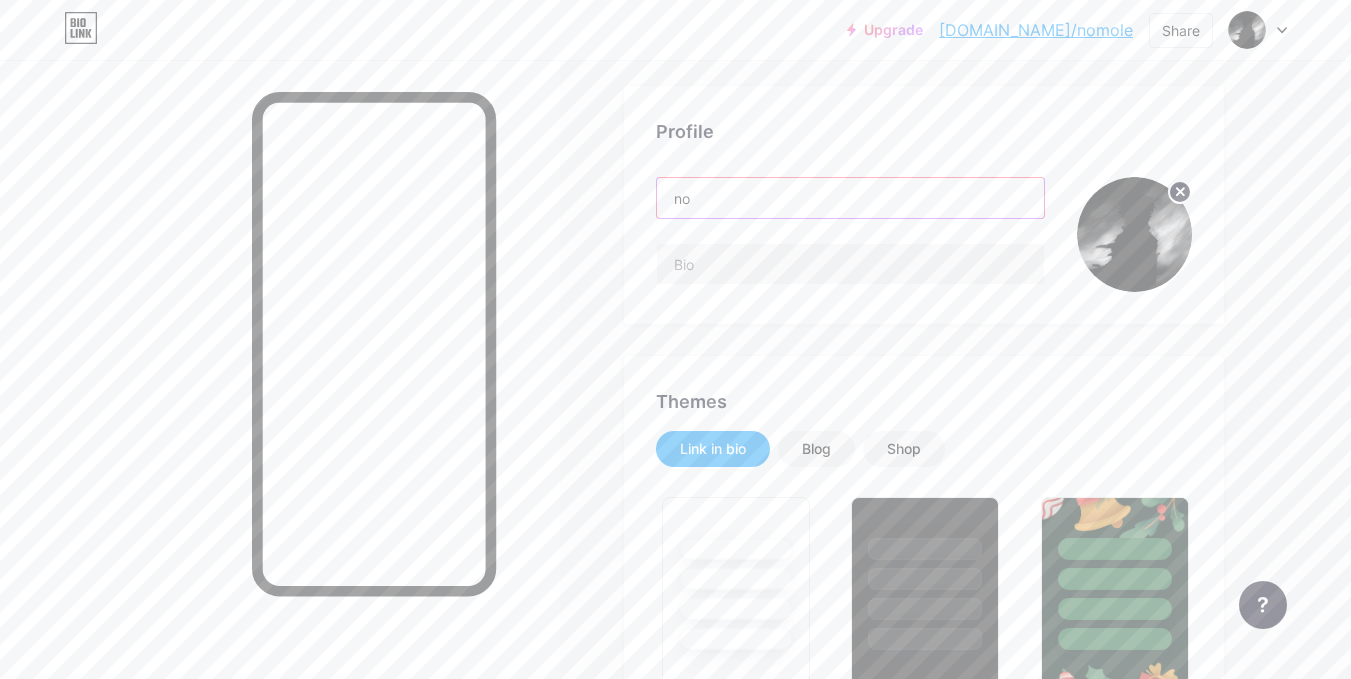 type on "n" 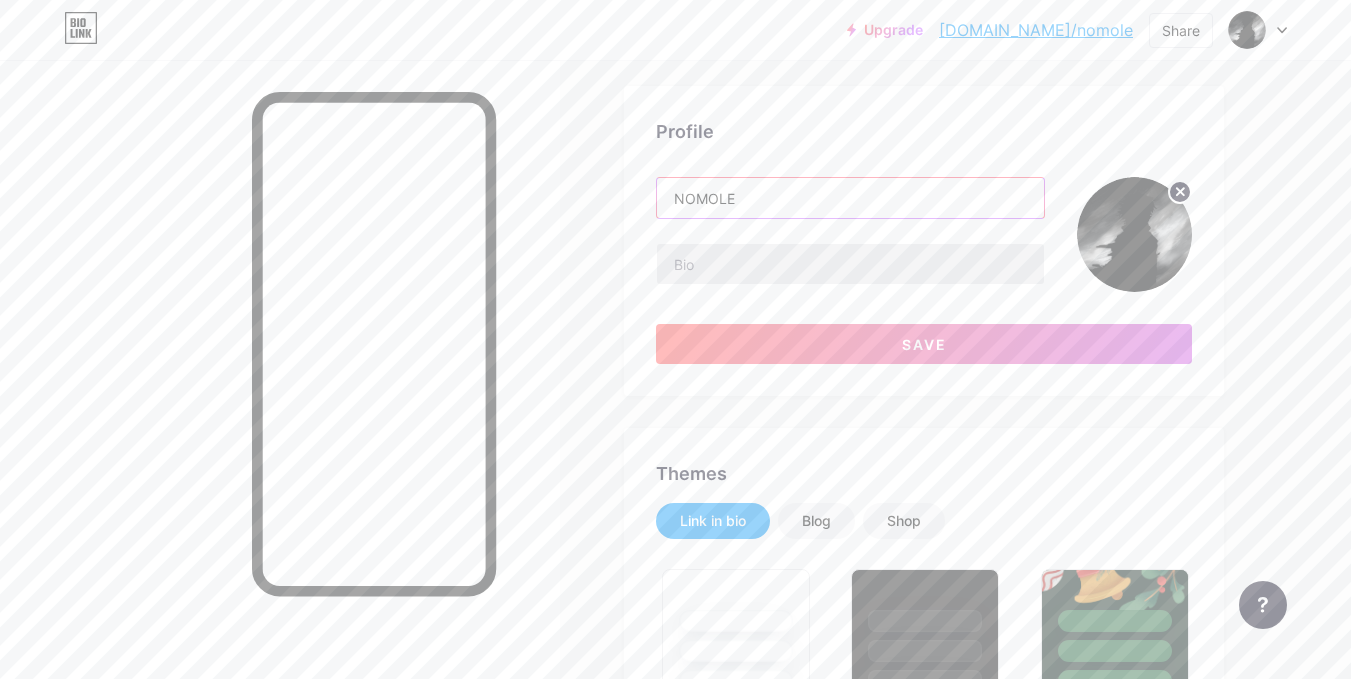 type on "NOMOLE" 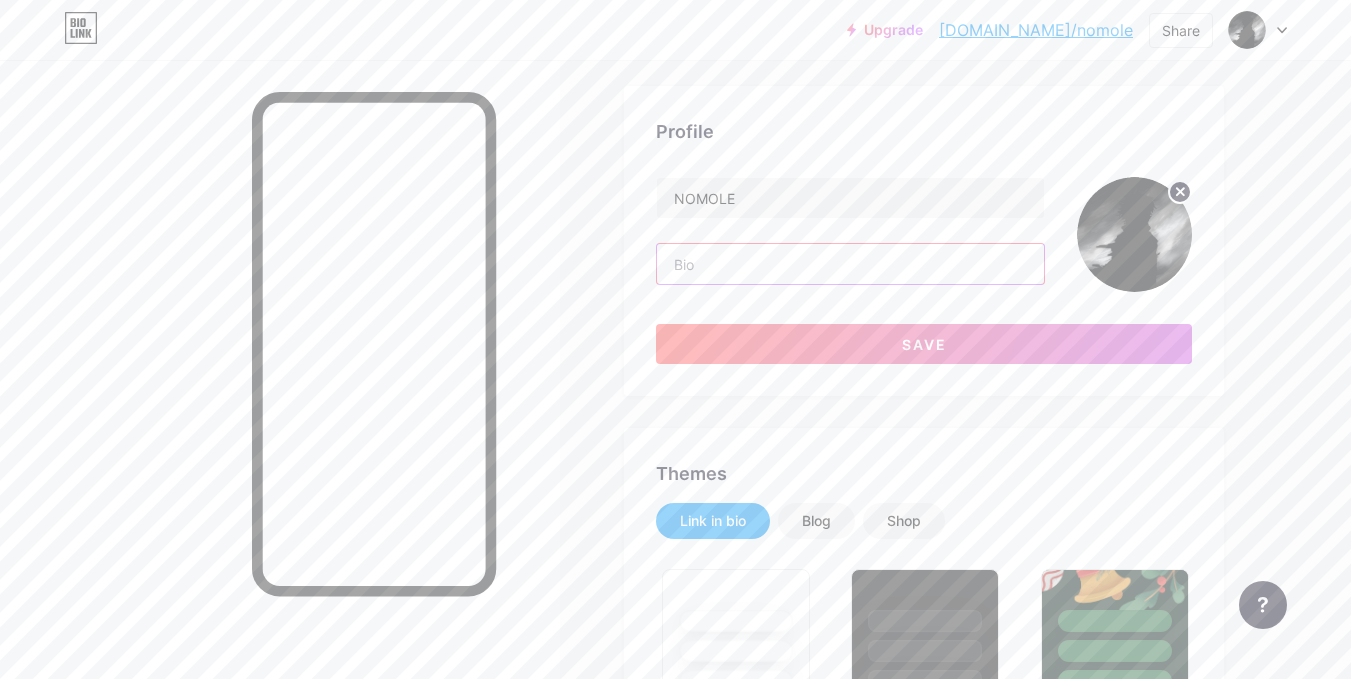 click at bounding box center [850, 264] 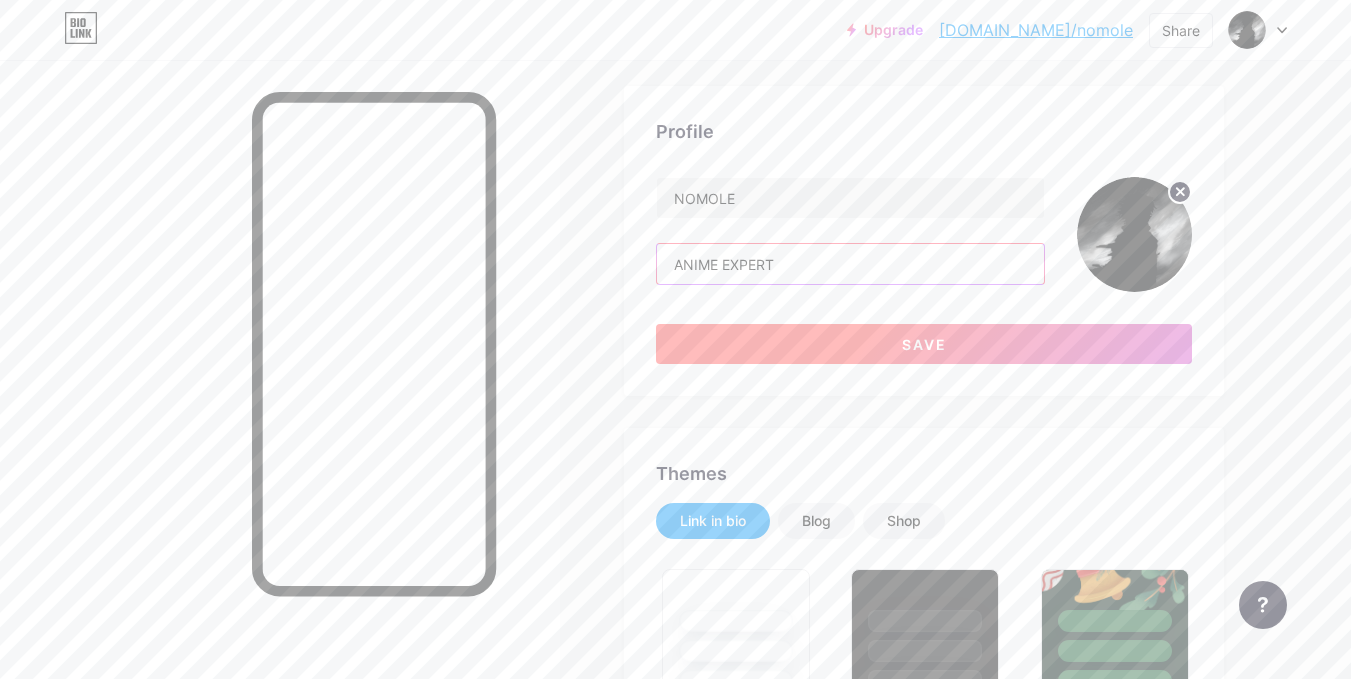 type on "ANIME EXPERT" 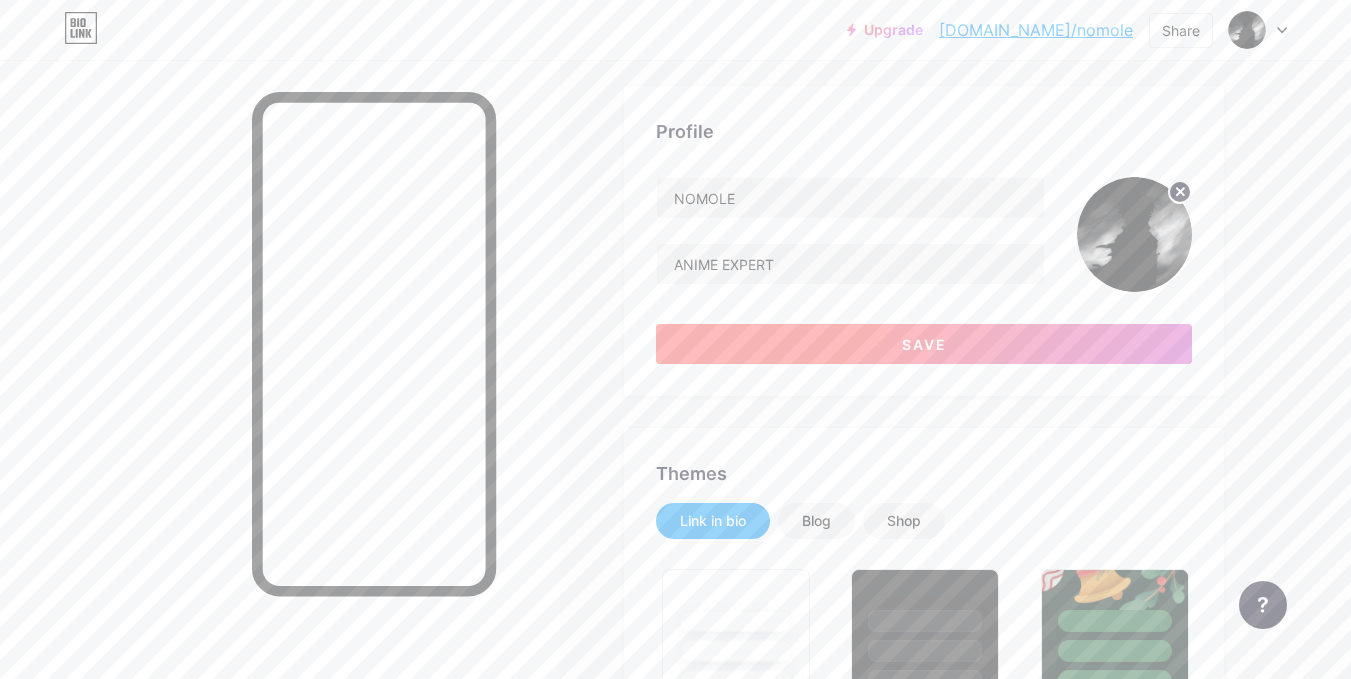 click on "Save" at bounding box center (924, 344) 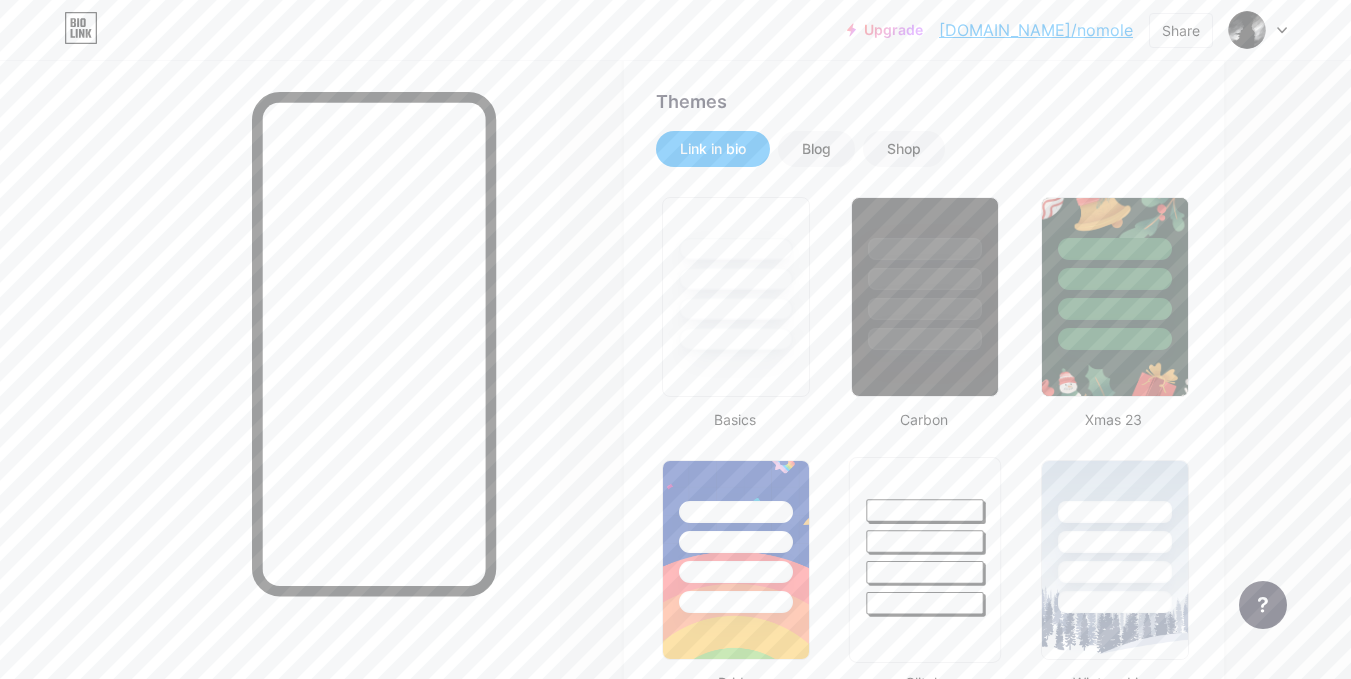 scroll, scrollTop: 600, scrollLeft: 0, axis: vertical 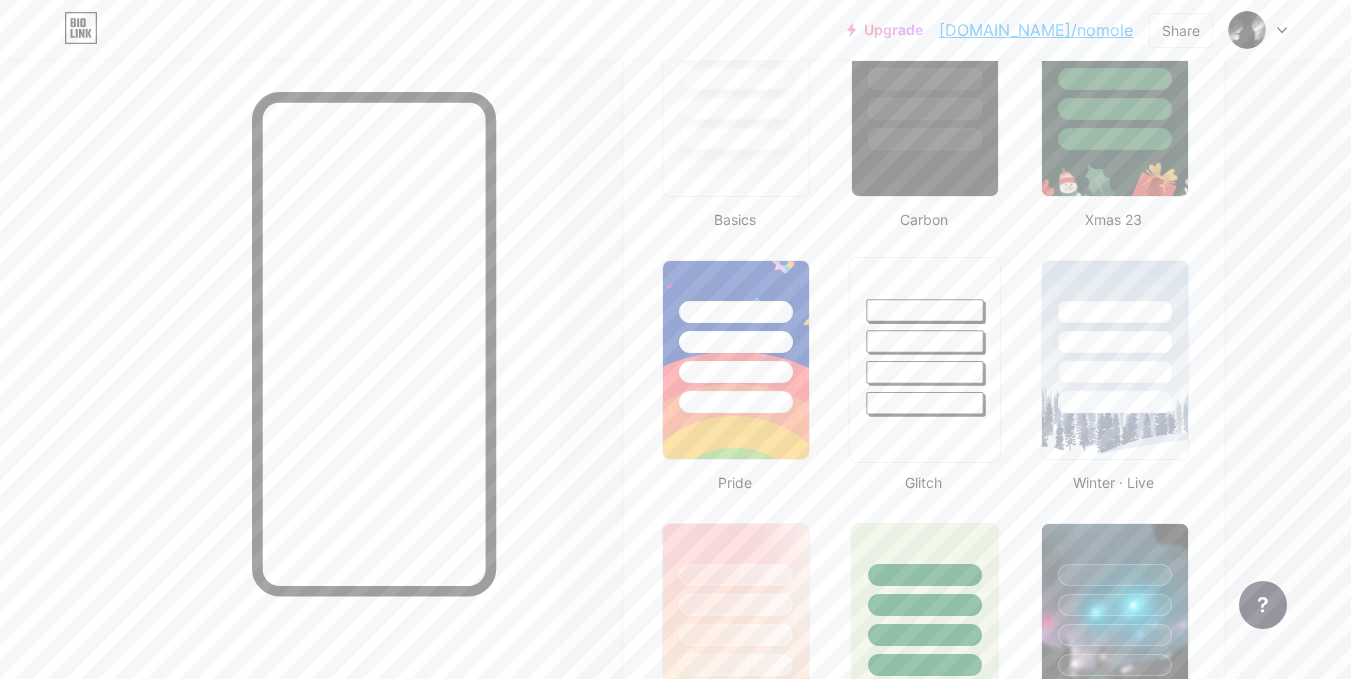 click at bounding box center (925, 341) 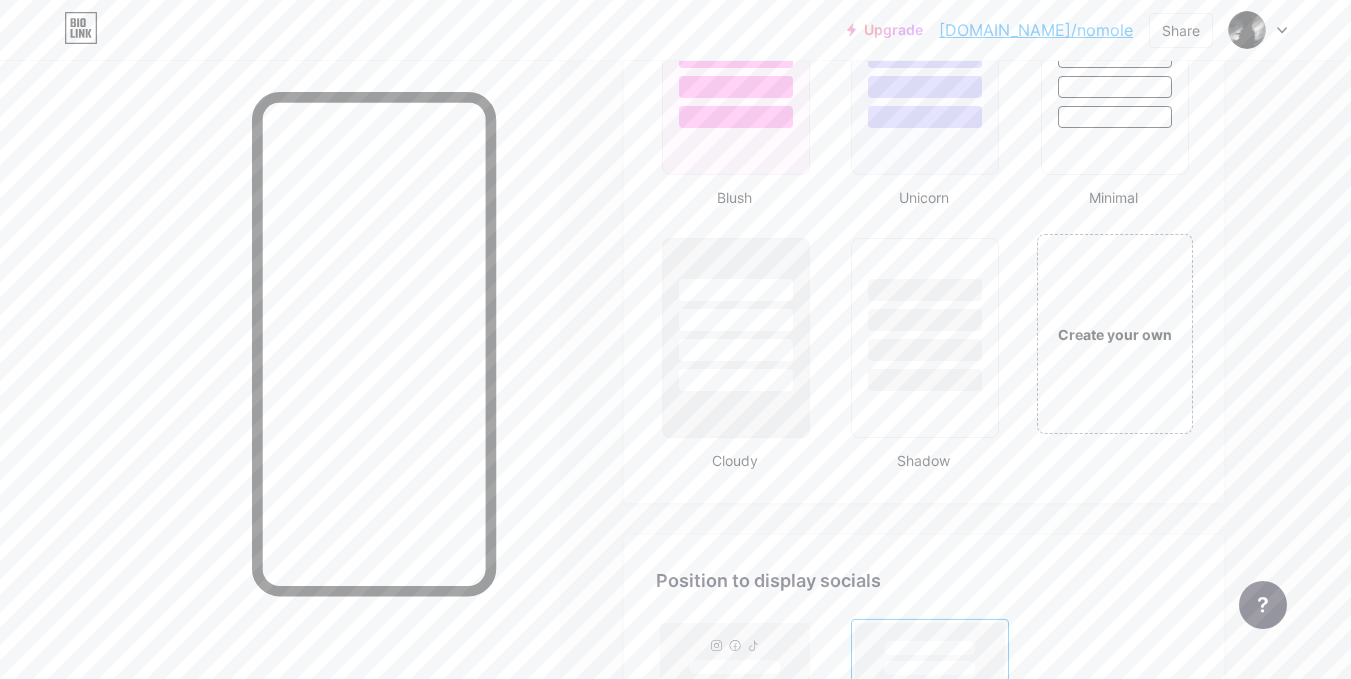 scroll, scrollTop: 2100, scrollLeft: 0, axis: vertical 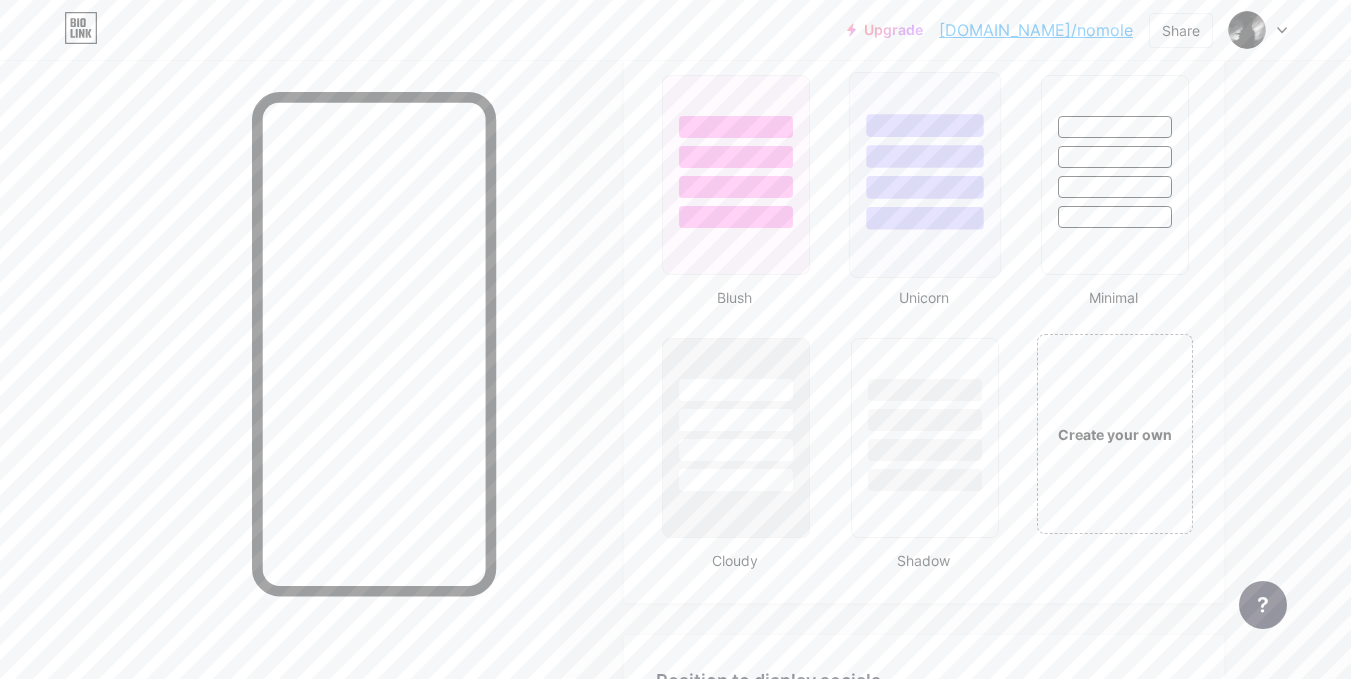 click at bounding box center [925, 218] 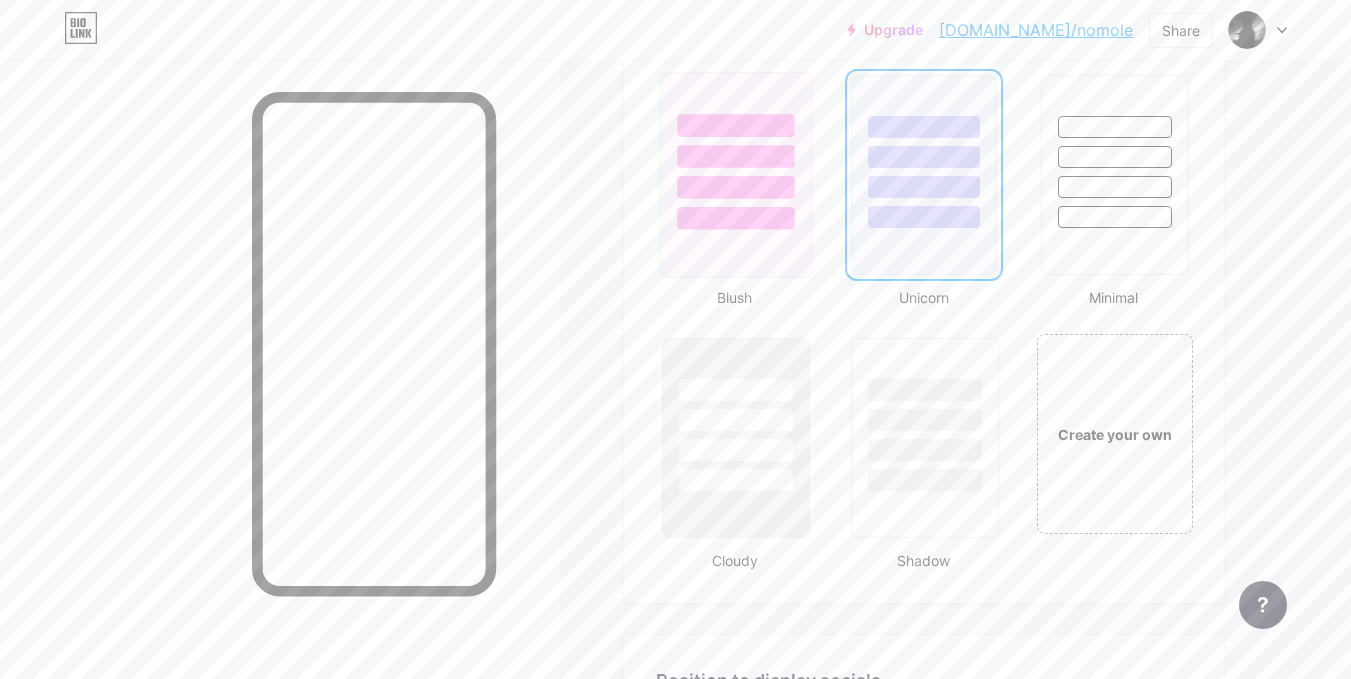 click at bounding box center [736, 151] 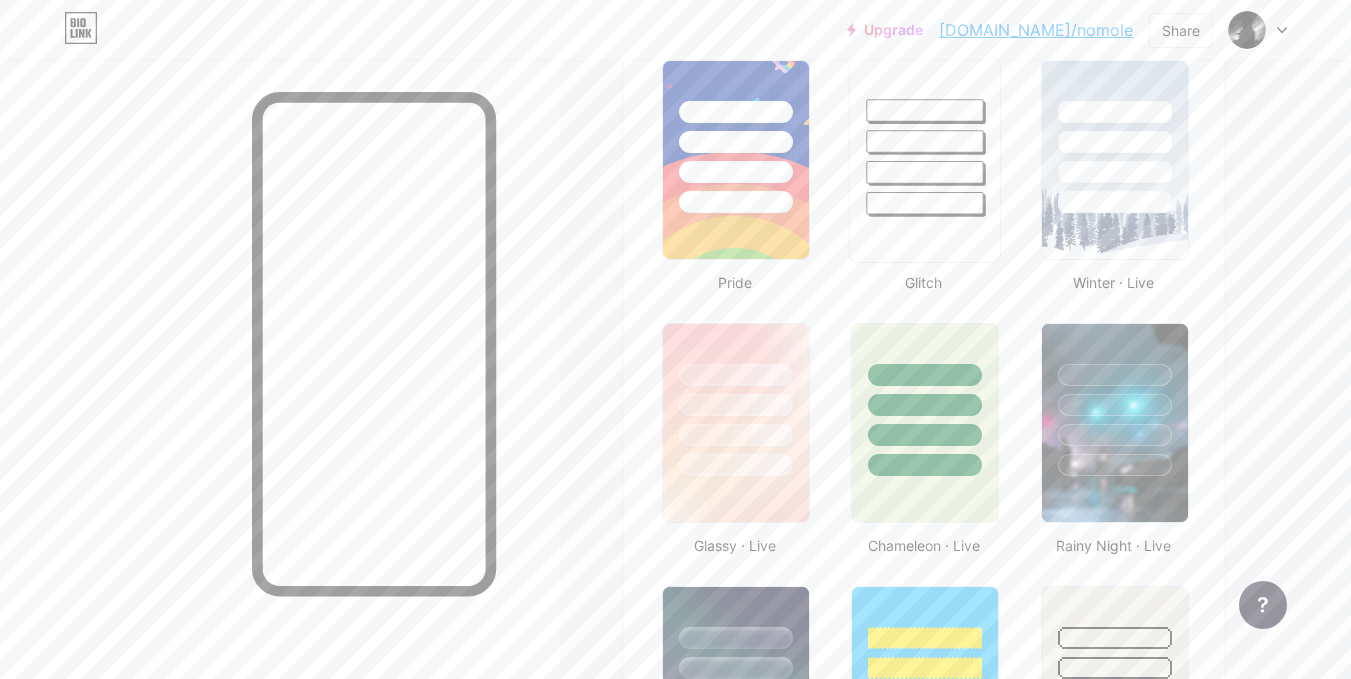 scroll, scrollTop: 600, scrollLeft: 0, axis: vertical 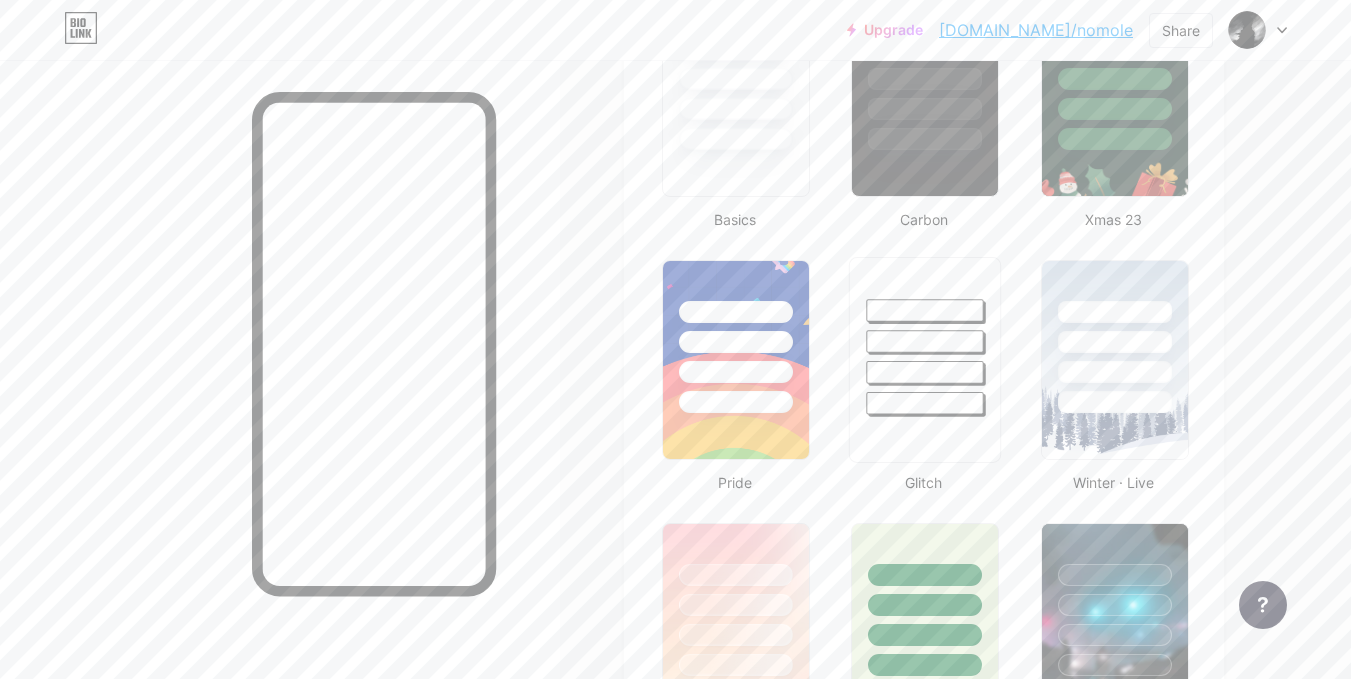 click at bounding box center (925, 336) 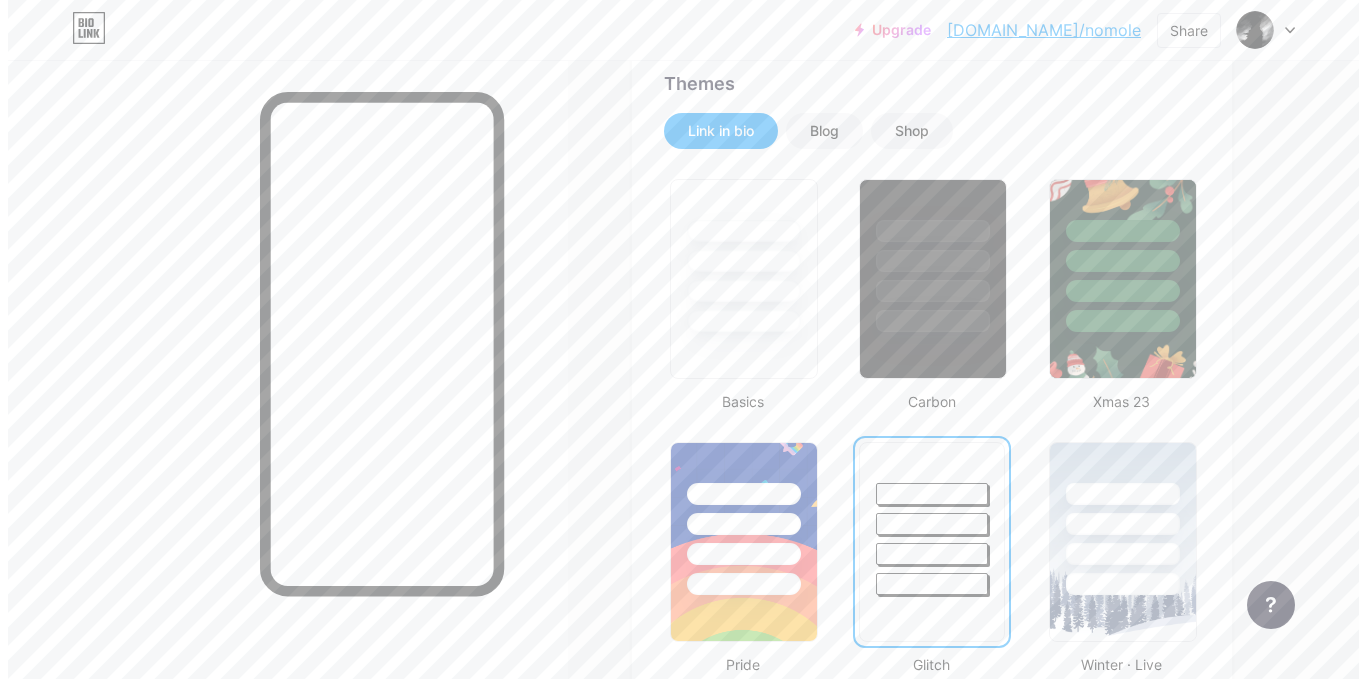 scroll, scrollTop: 0, scrollLeft: 0, axis: both 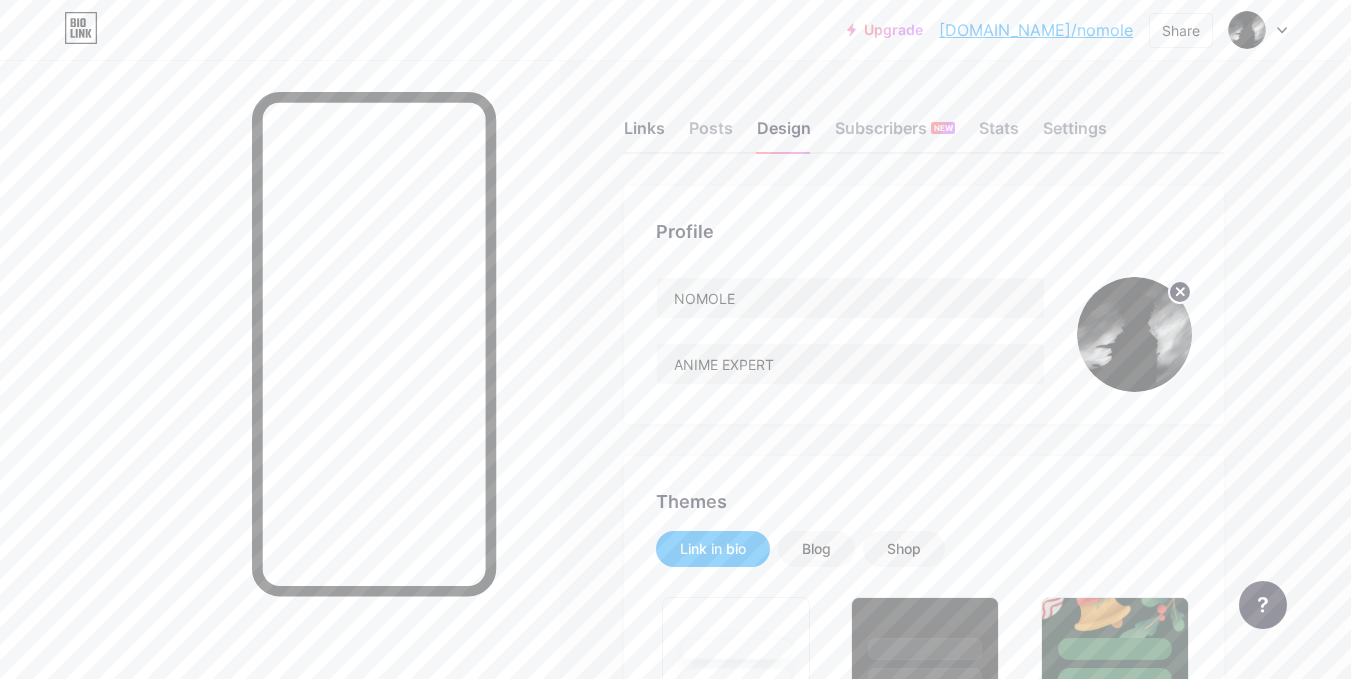 click on "Links" at bounding box center [644, 134] 